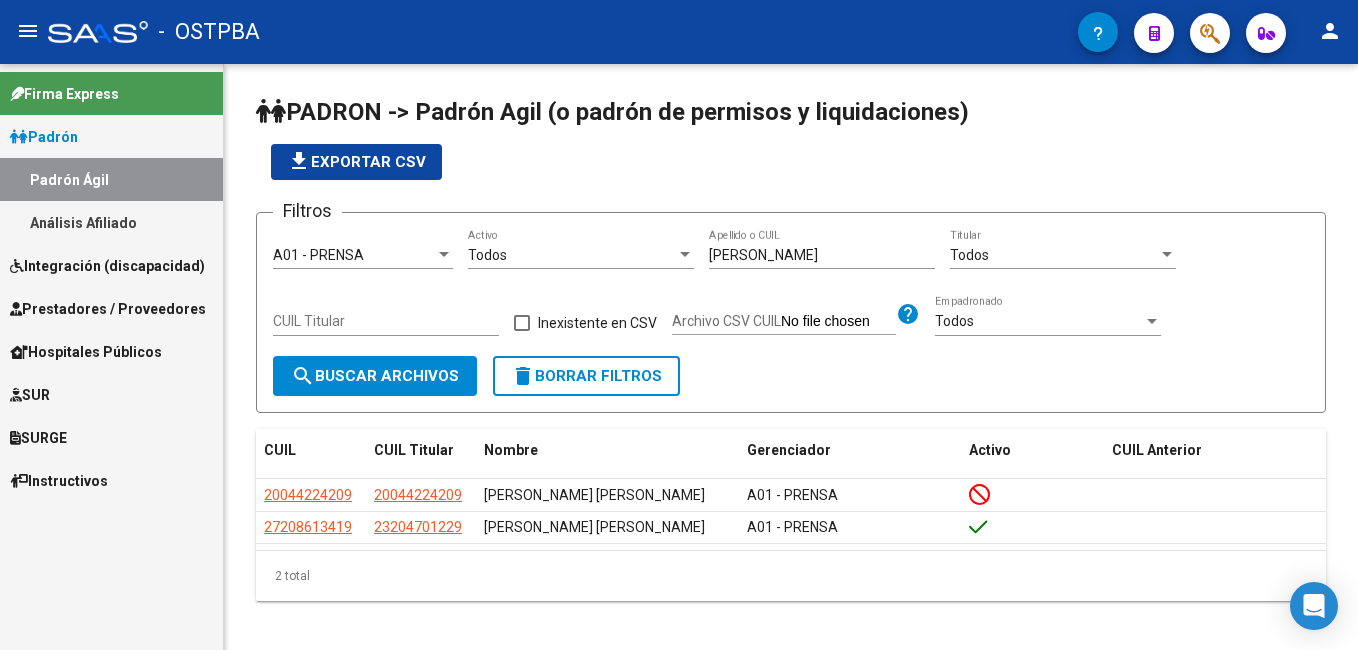 scroll, scrollTop: 0, scrollLeft: 0, axis: both 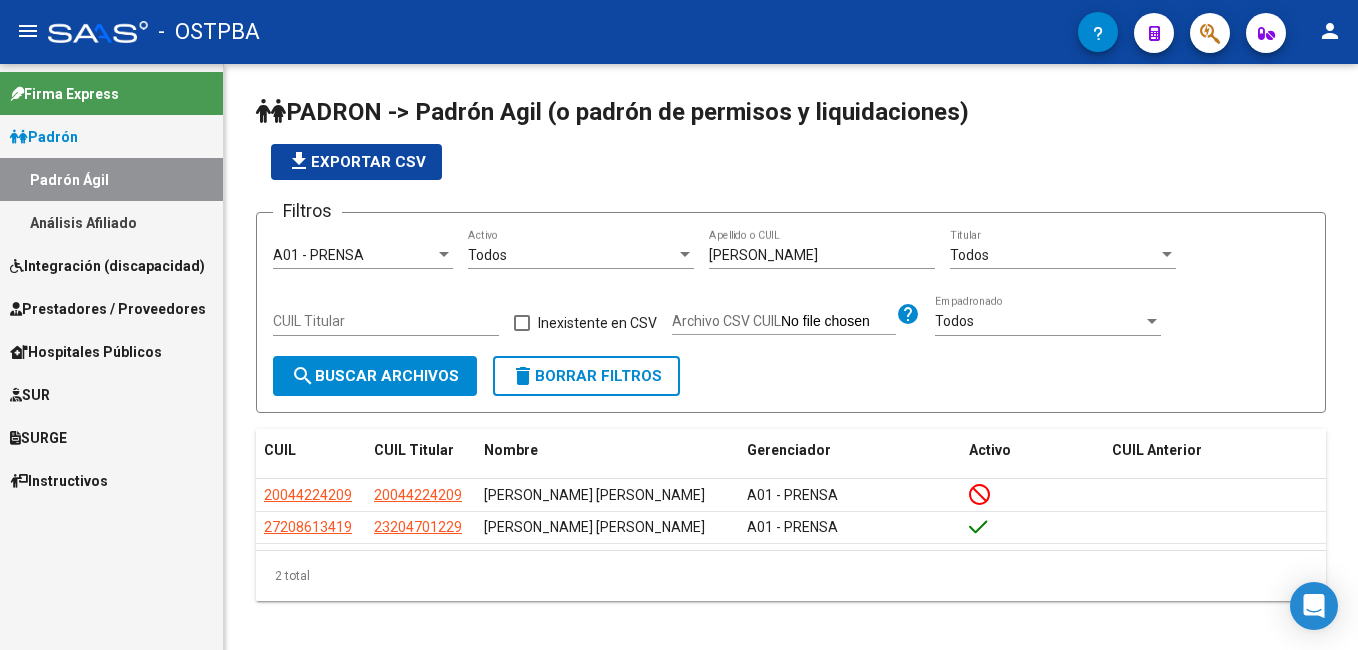 click on "Análisis Afiliado" at bounding box center [111, 222] 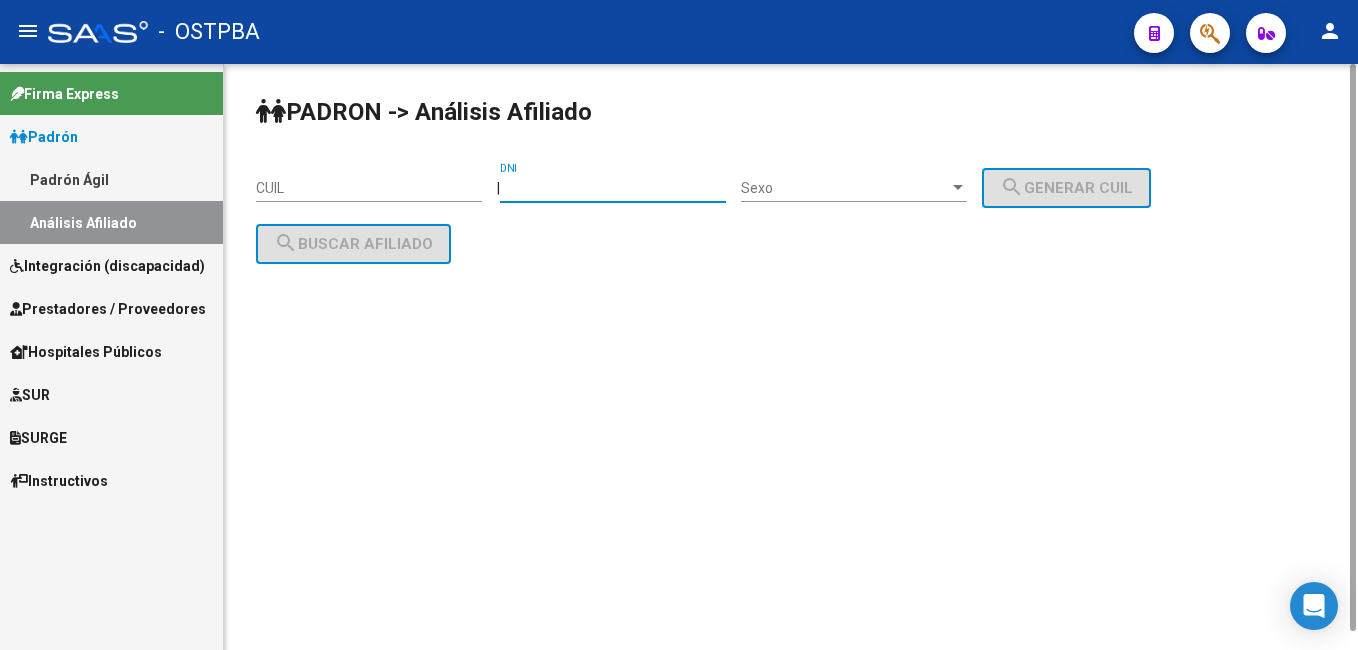 click on "DNI" at bounding box center [613, 188] 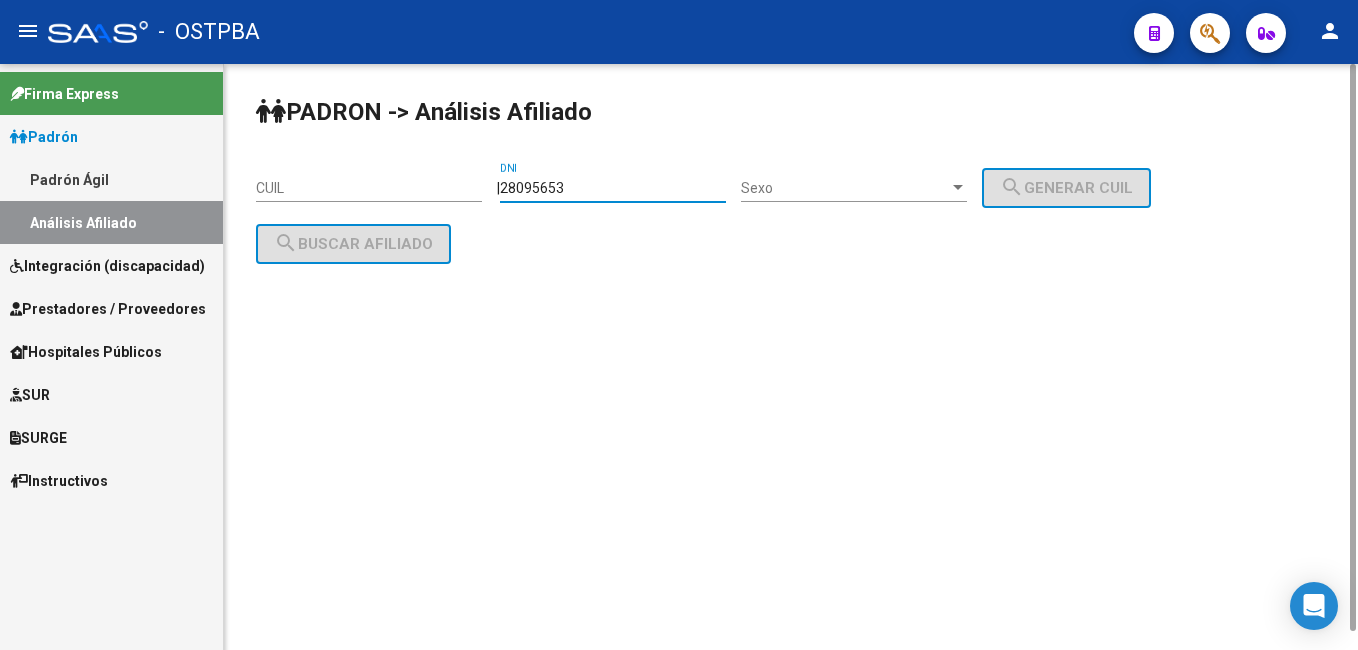 type on "28095653" 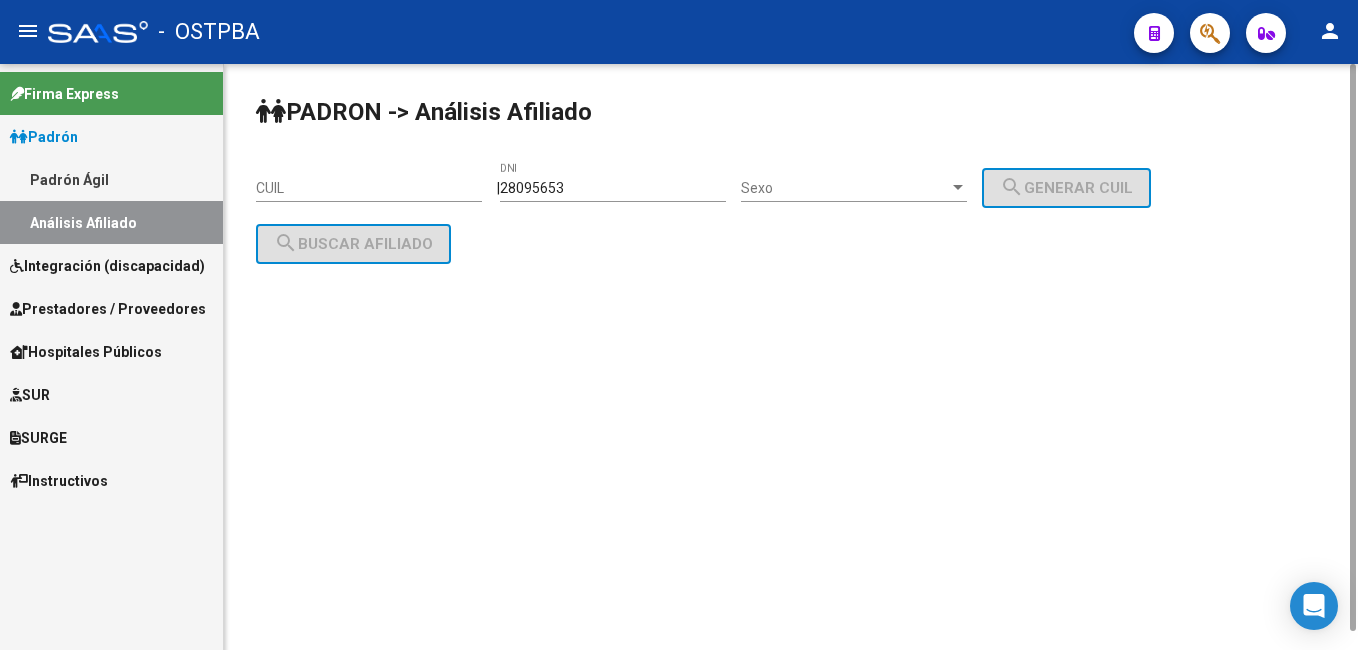 click on "Sexo Sexo" 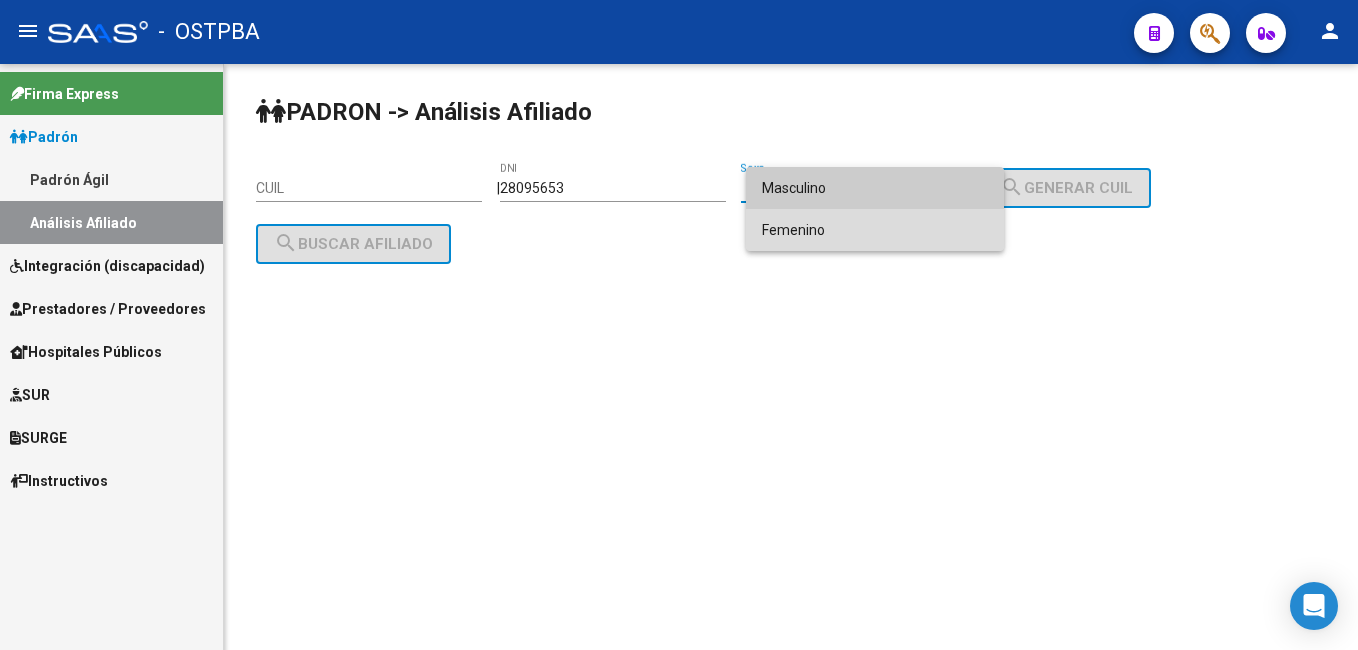 click on "Femenino" at bounding box center (875, 230) 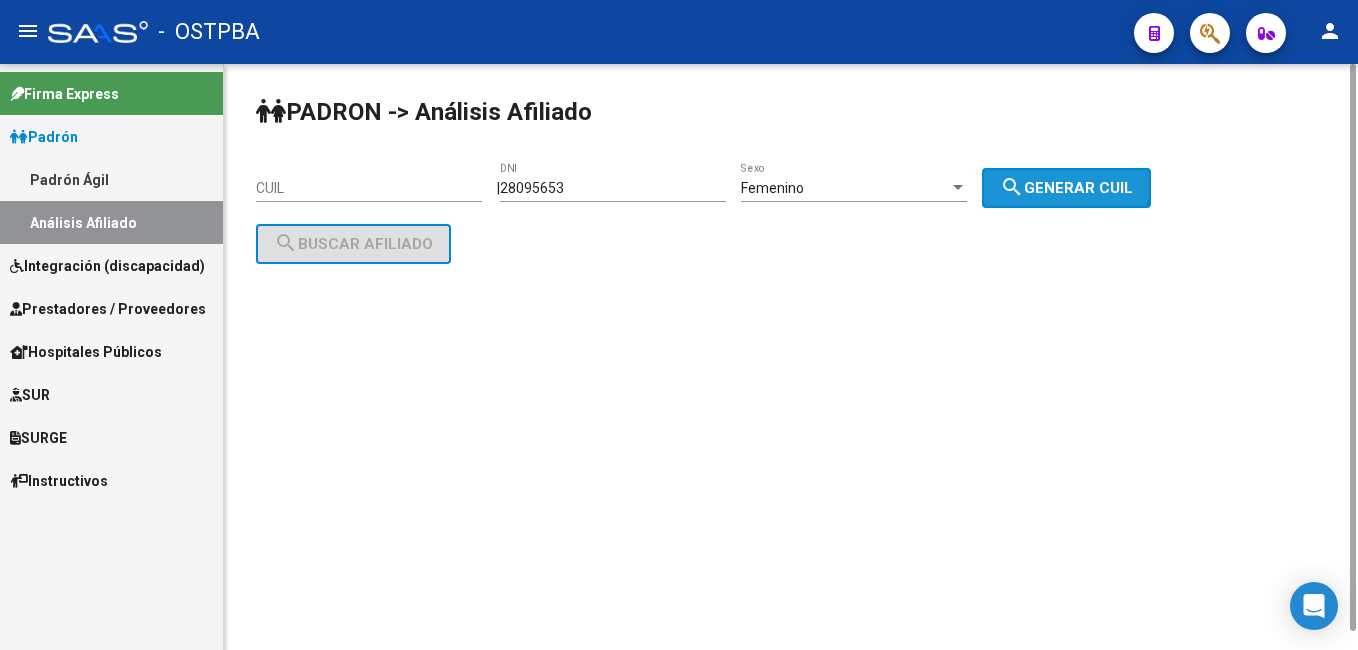 click on "search  Generar CUIL" 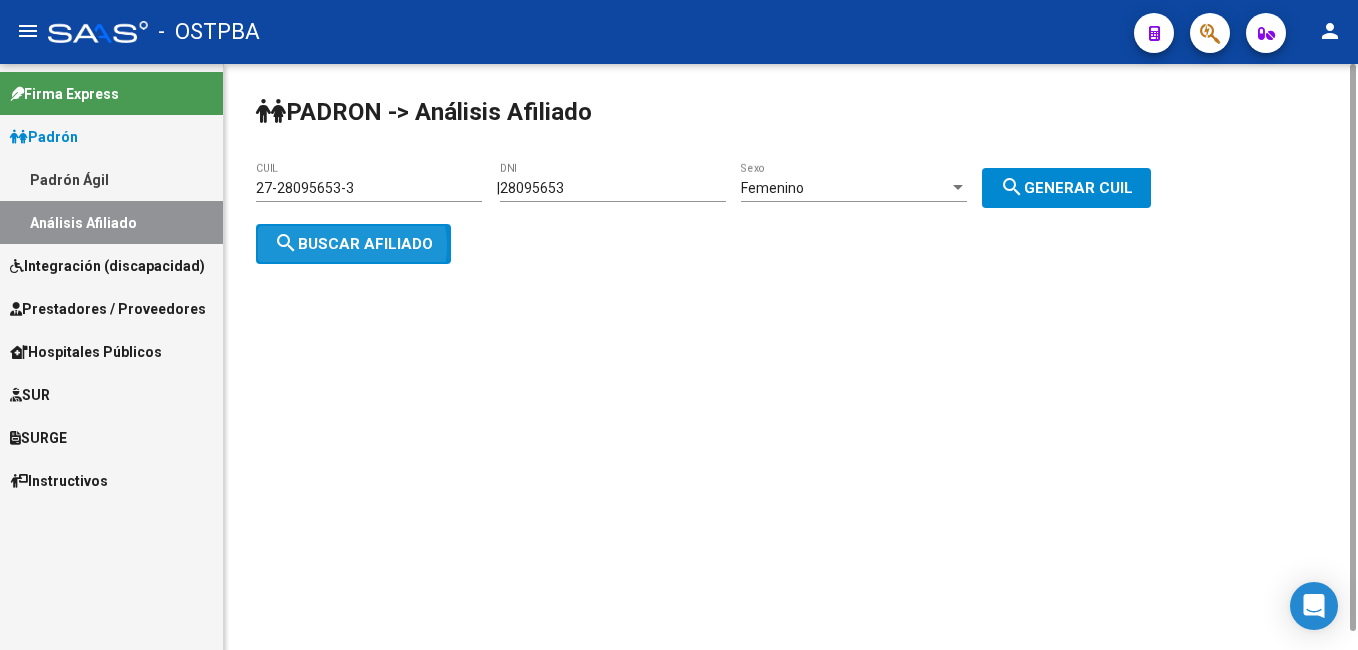 click on "search  Buscar afiliado" 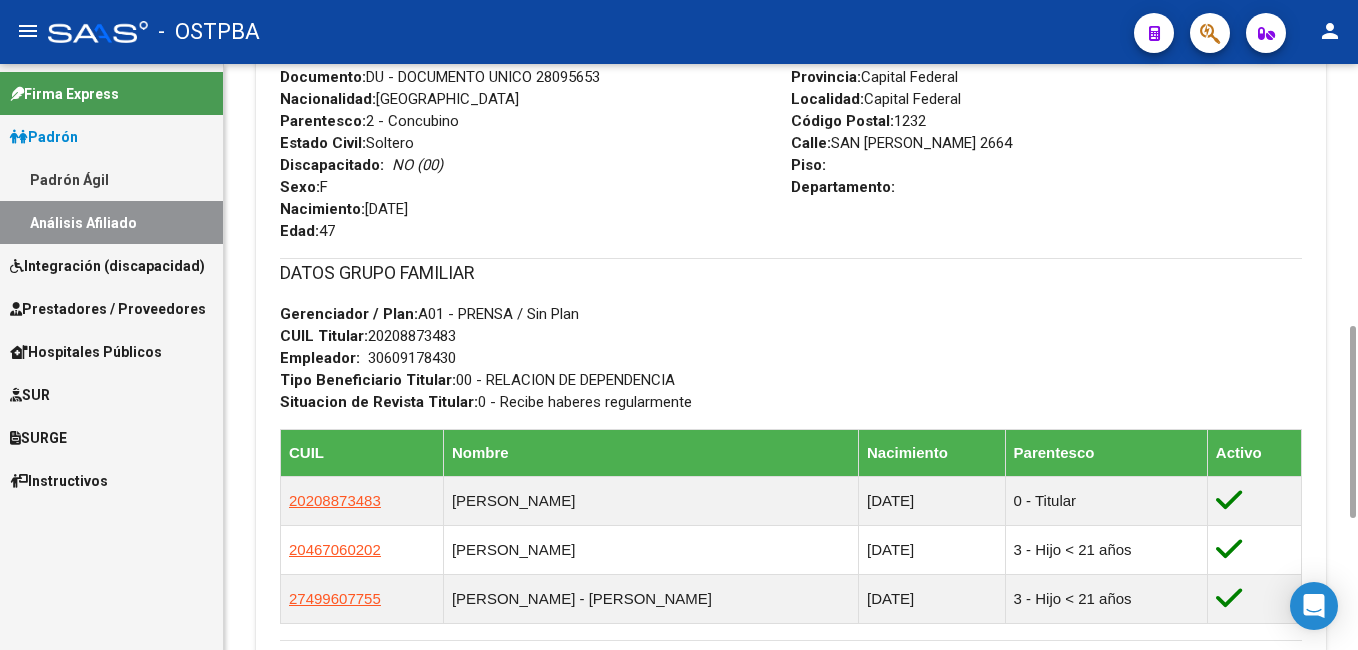 scroll, scrollTop: 400, scrollLeft: 0, axis: vertical 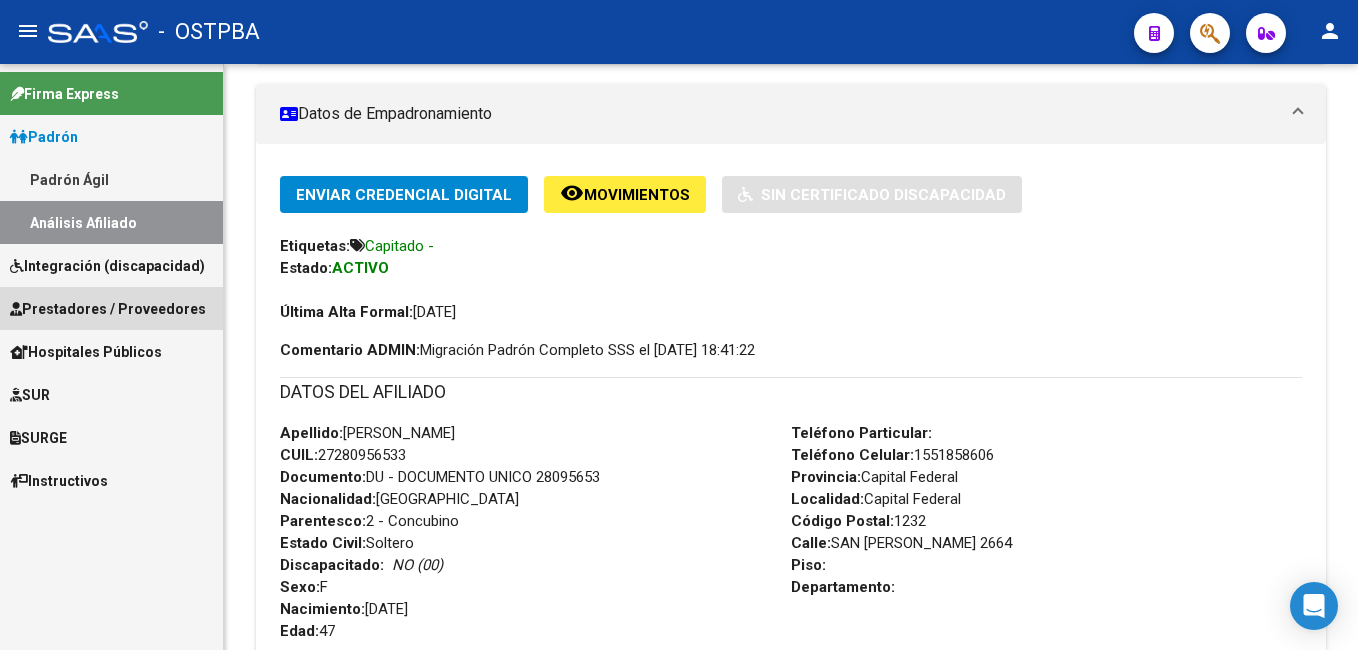 click on "Prestadores / Proveedores" at bounding box center [108, 309] 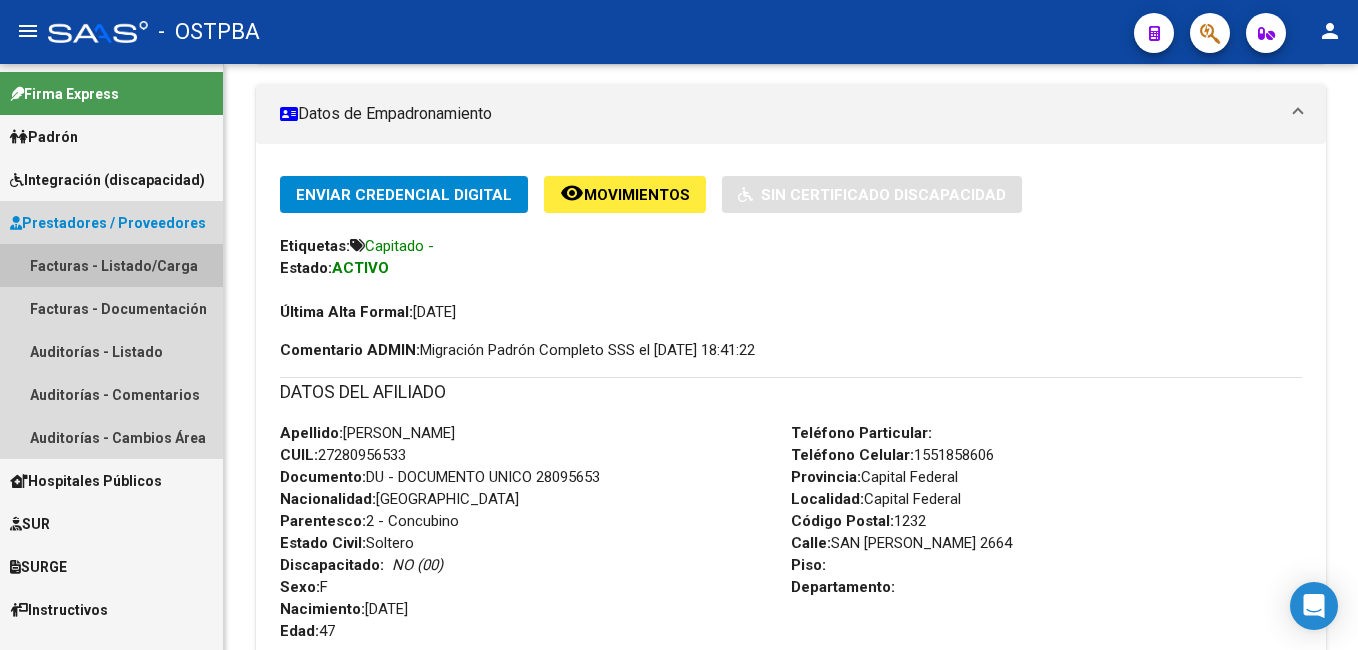 click on "Facturas - Listado/Carga" at bounding box center (111, 265) 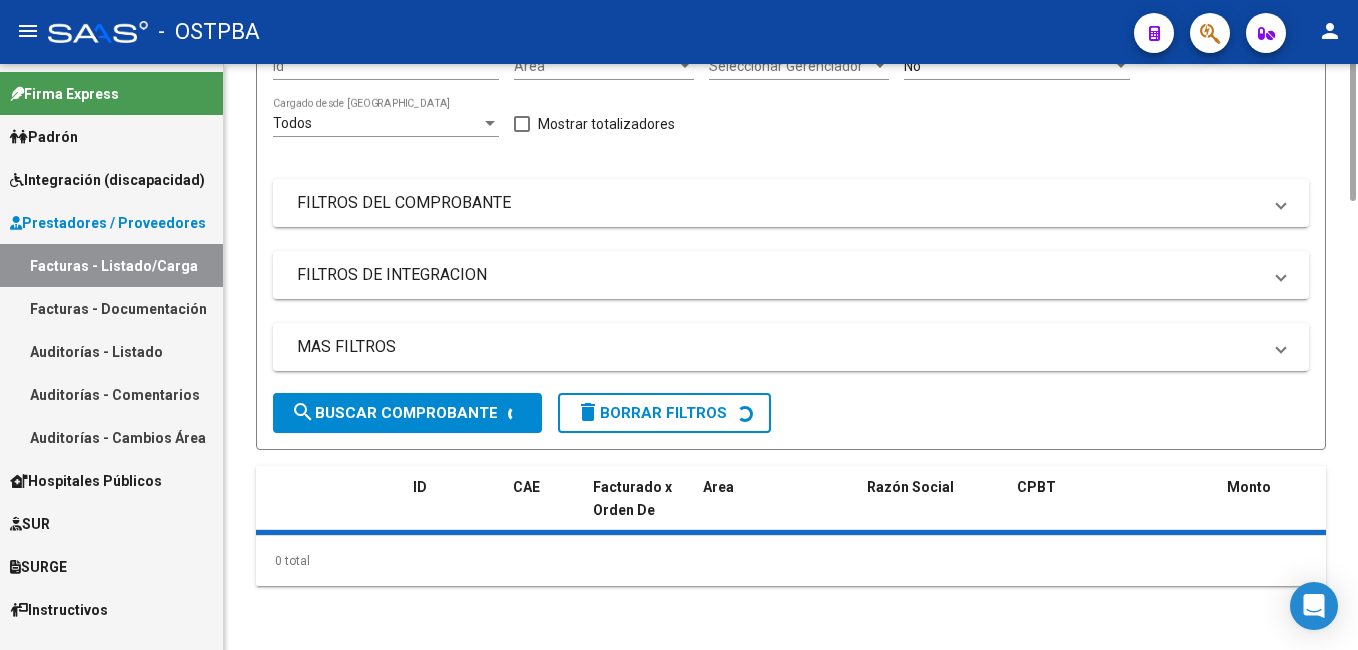 scroll, scrollTop: 0, scrollLeft: 0, axis: both 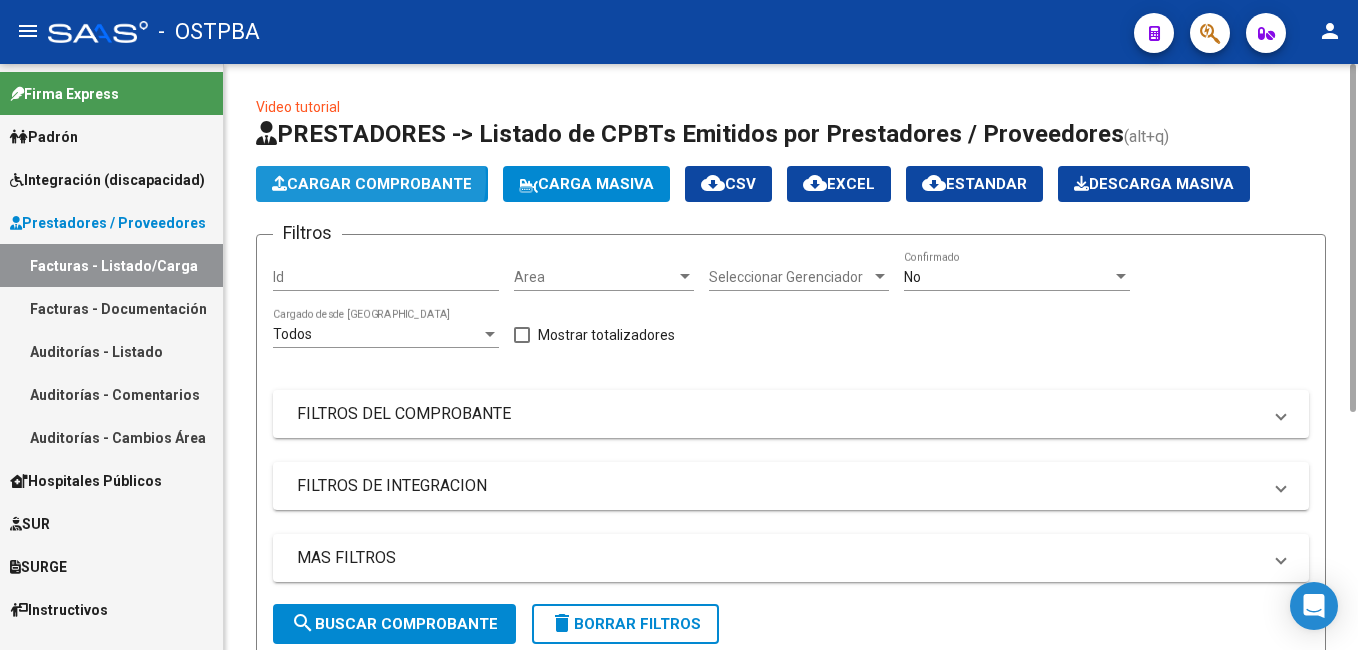 click on "Cargar Comprobante" 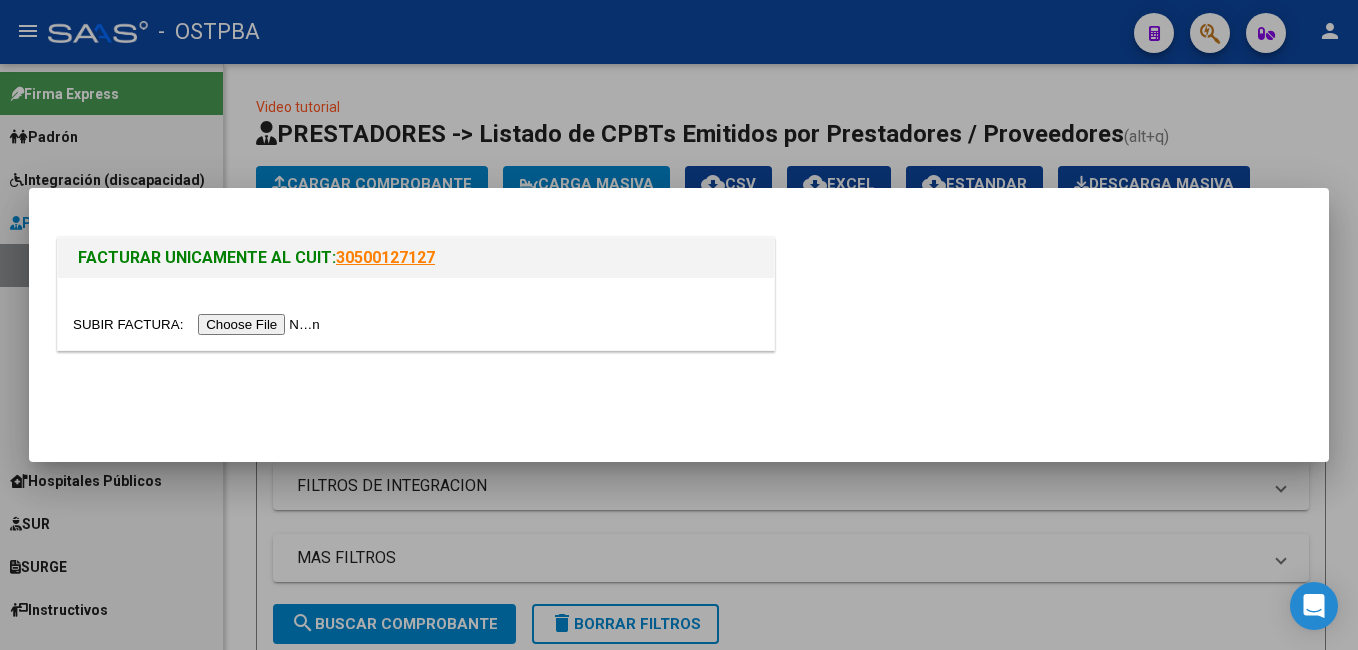click at bounding box center [199, 324] 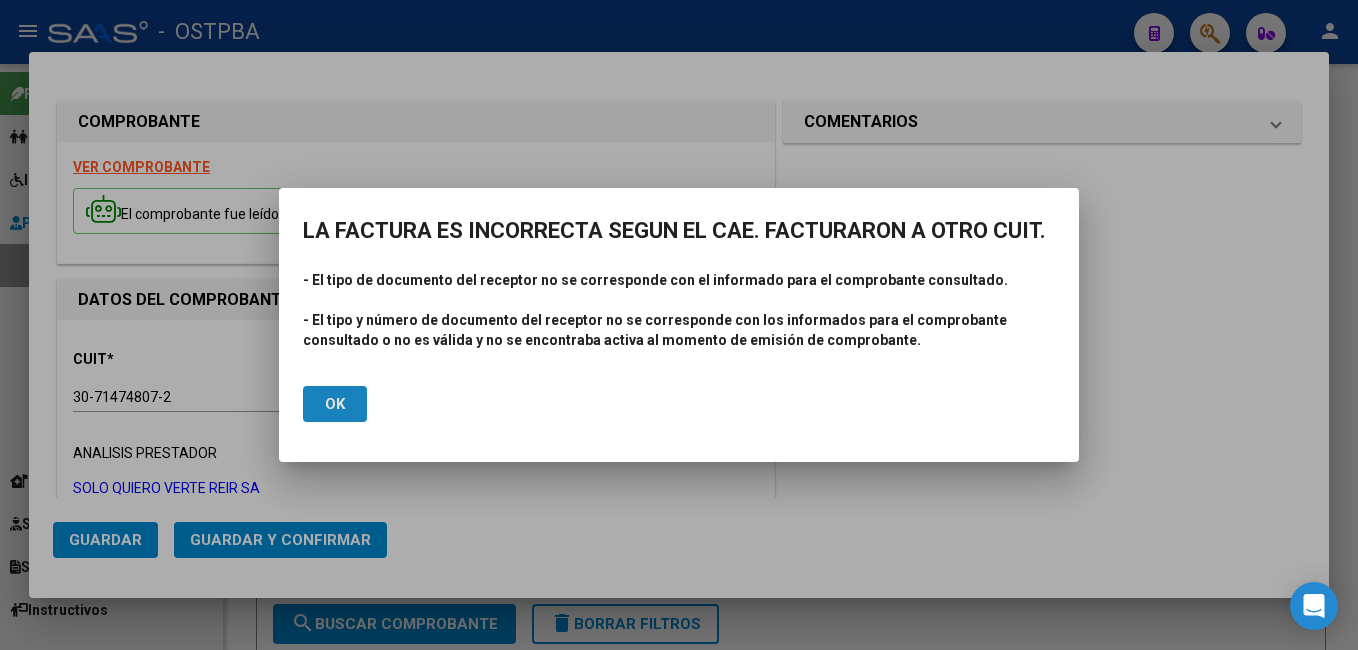 click on "Ok" 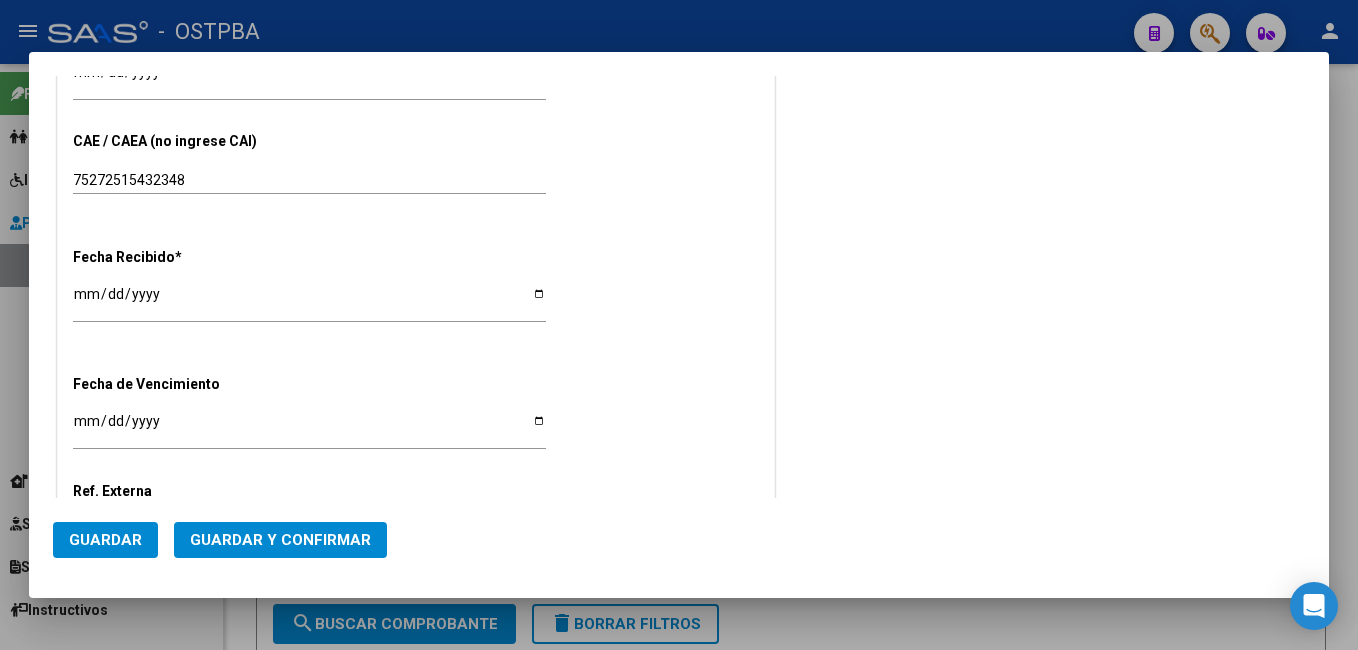 scroll, scrollTop: 1100, scrollLeft: 0, axis: vertical 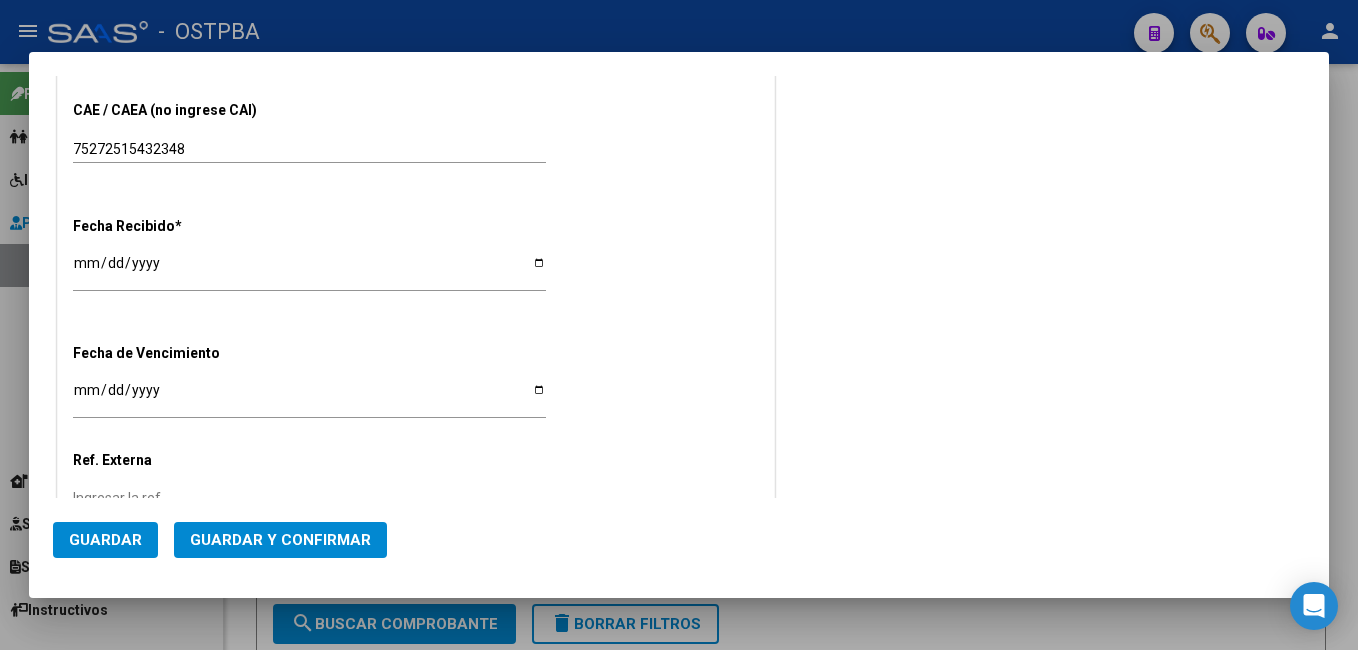 click on "Ingresar la fecha" at bounding box center [309, 397] 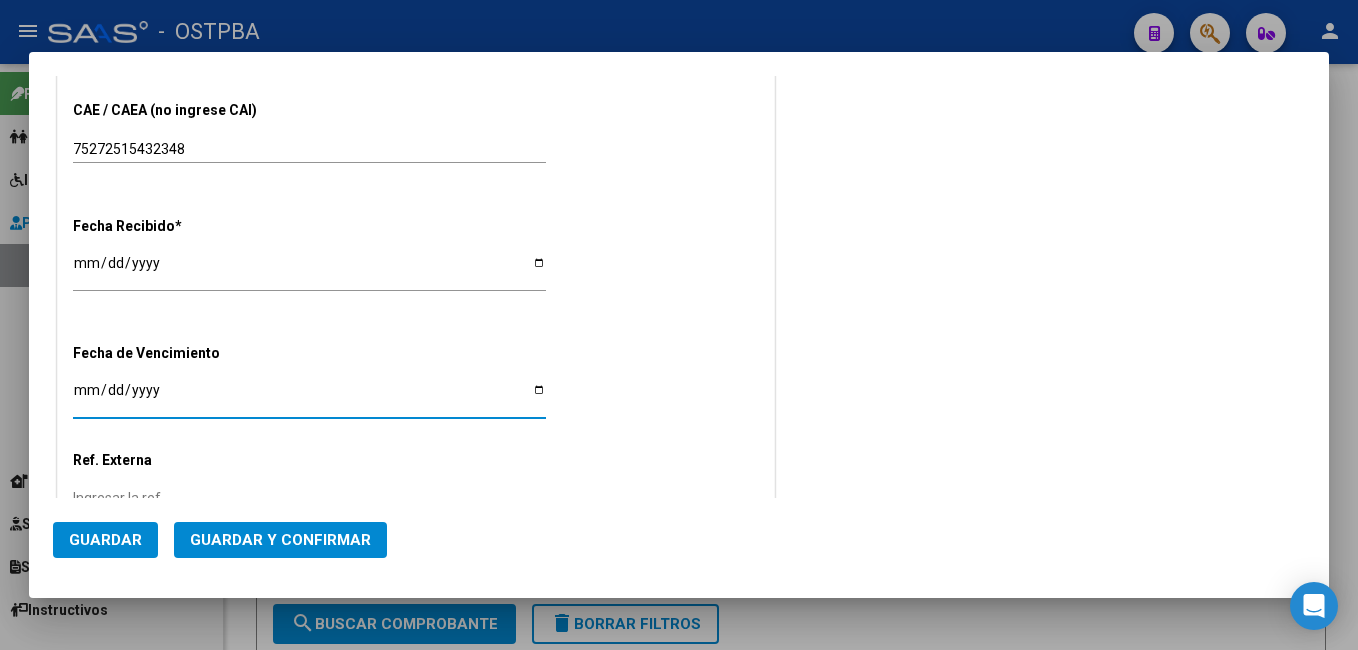 type on "[DATE]" 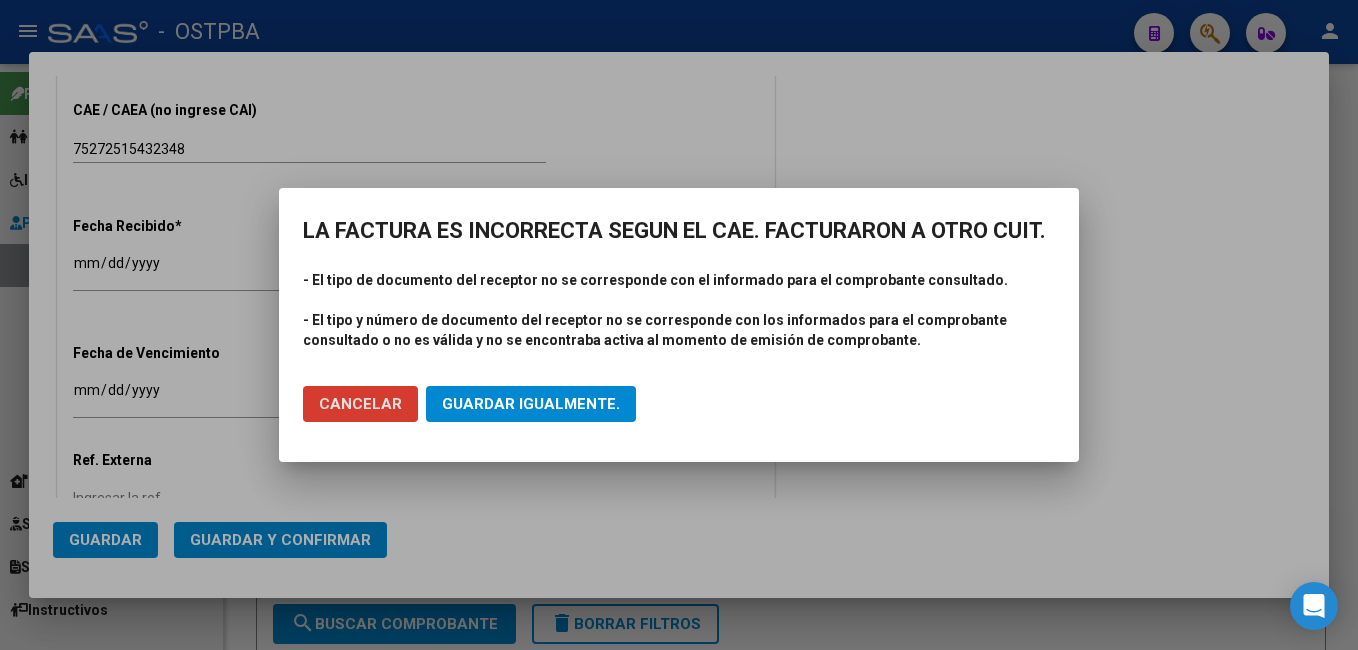 click on "Guardar igualmente." 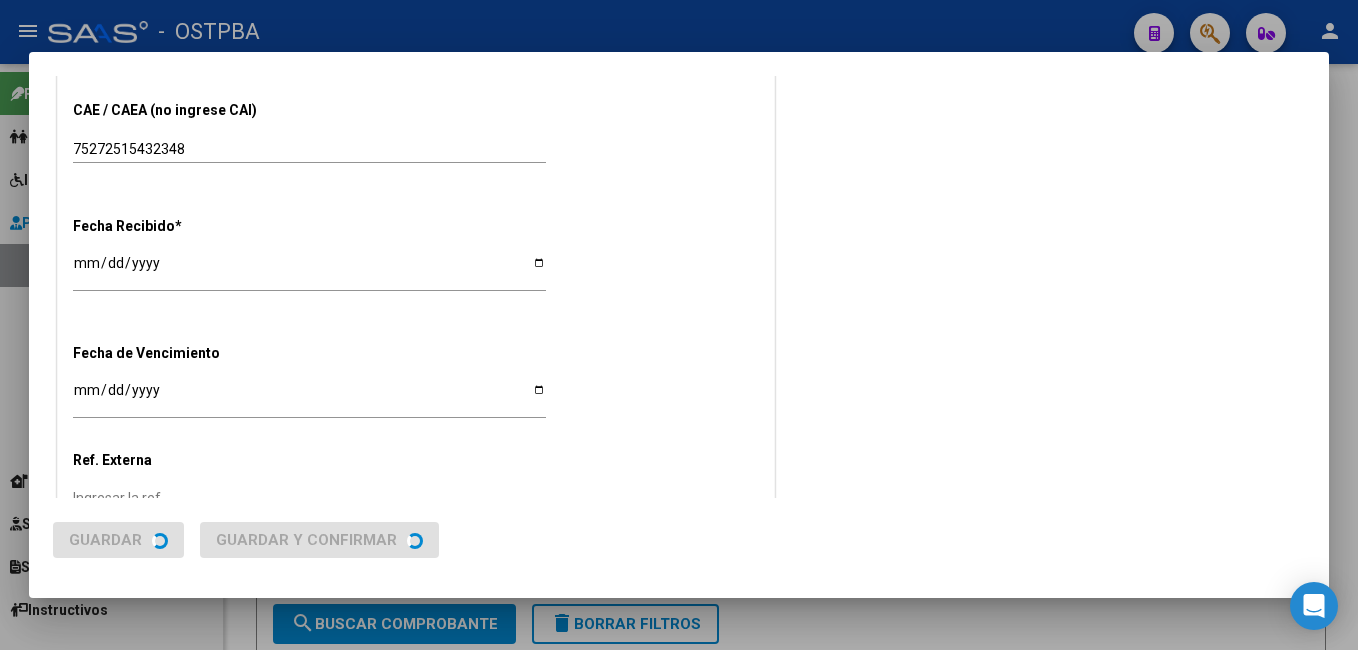 scroll, scrollTop: 0, scrollLeft: 0, axis: both 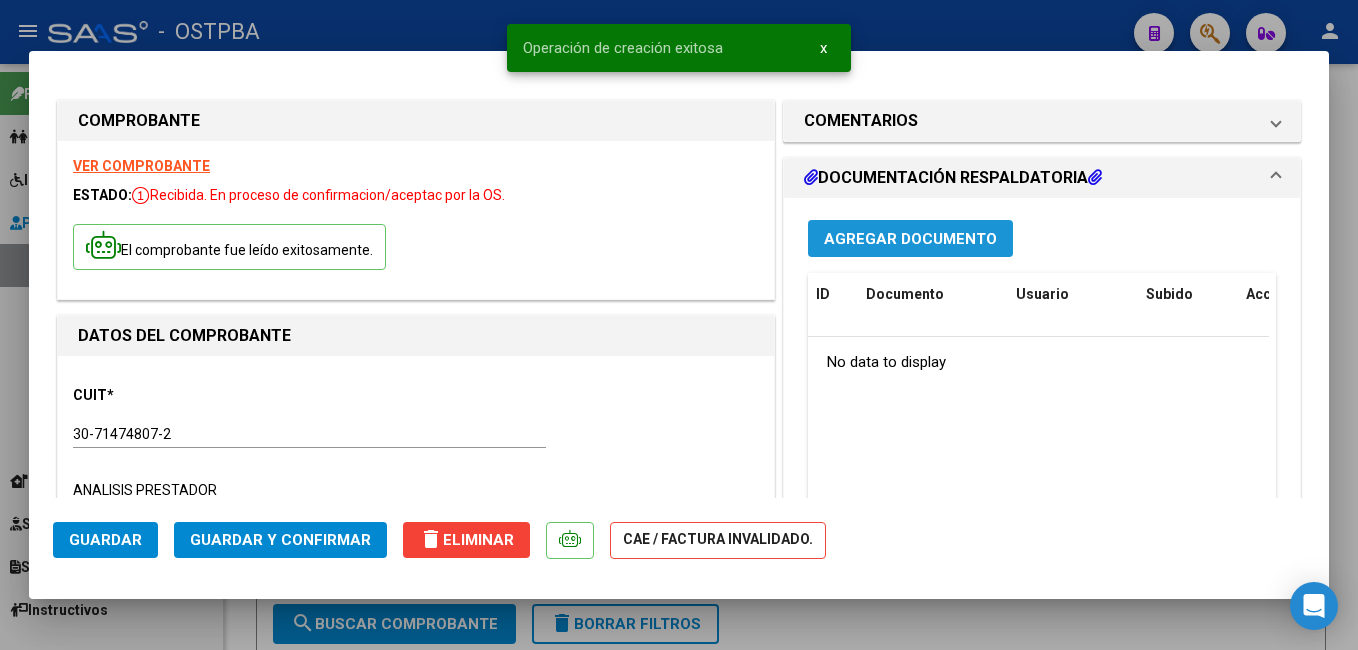 click on "Agregar Documento" at bounding box center [910, 239] 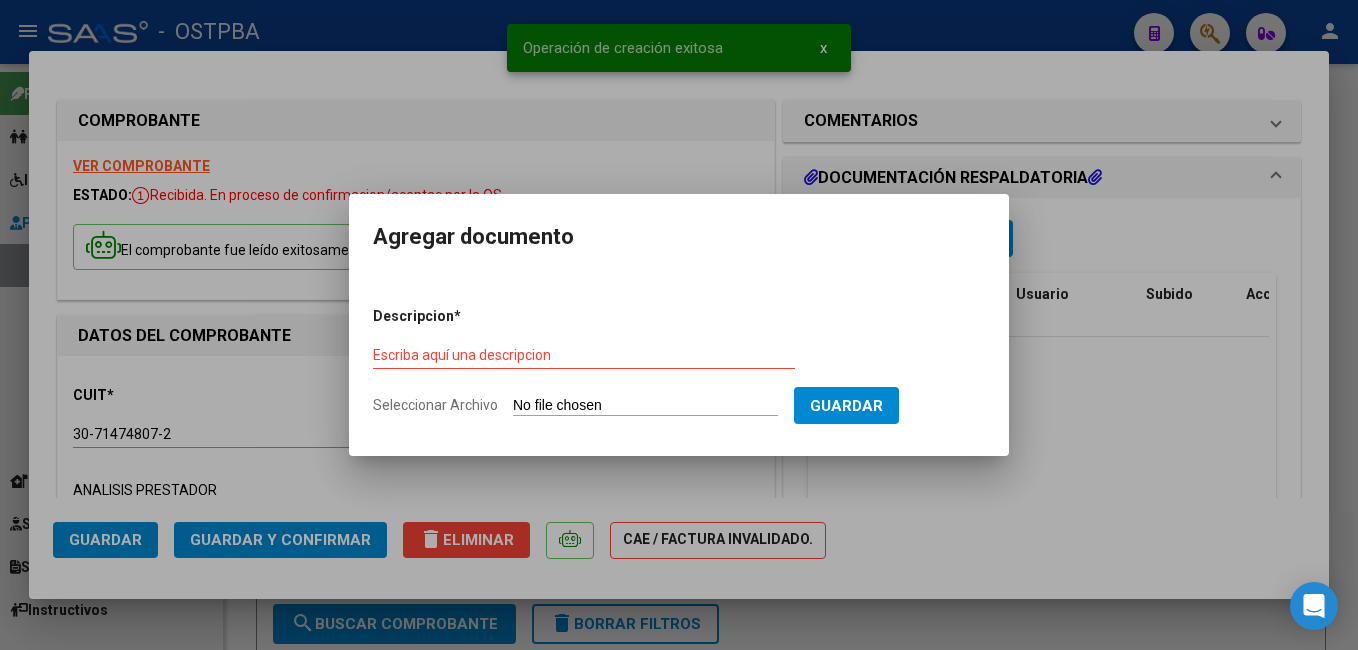 click on "Seleccionar Archivo" 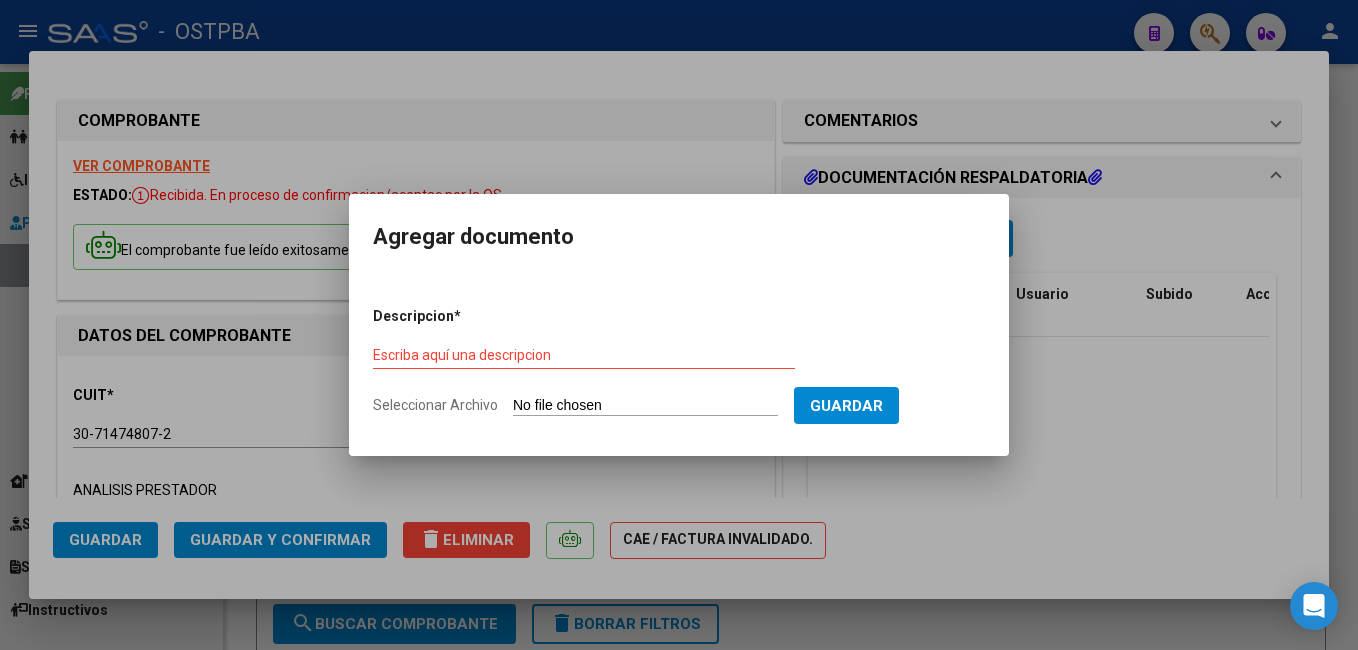 type on "C:\fakepath\Recibo [PERSON_NAME].pdf" 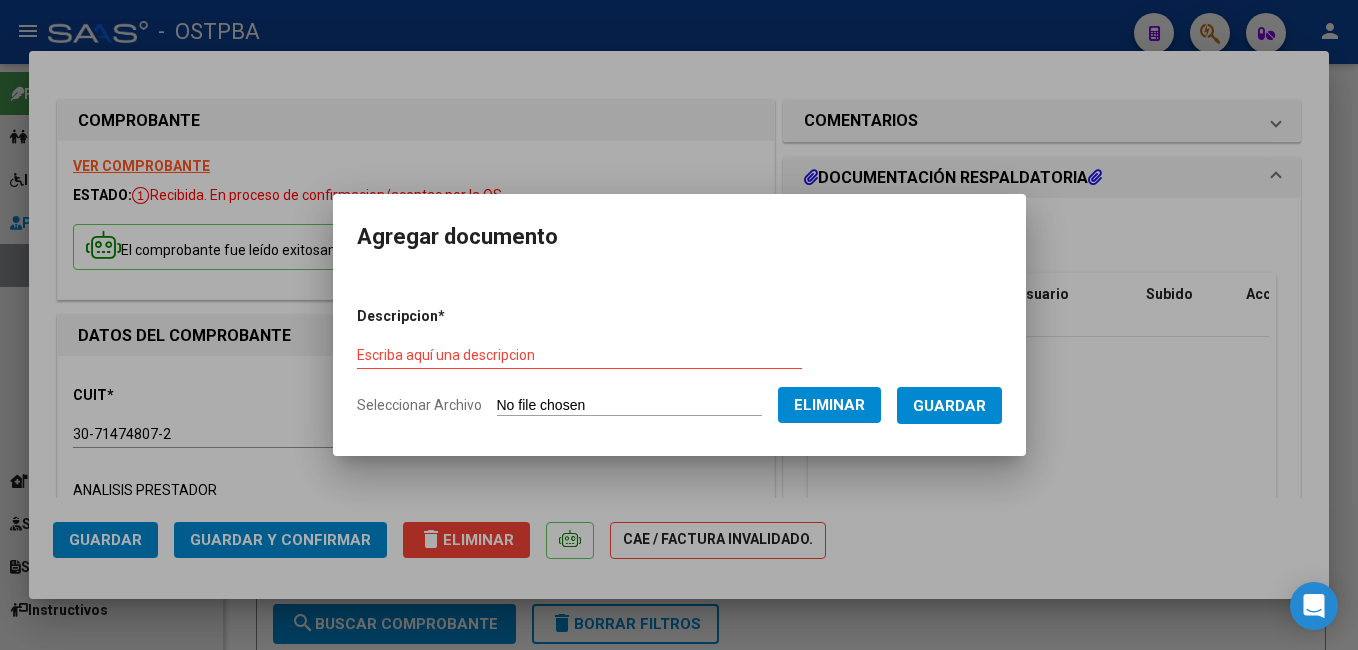 click on "Escriba aquí una descripcion" at bounding box center [579, 355] 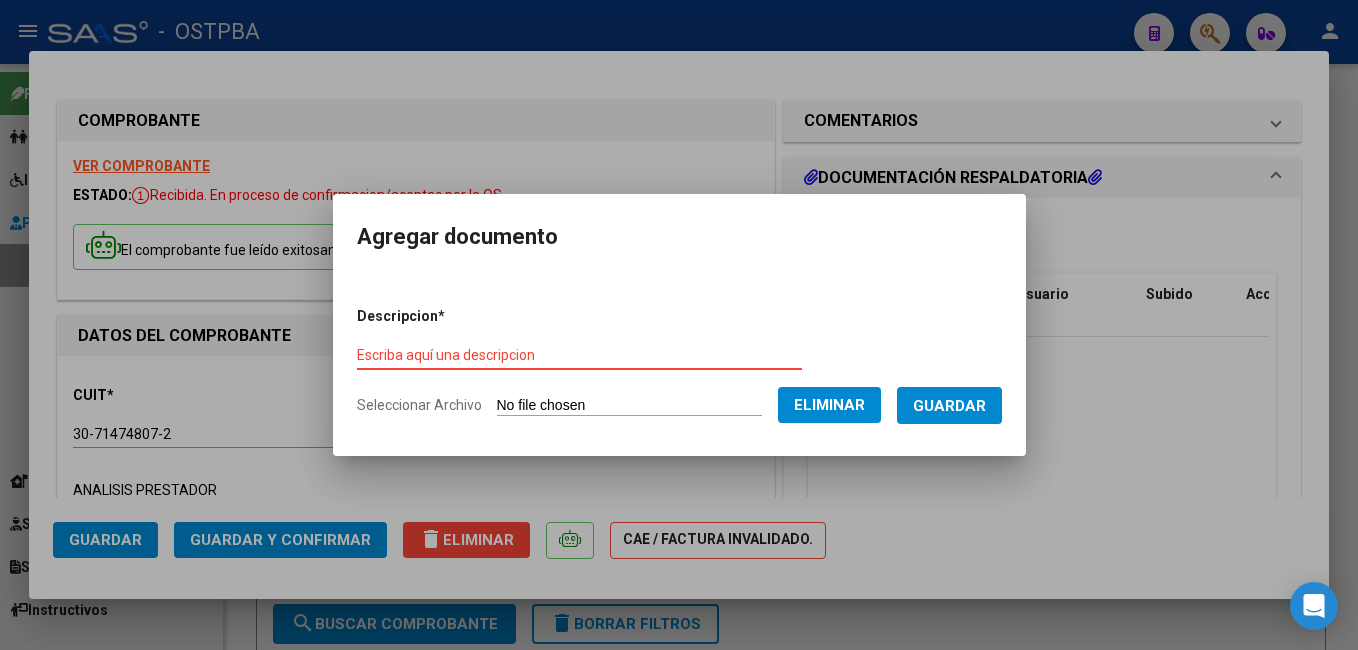 type on "T" 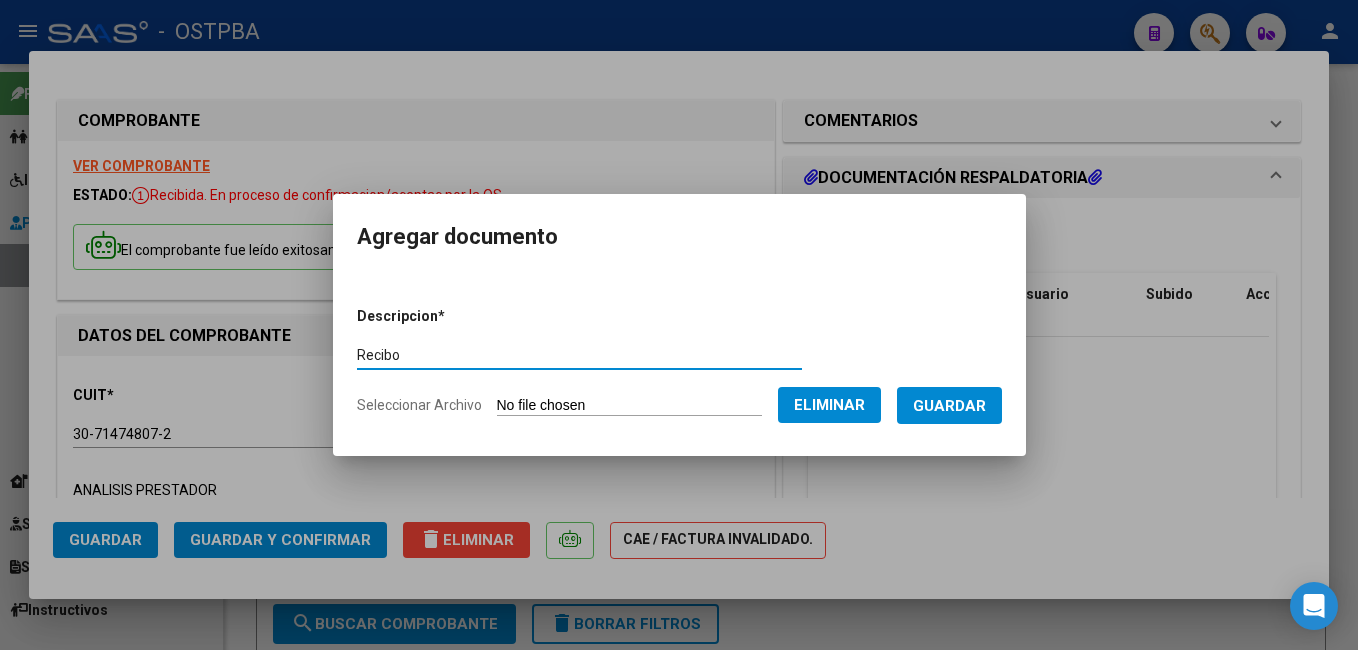 type on "Recibo" 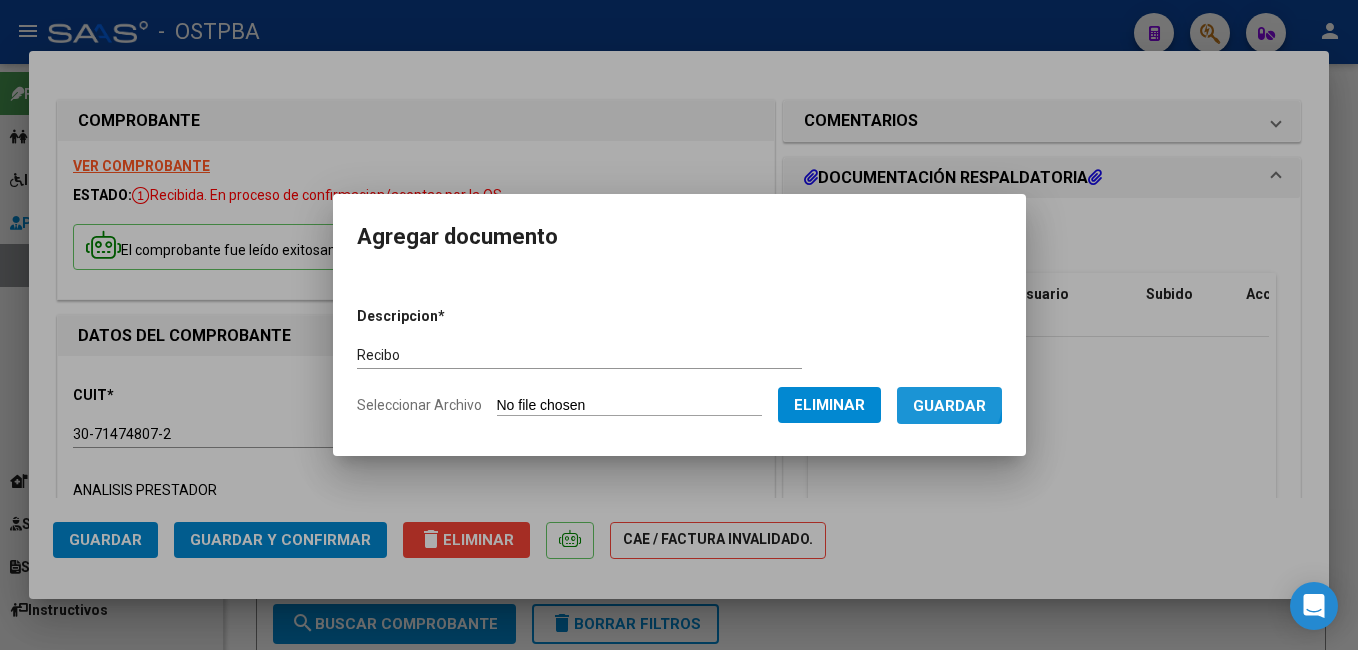 click on "Guardar" at bounding box center [949, 406] 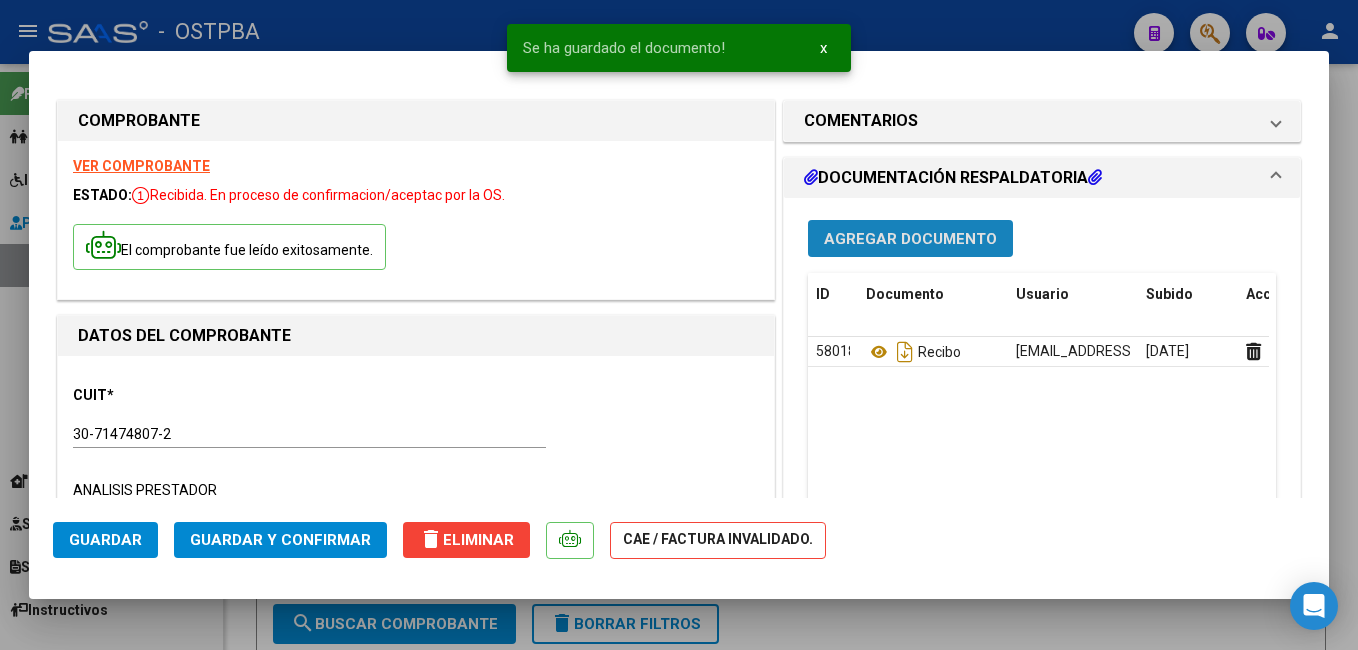 click on "Agregar Documento" at bounding box center [910, 239] 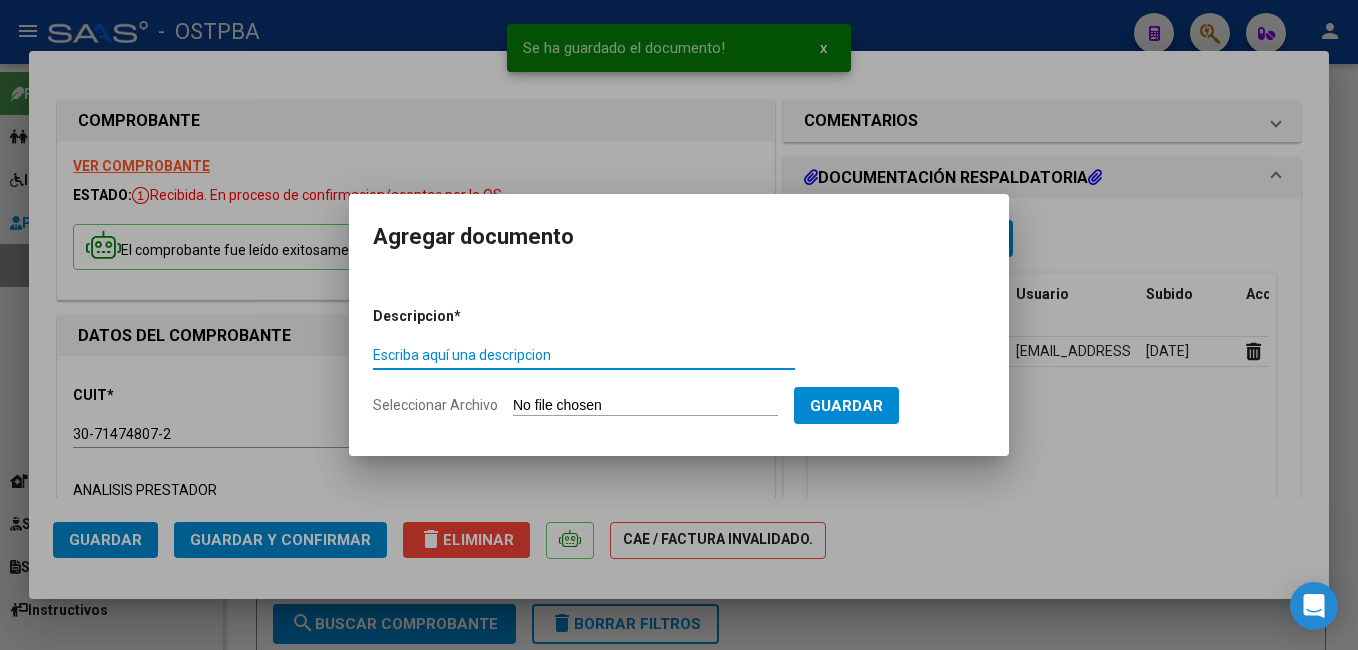 click on "Seleccionar Archivo" 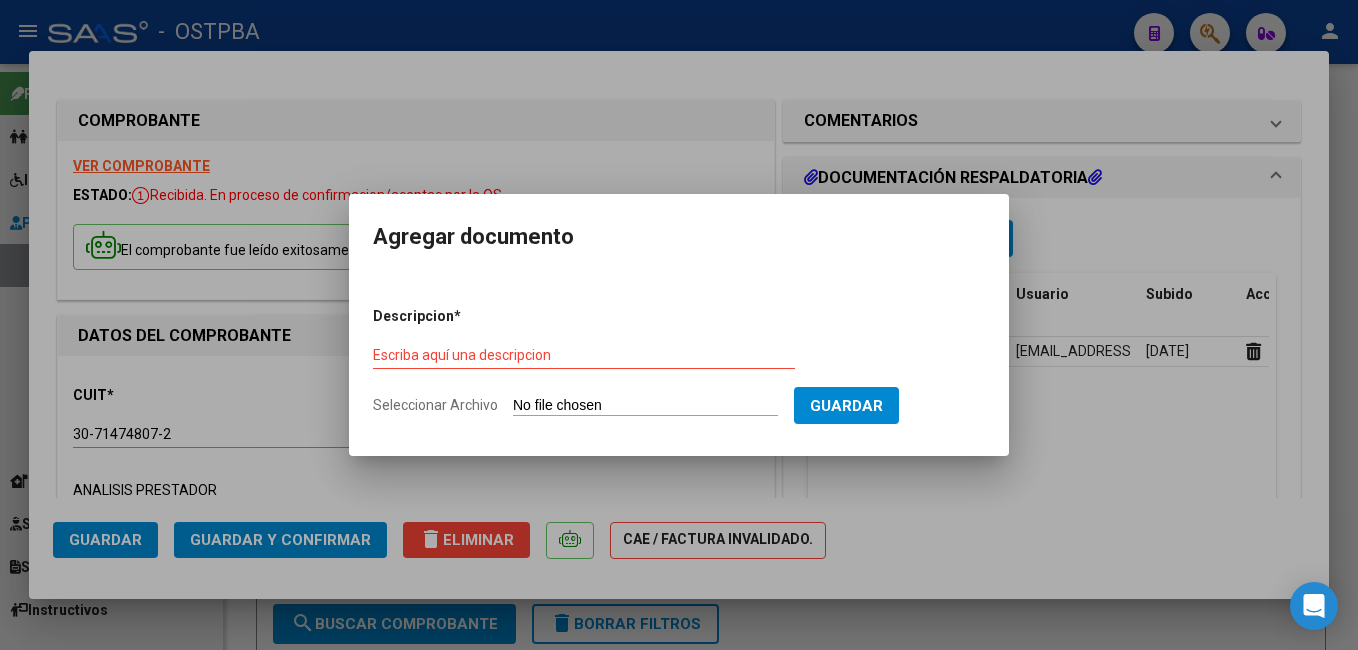 type on "C:\fakepath\Superv [PERSON_NAME].pdf" 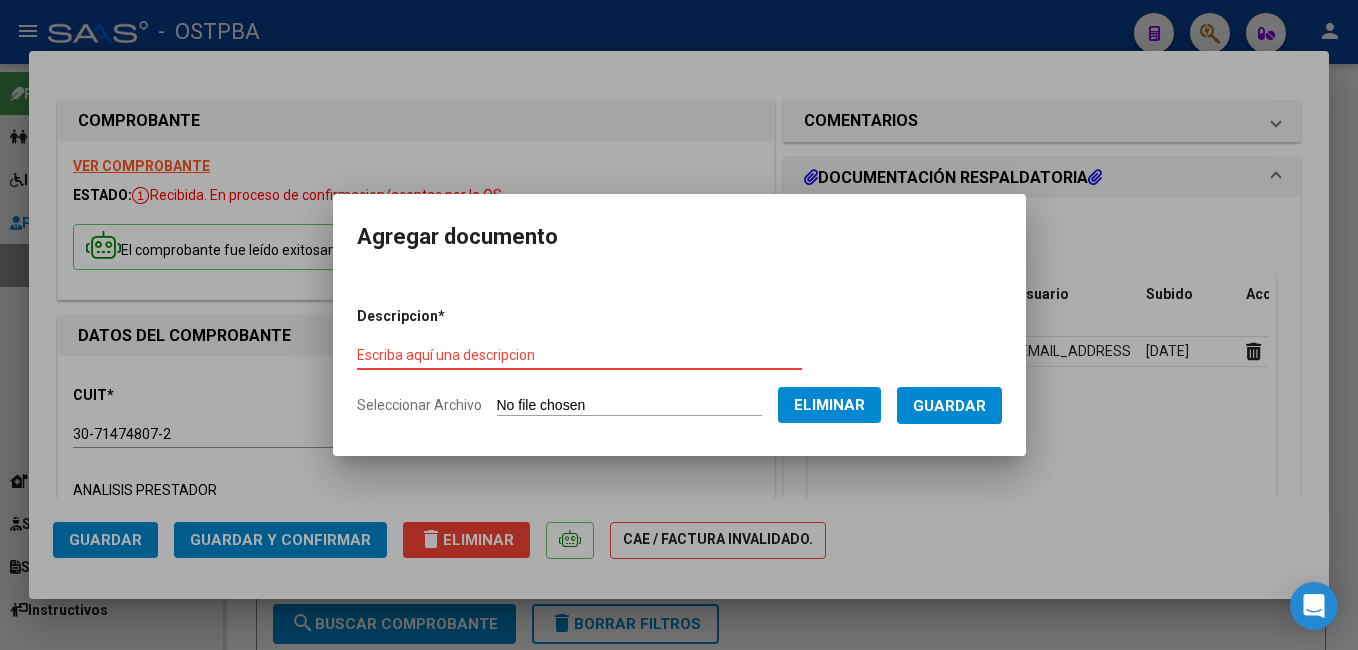 click on "Escriba aquí una descripcion" at bounding box center (579, 355) 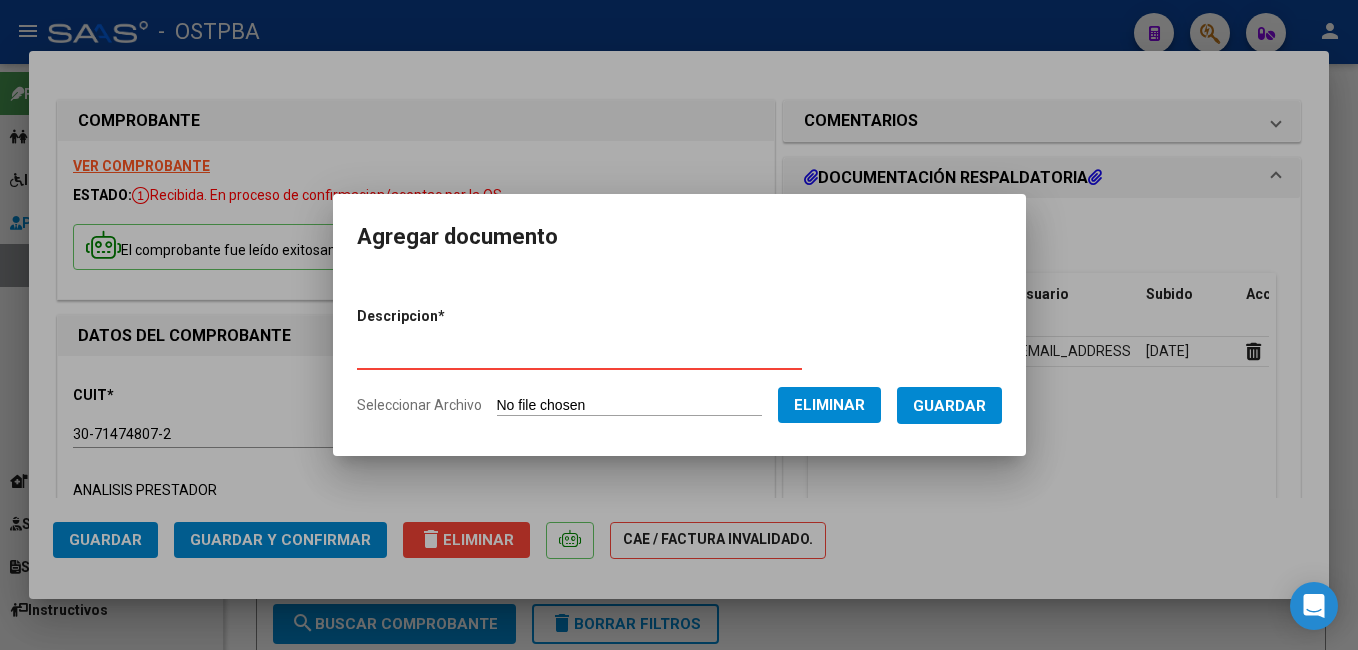 type on "Certif. de Supervivencia" 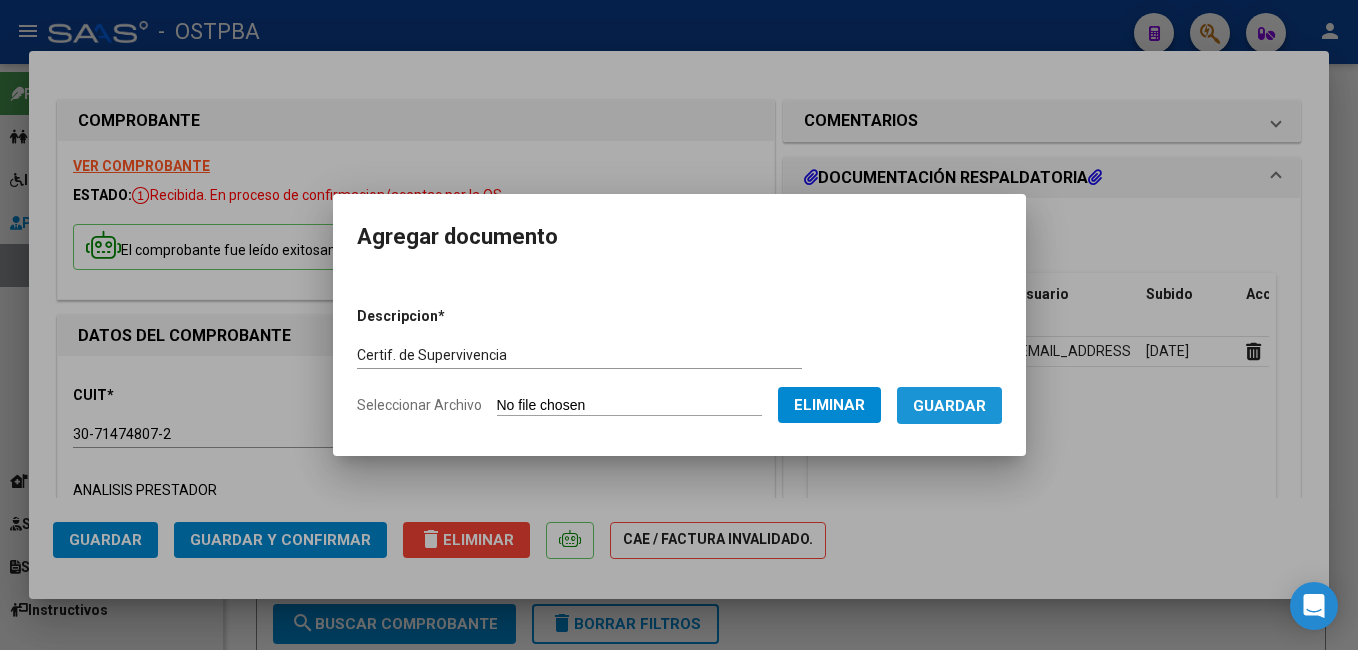 click on "Guardar" at bounding box center (949, 405) 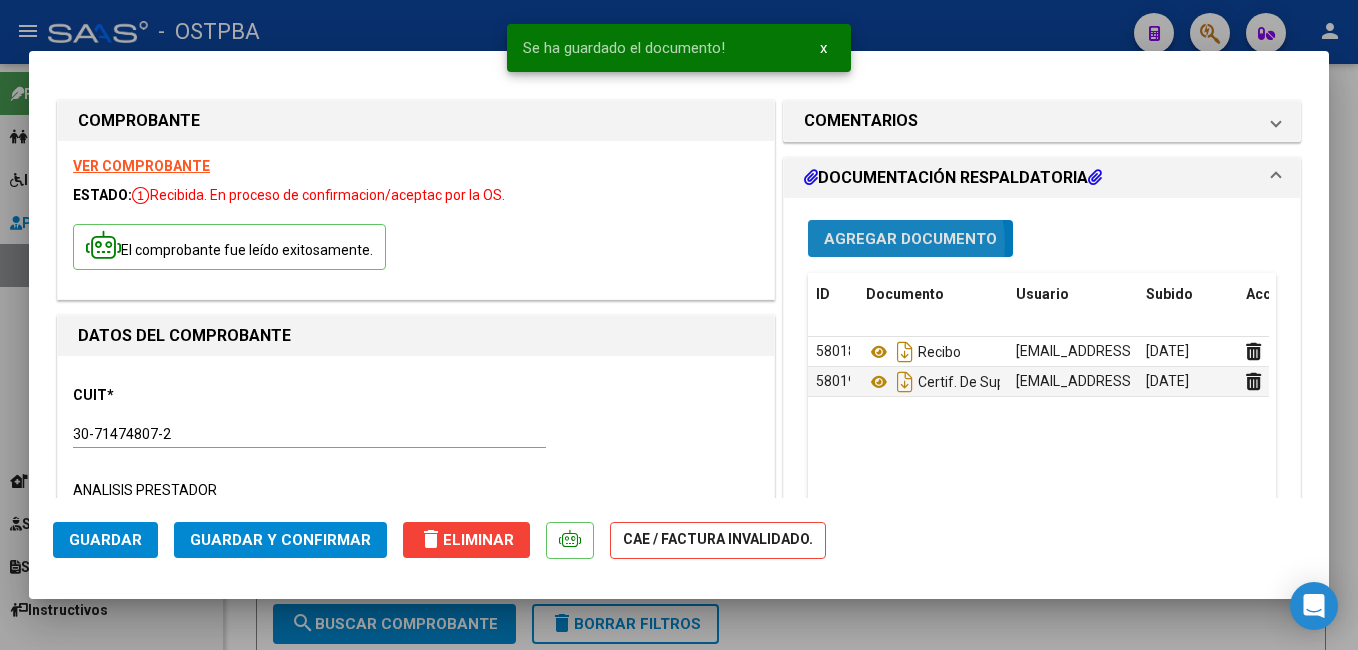 click on "Agregar Documento" at bounding box center [910, 239] 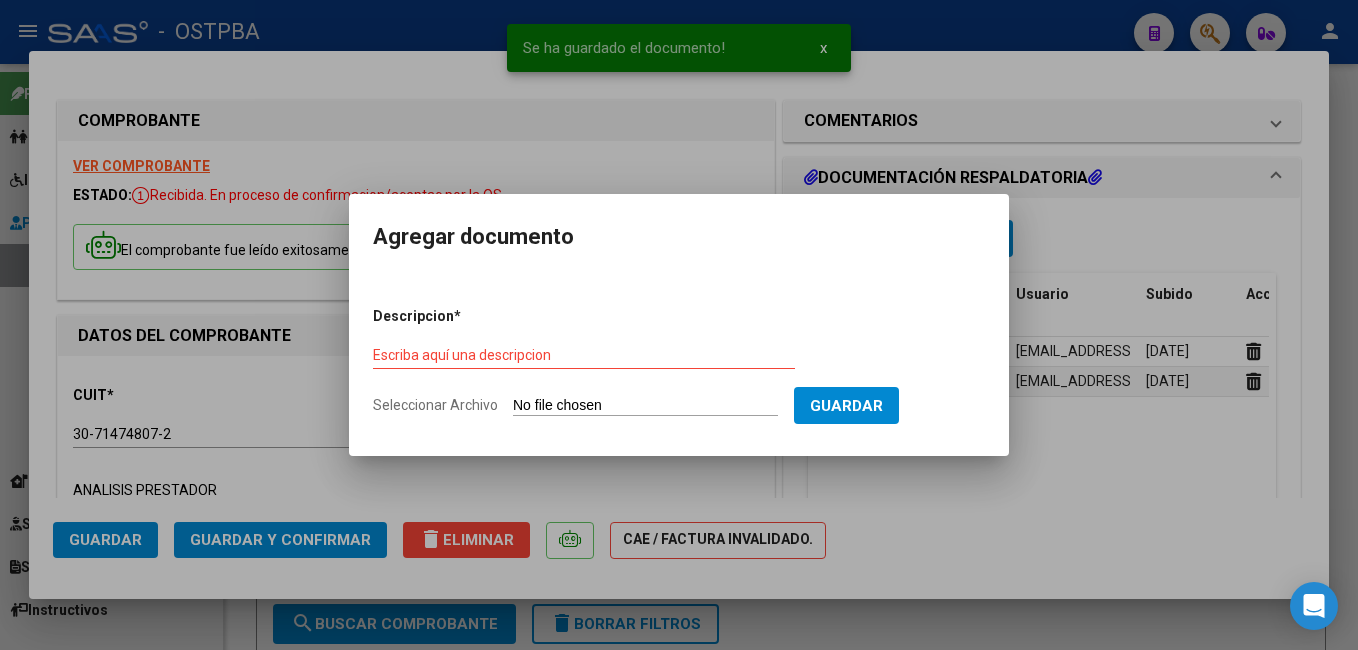 click on "Seleccionar Archivo" 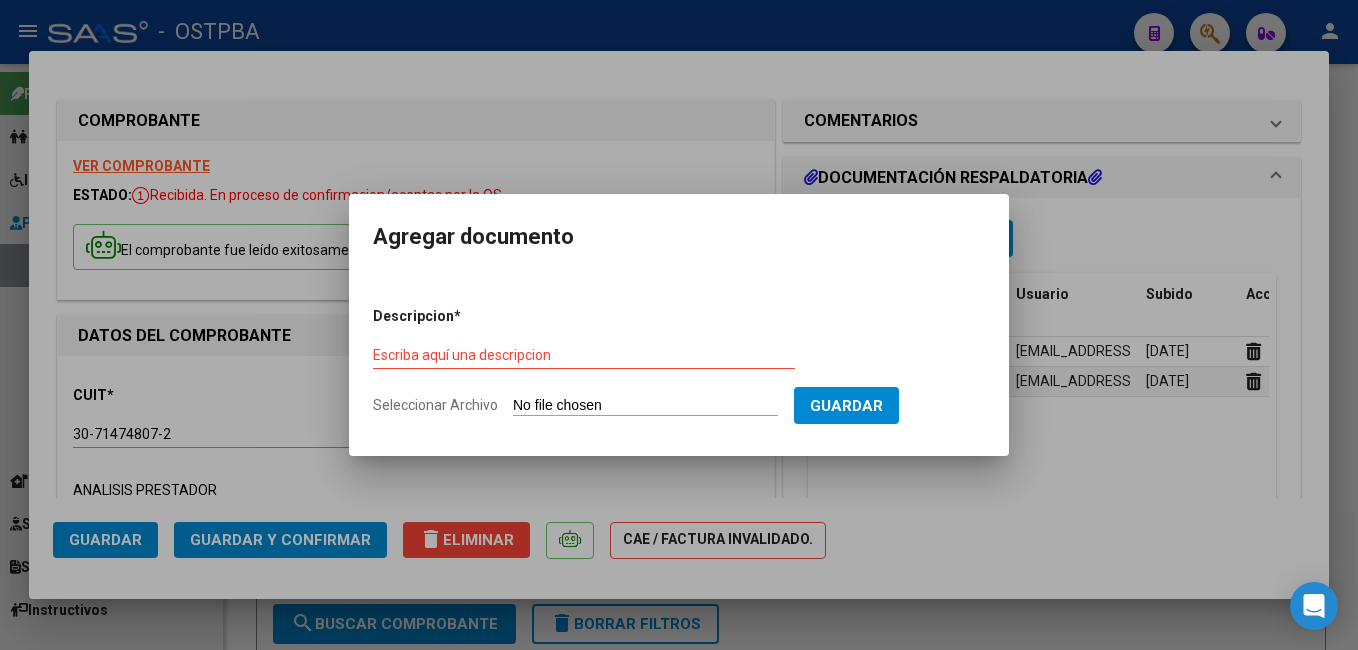 type on "C:\fakepath\[PERSON_NAME].pdf" 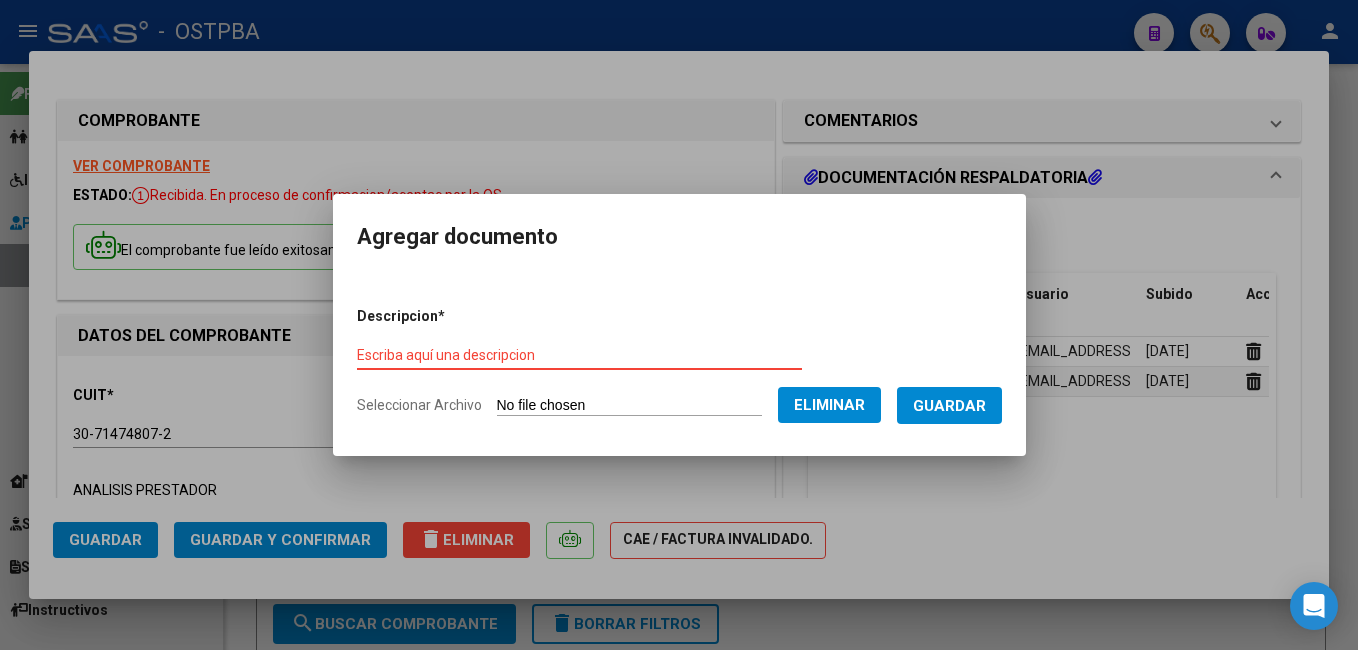 click on "Escriba aquí una descripcion" at bounding box center [579, 355] 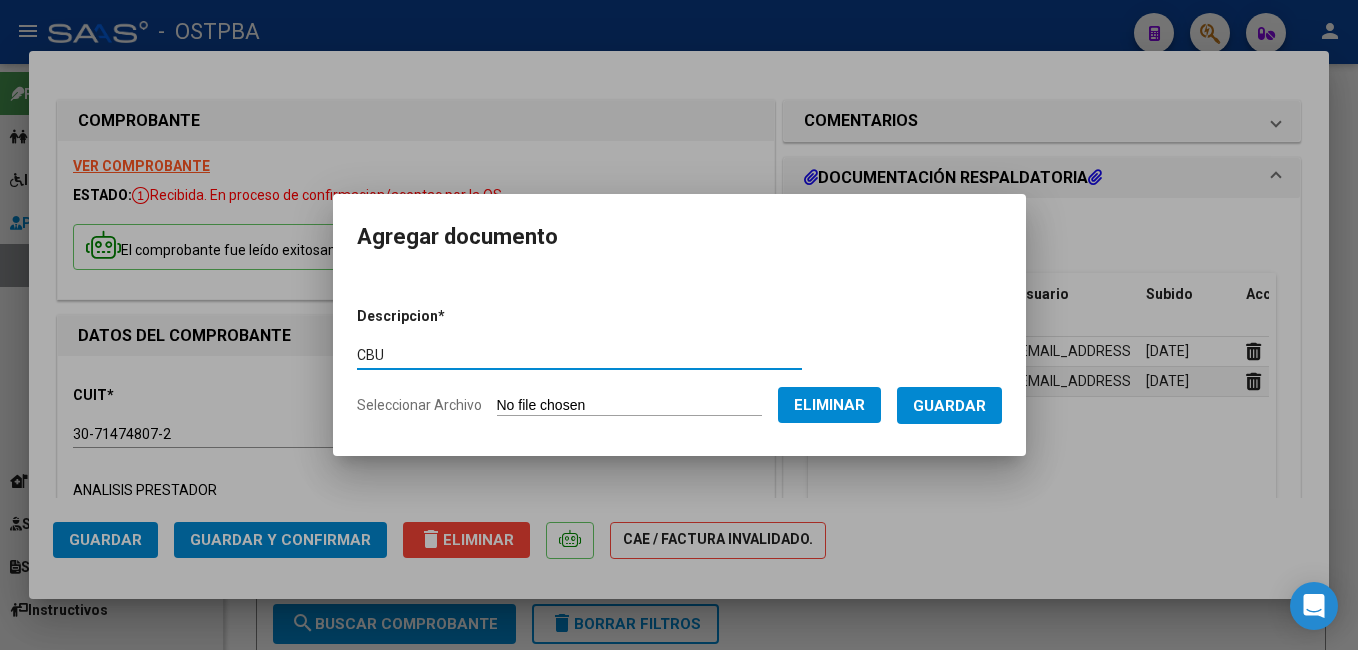 type on "CBU" 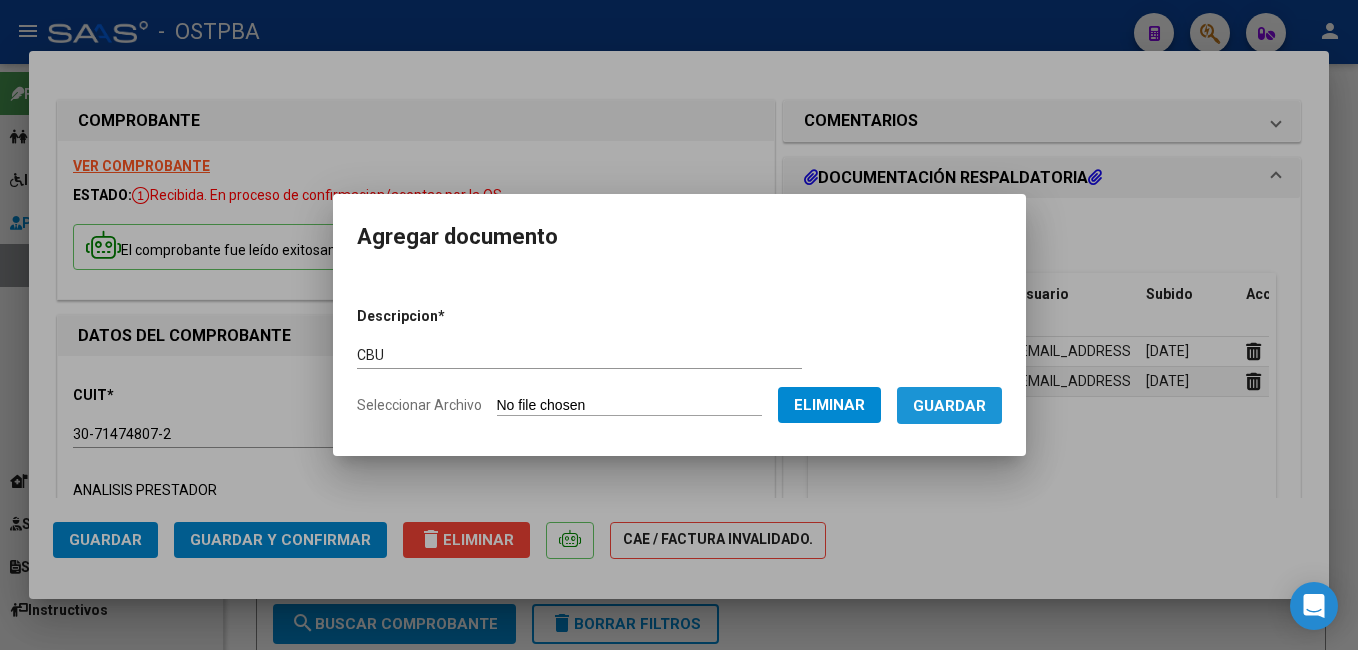 click on "Guardar" at bounding box center (949, 406) 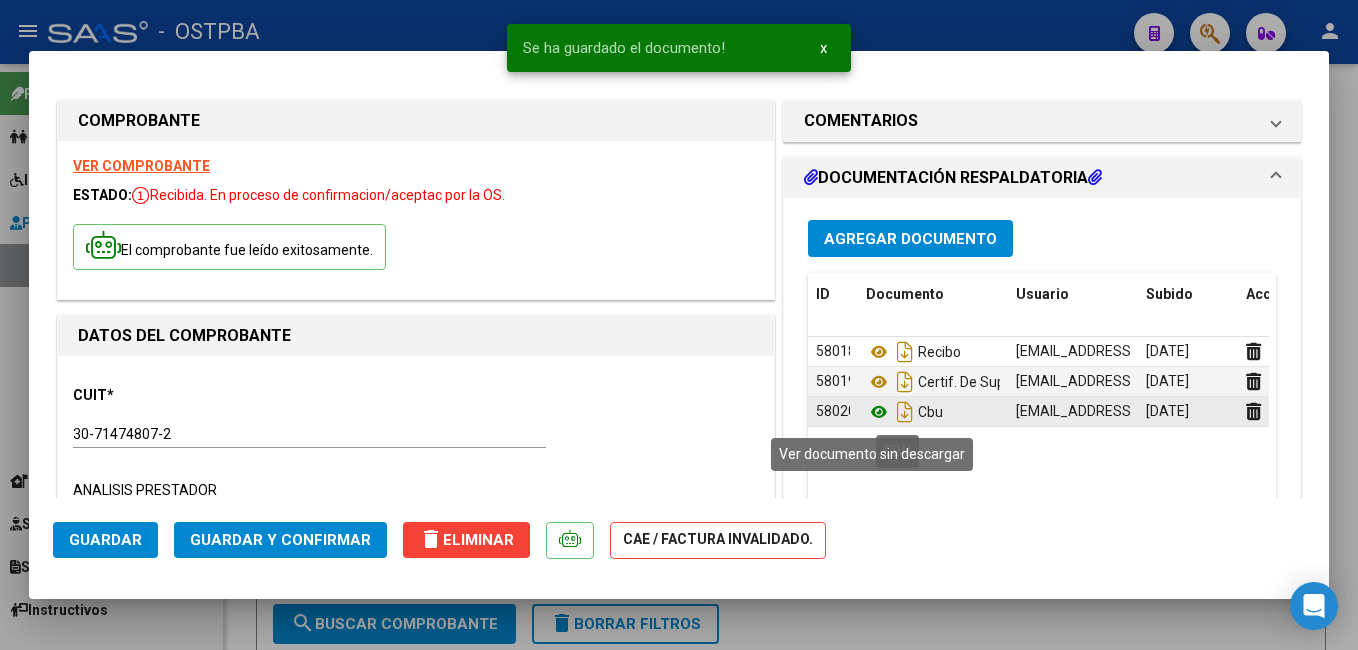 click 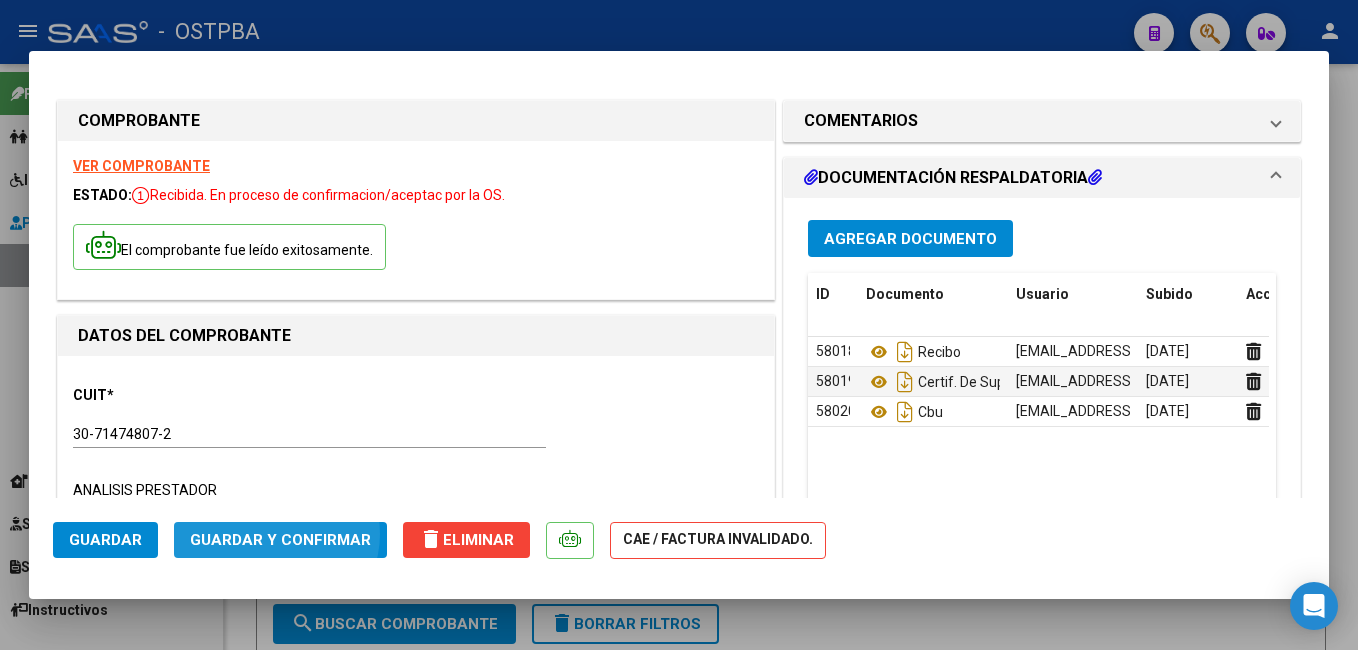 click on "Guardar y Confirmar" 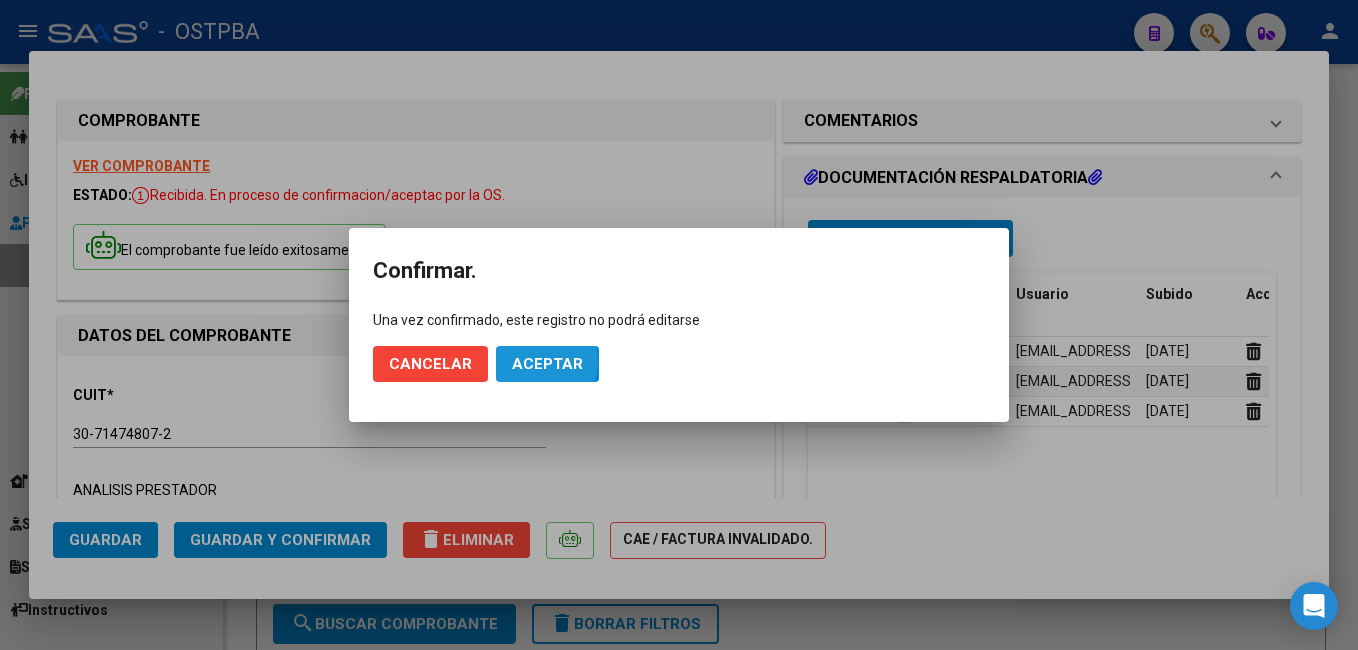 click on "Aceptar" 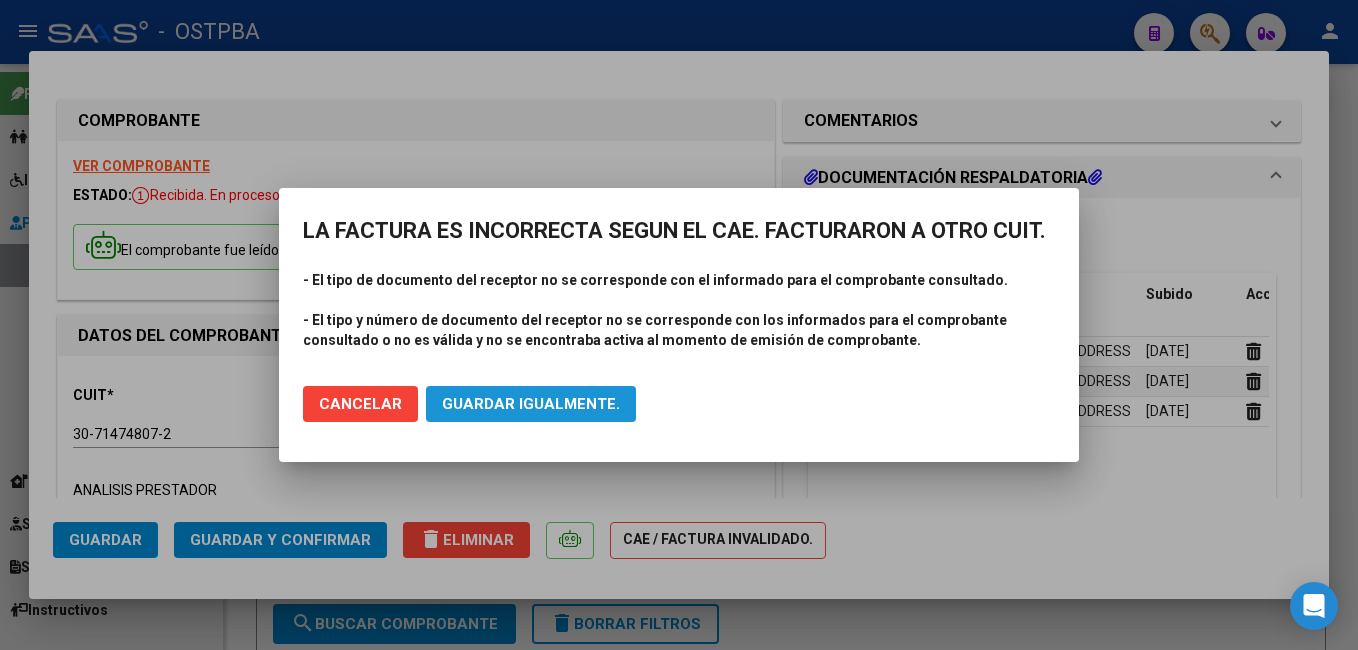 click on "Guardar igualmente." 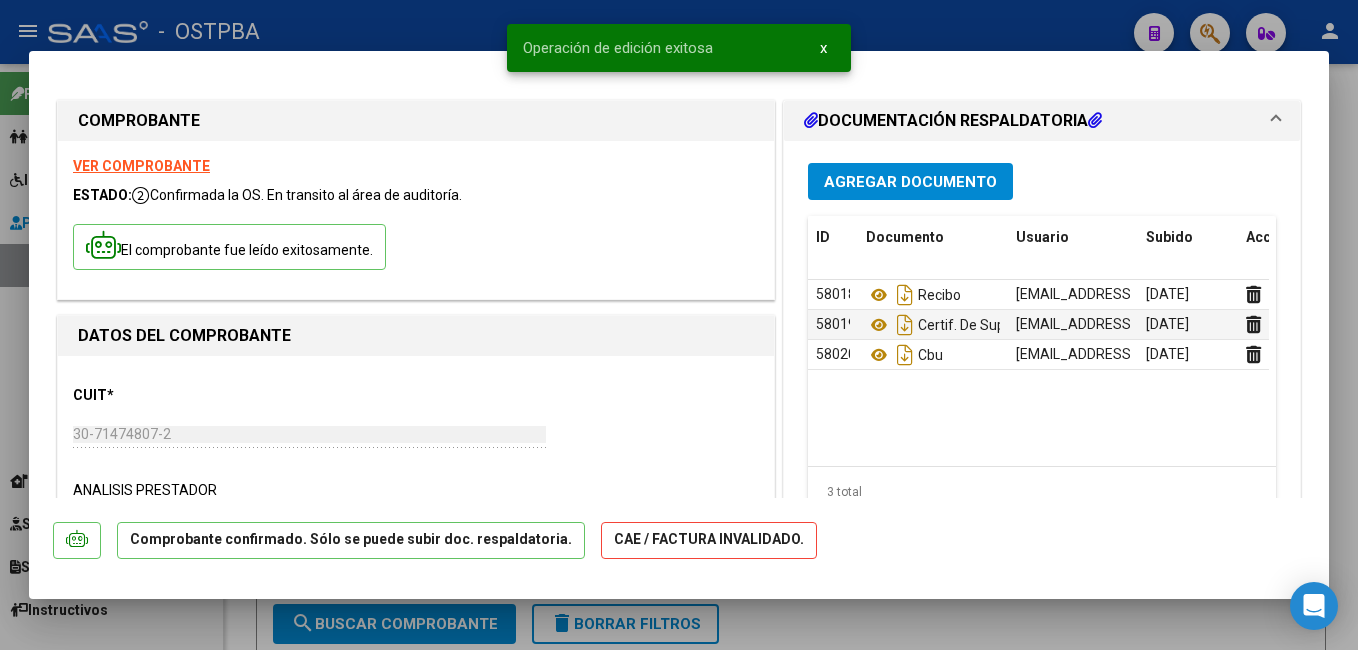 click at bounding box center [679, 325] 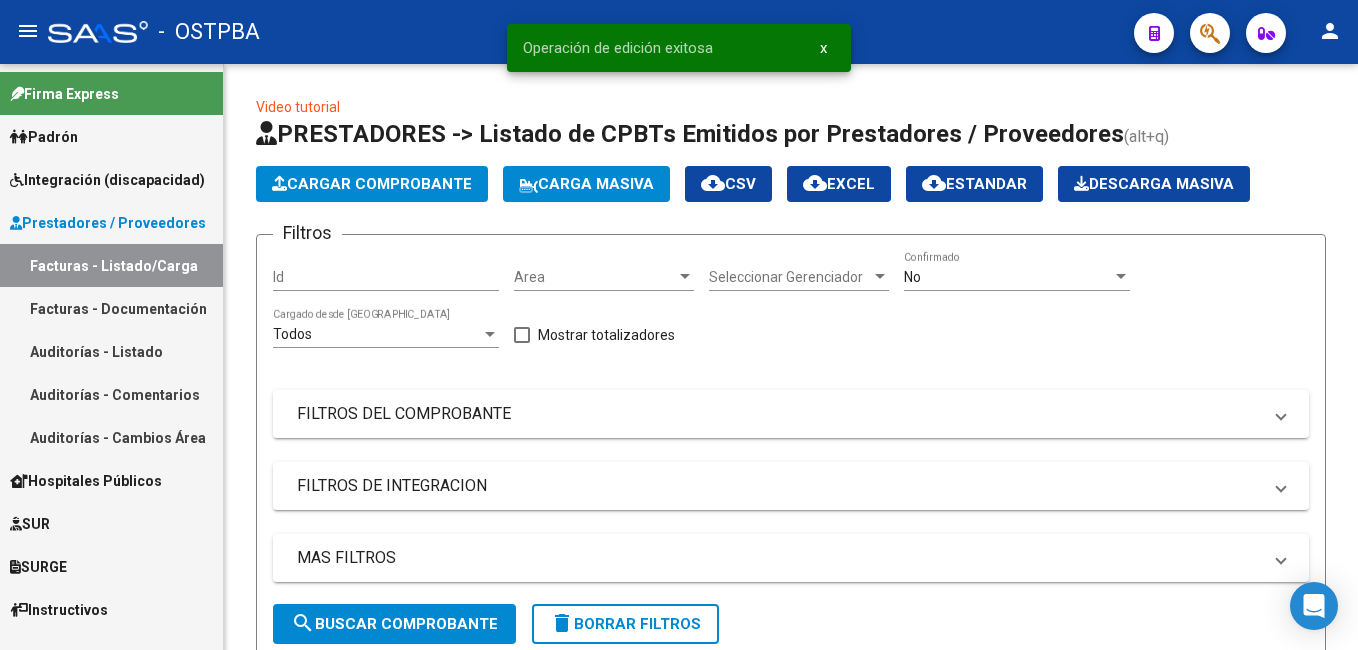 click on "Padrón" at bounding box center [44, 137] 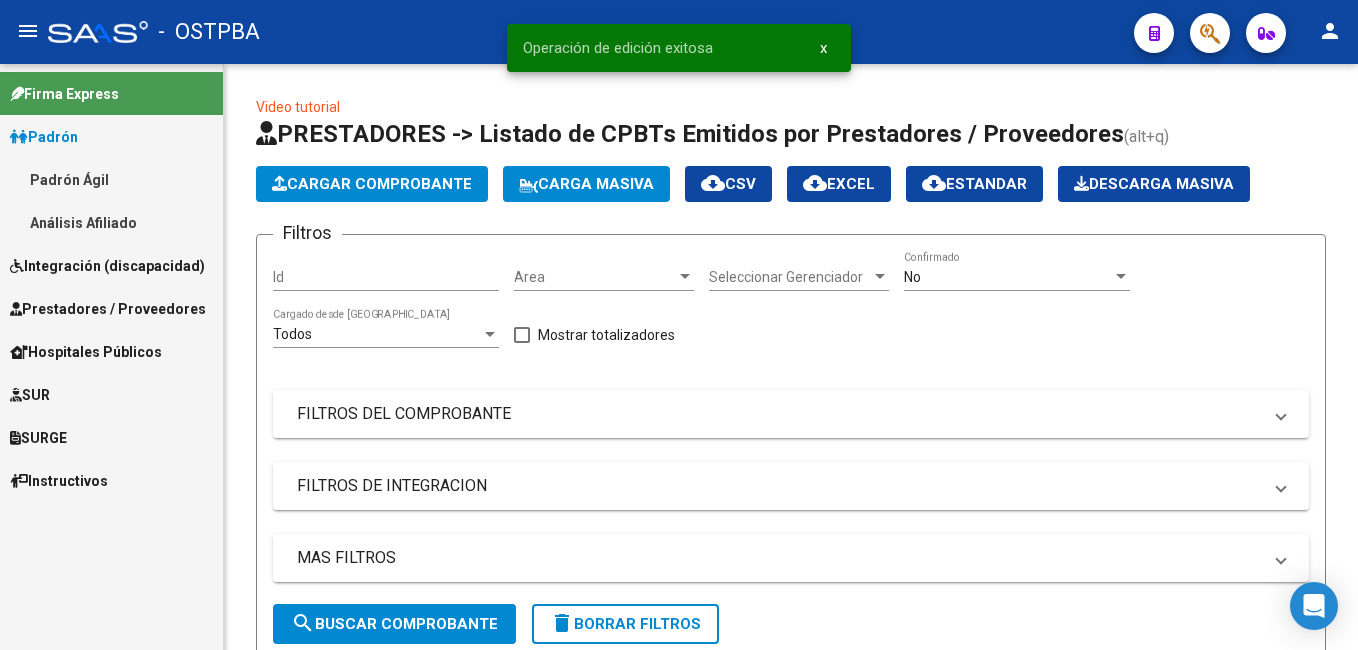 click on "Padrón Ágil" at bounding box center (111, 179) 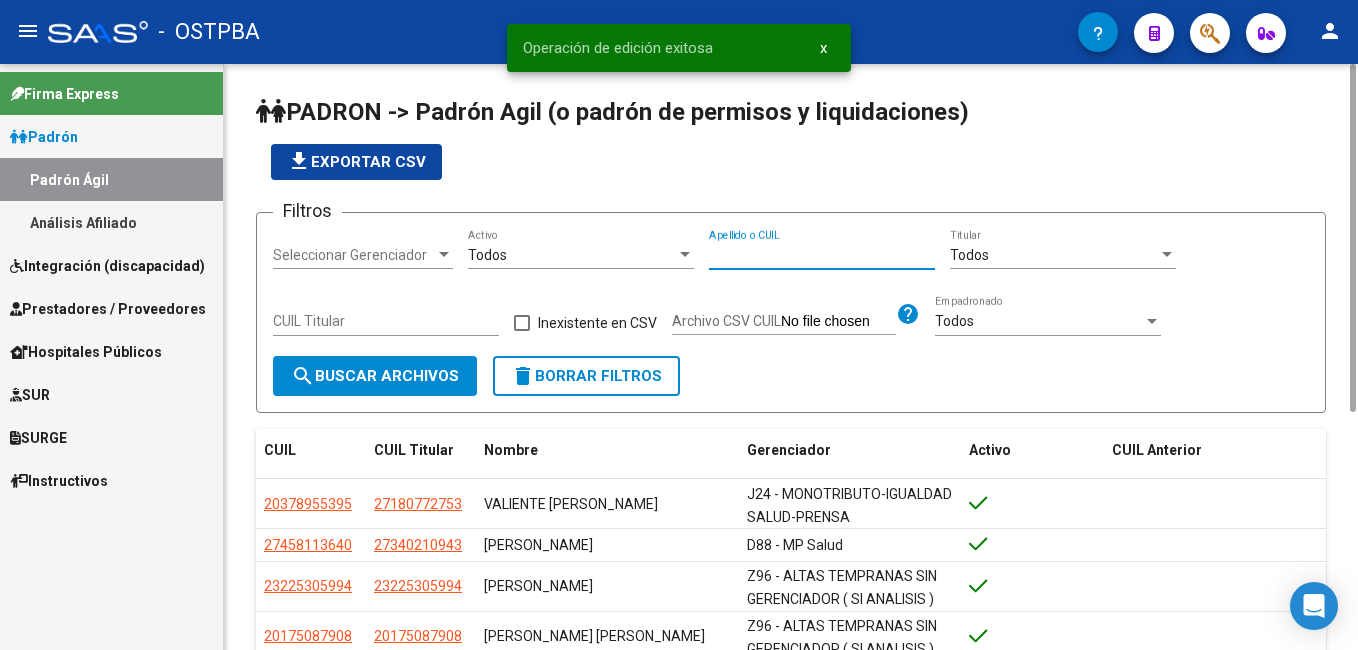 click on "Apellido o CUIL" at bounding box center (822, 255) 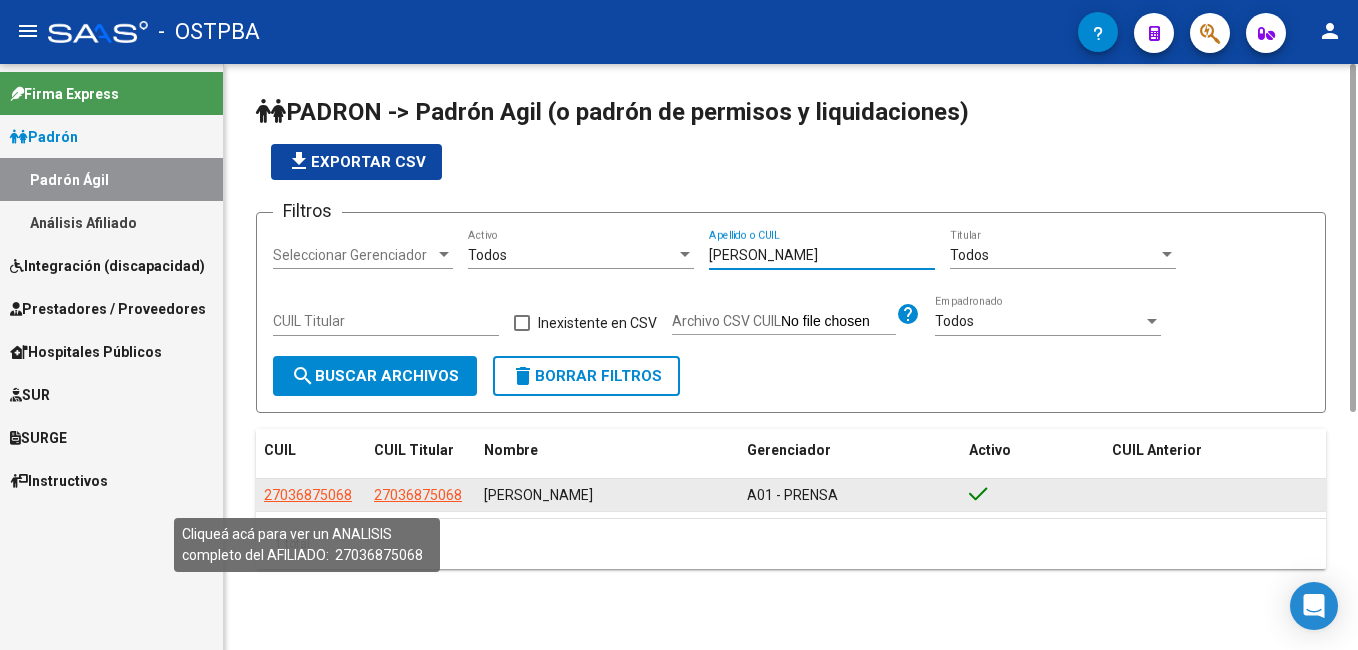 type on "[PERSON_NAME]" 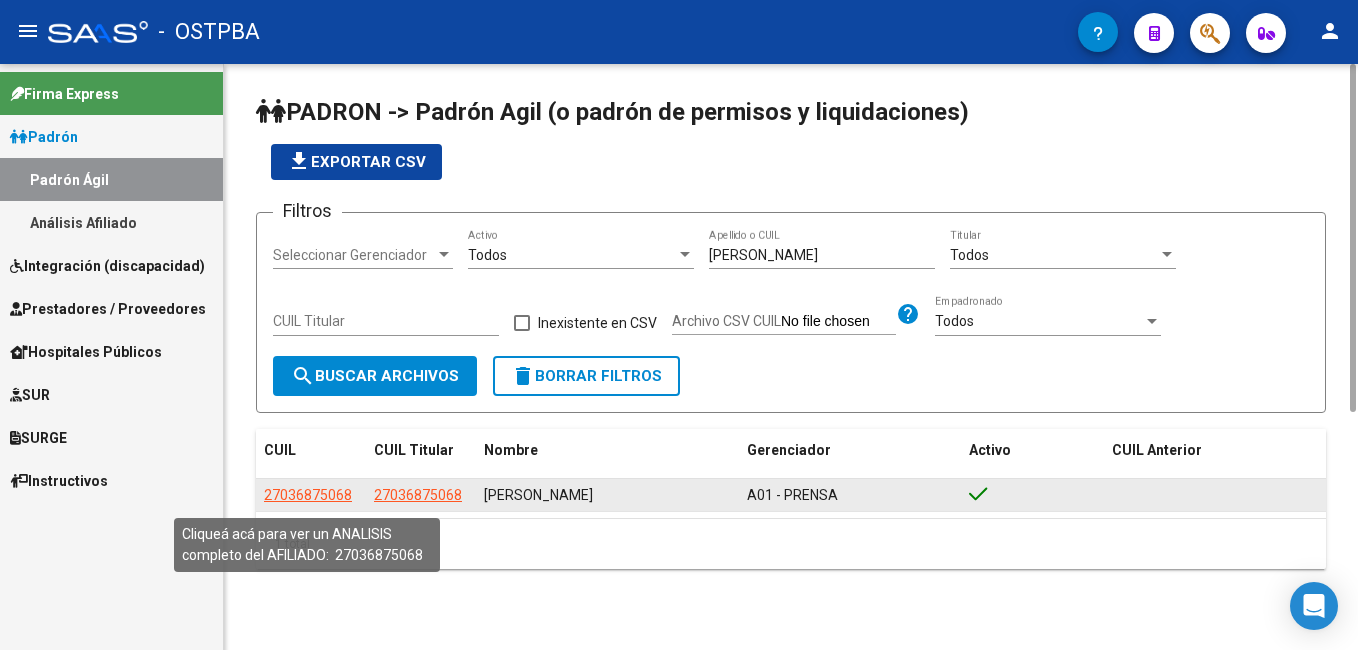 drag, startPoint x: 264, startPoint y: 496, endPoint x: 347, endPoint y: 500, distance: 83.09633 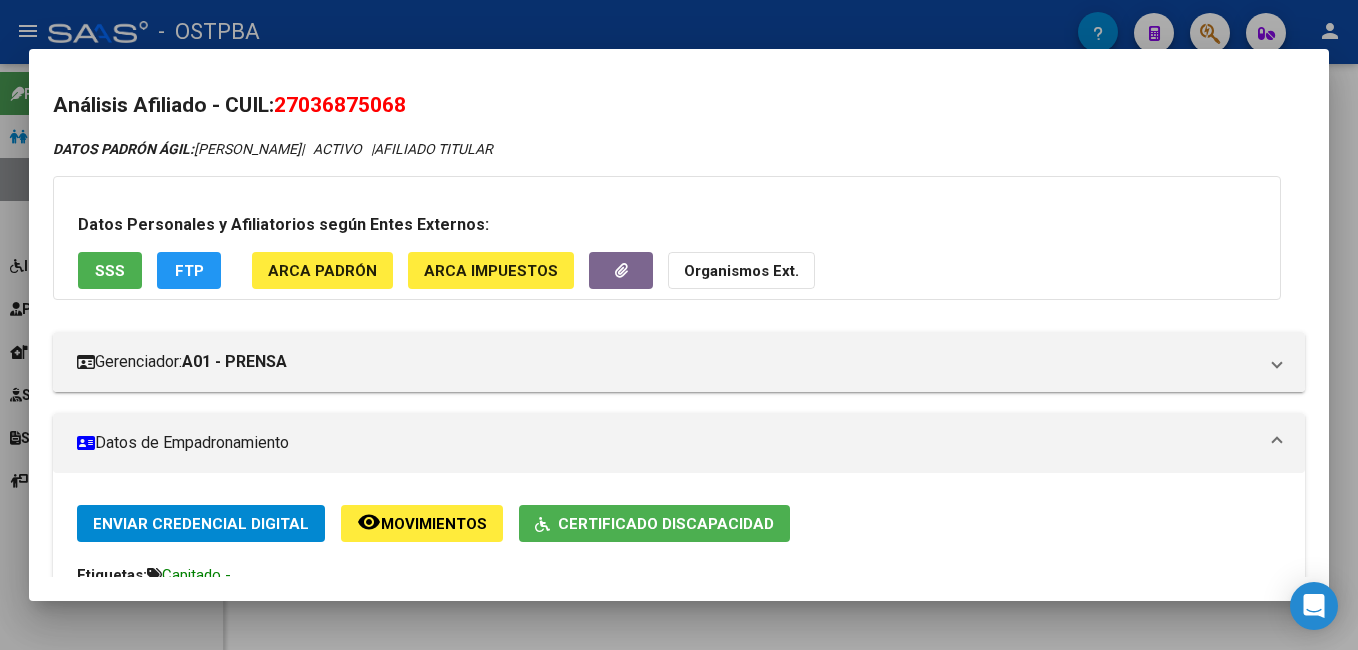 drag, startPoint x: 283, startPoint y: 100, endPoint x: 411, endPoint y: 96, distance: 128.06248 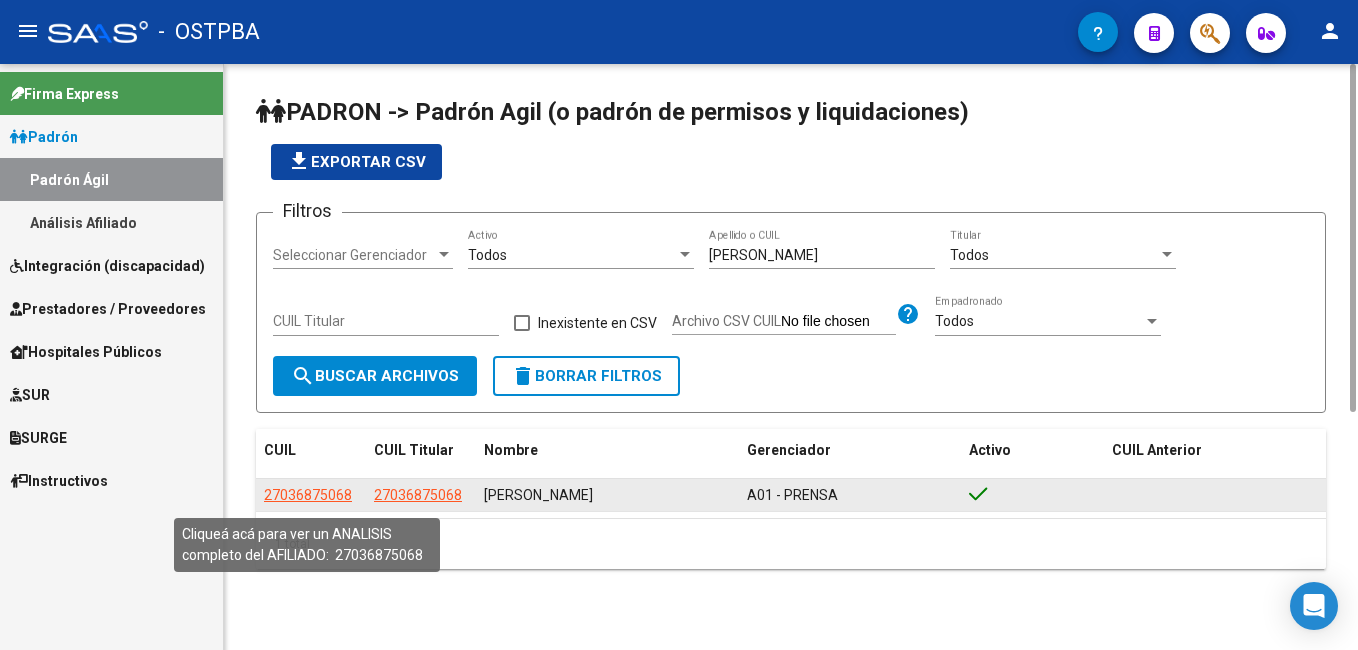 click on "27036875068" 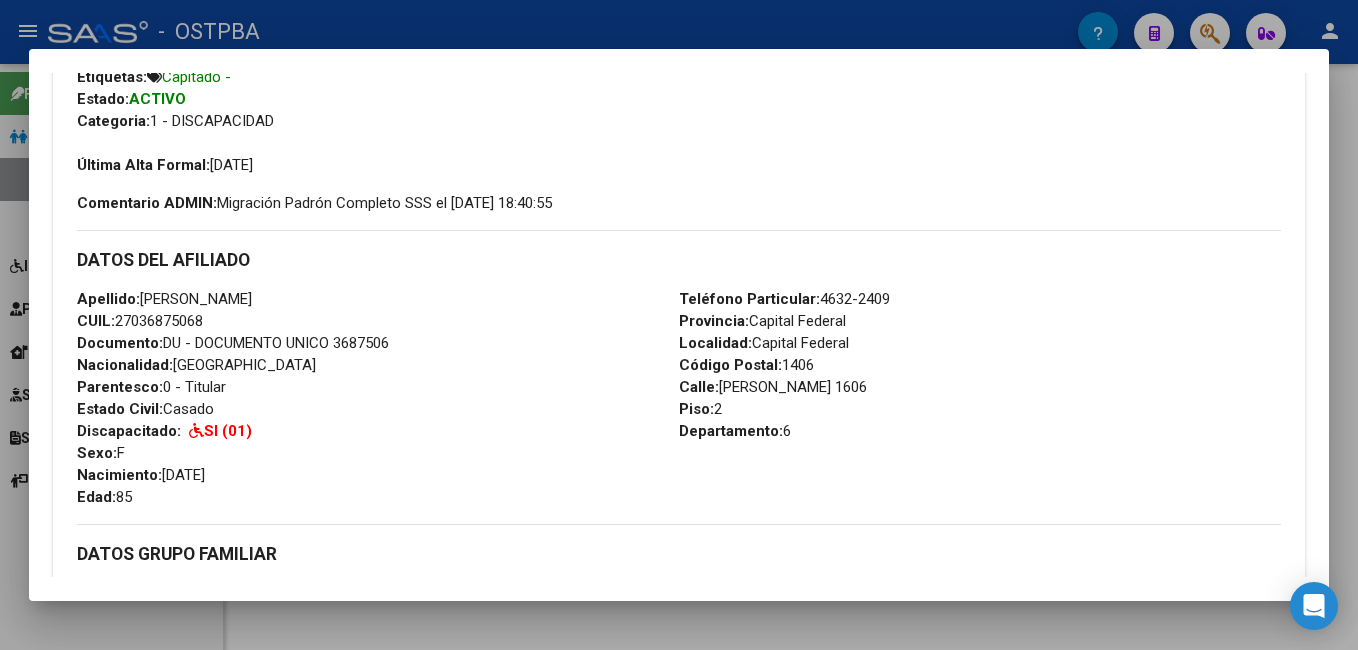 scroll, scrollTop: 500, scrollLeft: 0, axis: vertical 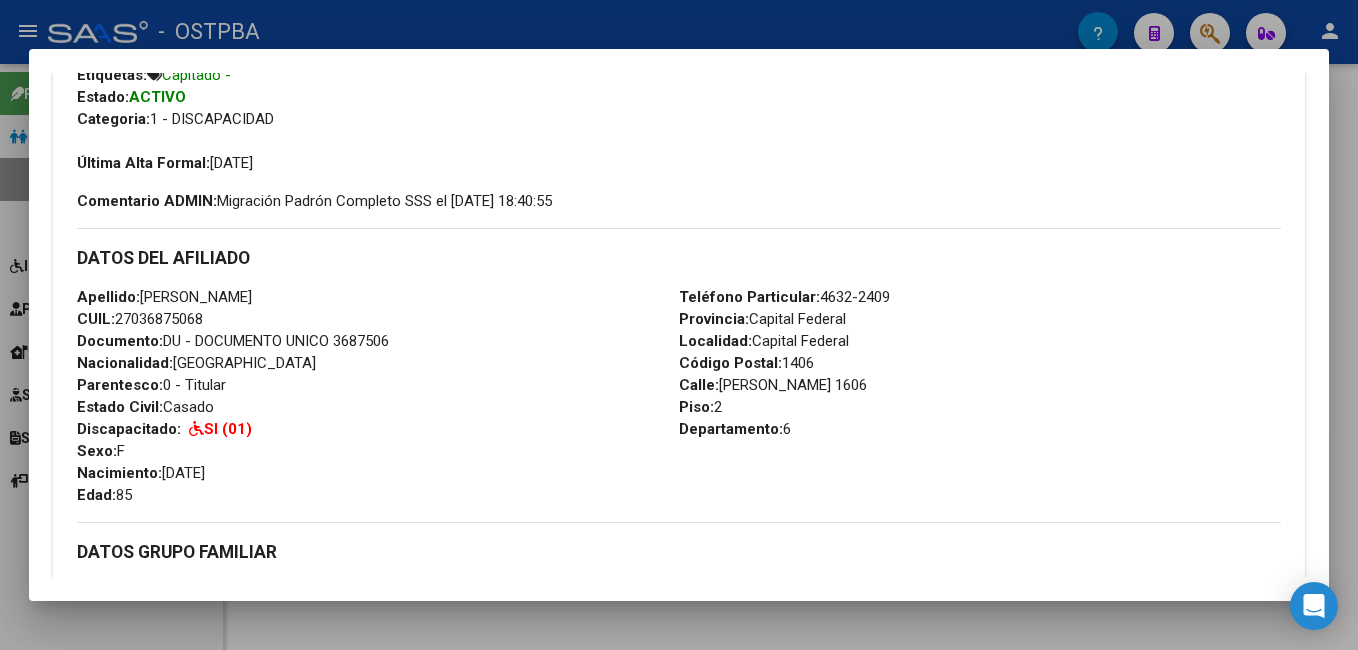 click on "Enviar Credencial Digital remove_red_eye Movimientos    Certificado Discapacidad Etiquetas: Capitado - Estado: ACTIVO Categoria:  1 - DISCAPACIDAD   Última Alta Formal:  [DATE] Comentario ADMIN:  Migración Padrón Completo SSS el [DATE] 18:40:55 DATOS DEL AFILIADO Apellido:  [PERSON_NAME] CUIL:  27036875068 Documento:  DU - DOCUMENTO UNICO 3687506  Nacionalidad:  [DEMOGRAPHIC_DATA] Parentesco:  0 - Titular Estado Civil:  [DEMOGRAPHIC_DATA] Discapacitado:     SI (01) Sexo:  F Nacimiento:  [DEMOGRAPHIC_DATA] Edad:  85  Teléfono Particular:  [PHONE_NUMBER]            Provincia:  Capital Federal Localidad:  Capital Federal Código Postal:  1406 Calle:  [PERSON_NAME] 1606 Piso:  2  Departamento:  6 DATOS GRUPO FAMILIAR Gerenciador / Plan:  A01 - PRENSA / Sin Plan Empleador:    33637617449 Tipo Beneficiario Titular:   02 - JUBILADOS DEL SISTEMA NACIONAL DELSEGURO DE SALUD  Situacion de Revista Titular:  0 - Recibe haberes regularmente  --Este afiliado no tiene otros integrantes en el grupo familiar--" at bounding box center [679, 384] 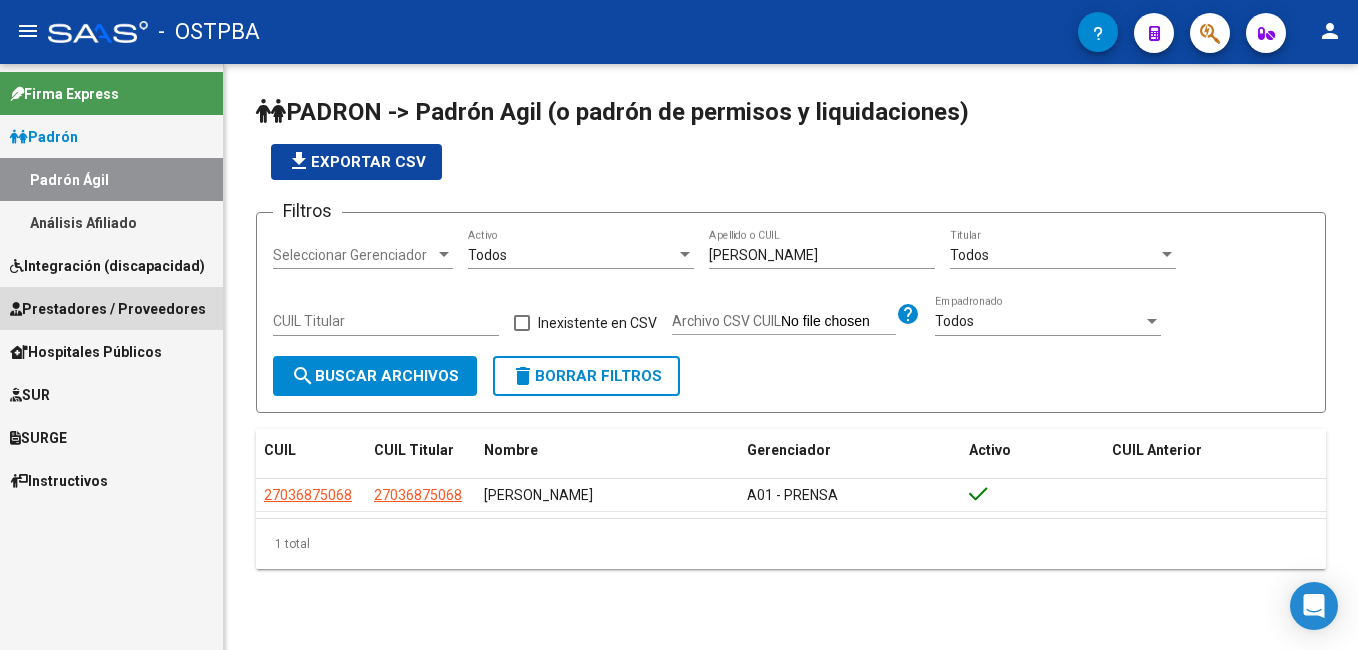 click on "Prestadores / Proveedores" at bounding box center [108, 309] 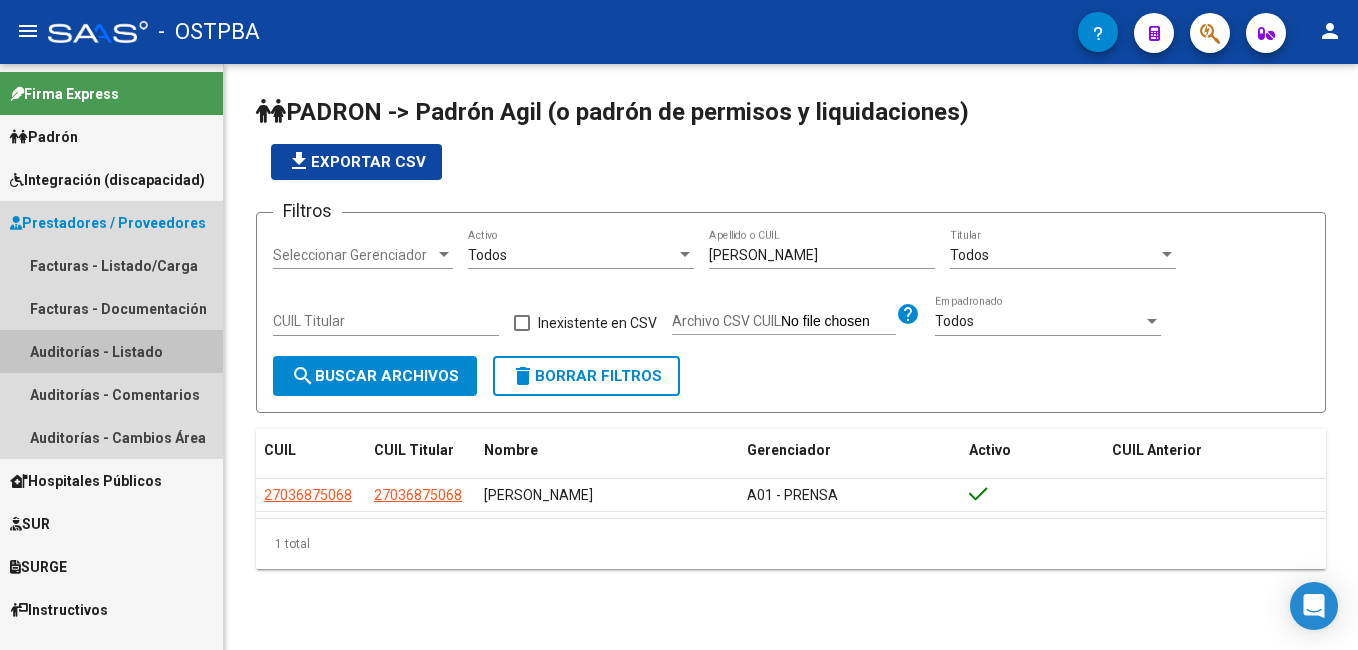 click on "Auditorías - Listado" at bounding box center (111, 351) 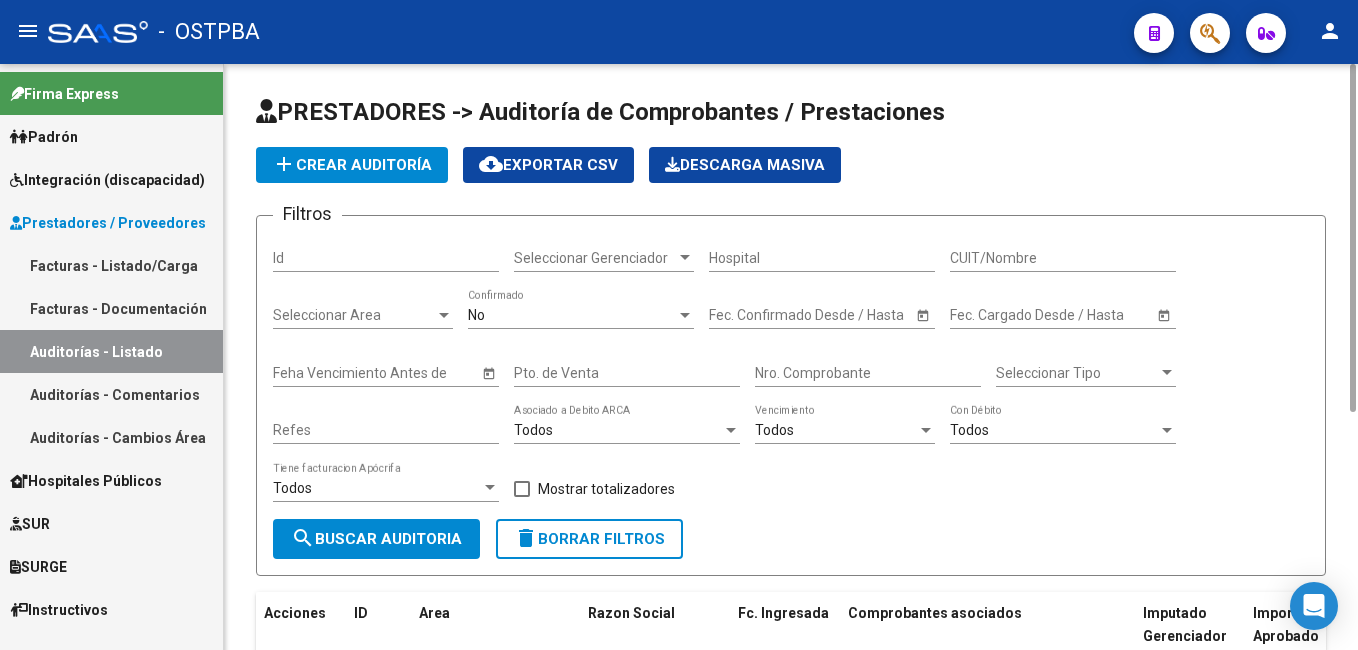 click on "add  Crear Auditoría" 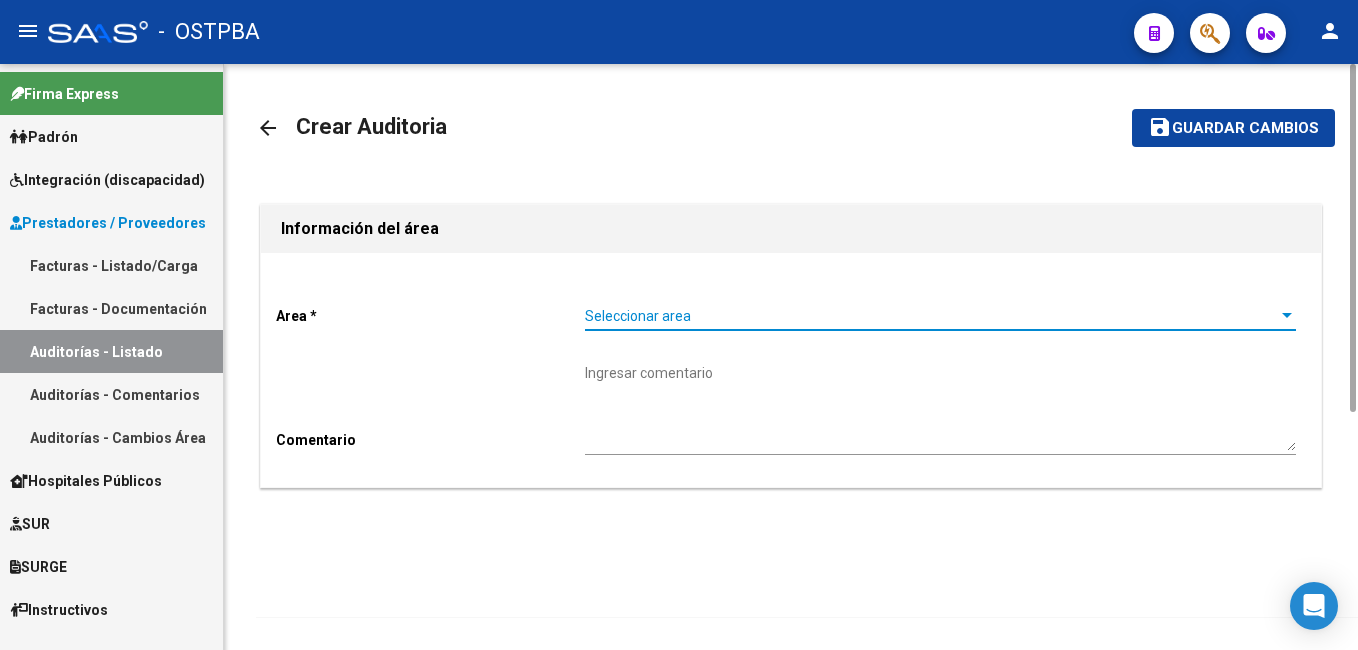 click at bounding box center (1287, 316) 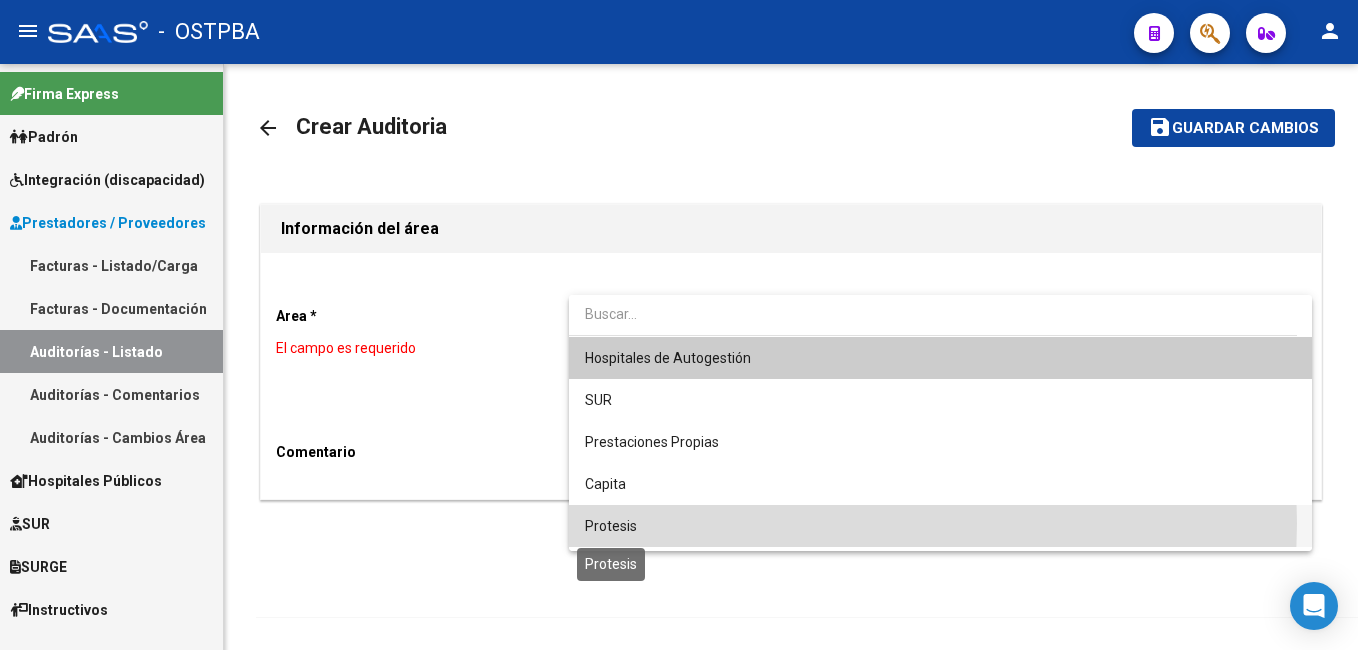 click on "Protesis" at bounding box center [611, 526] 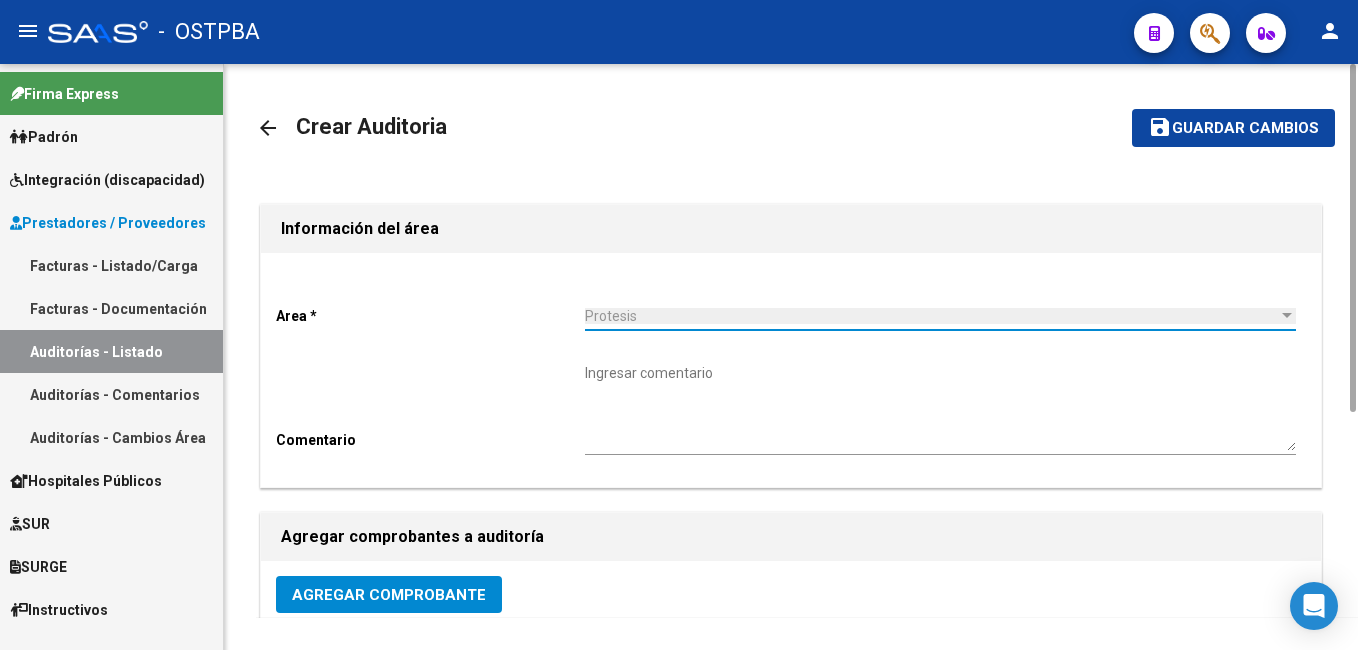 scroll, scrollTop: 400, scrollLeft: 0, axis: vertical 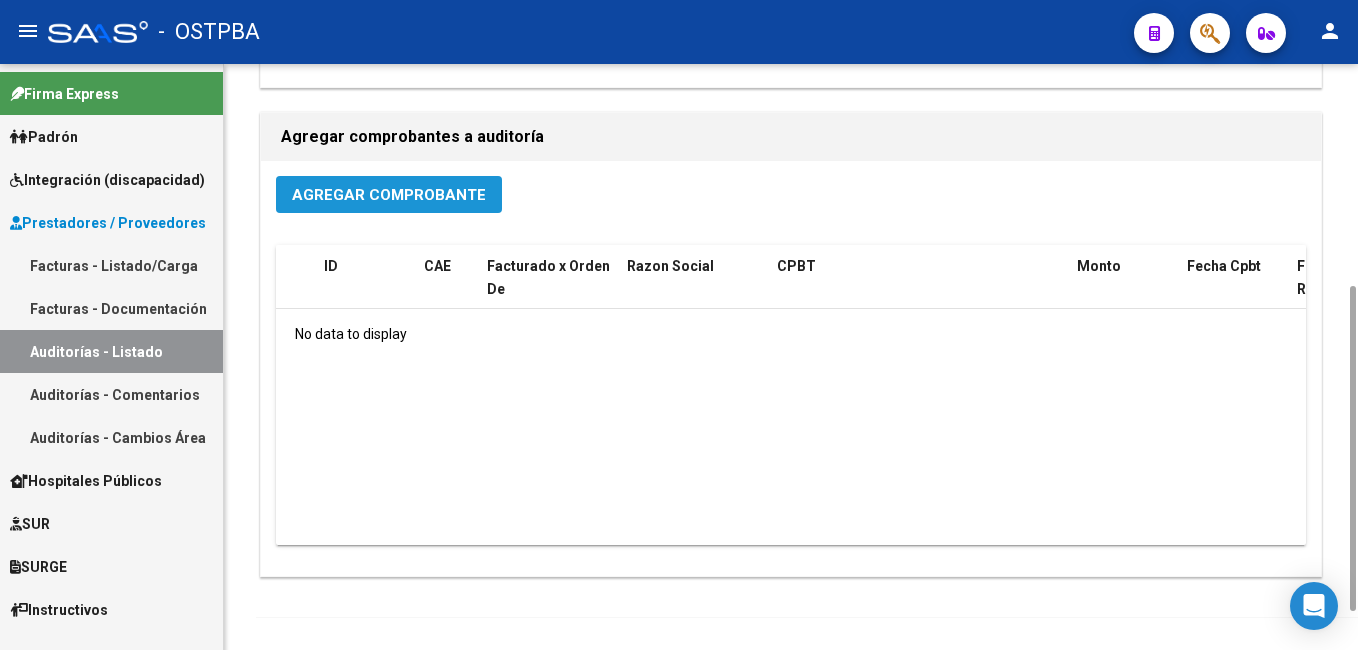 click on "Agregar Comprobante" 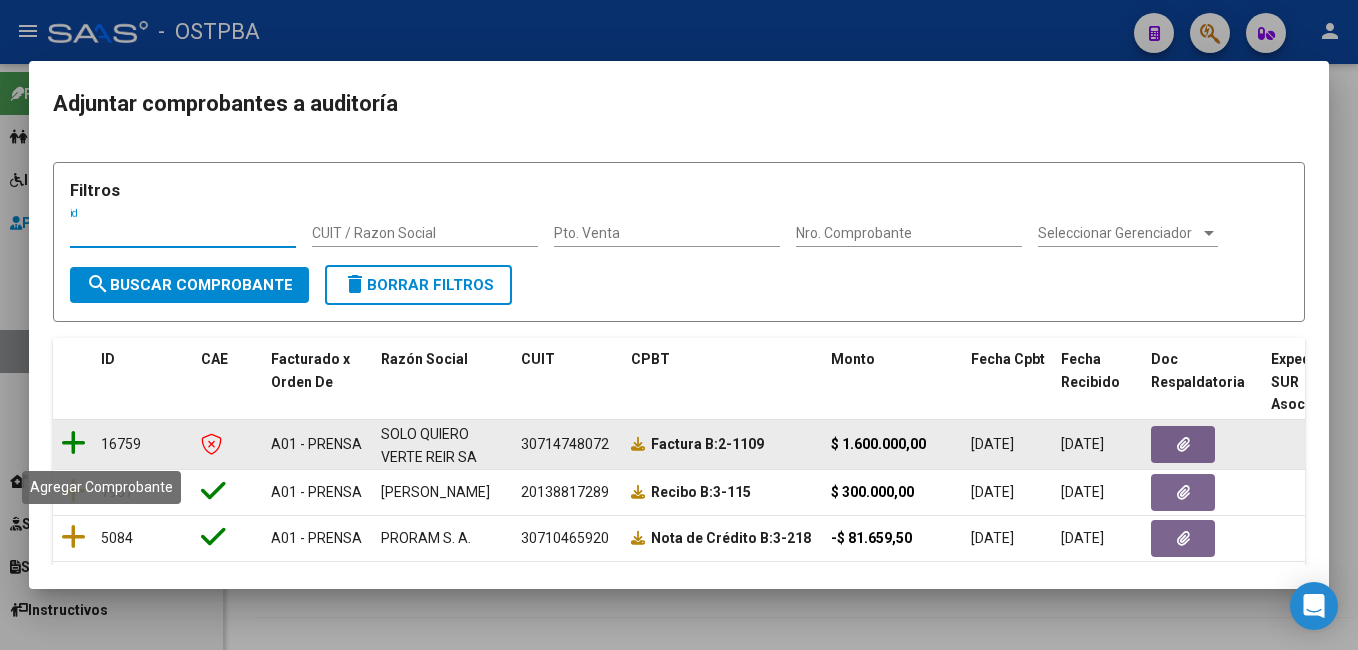 click 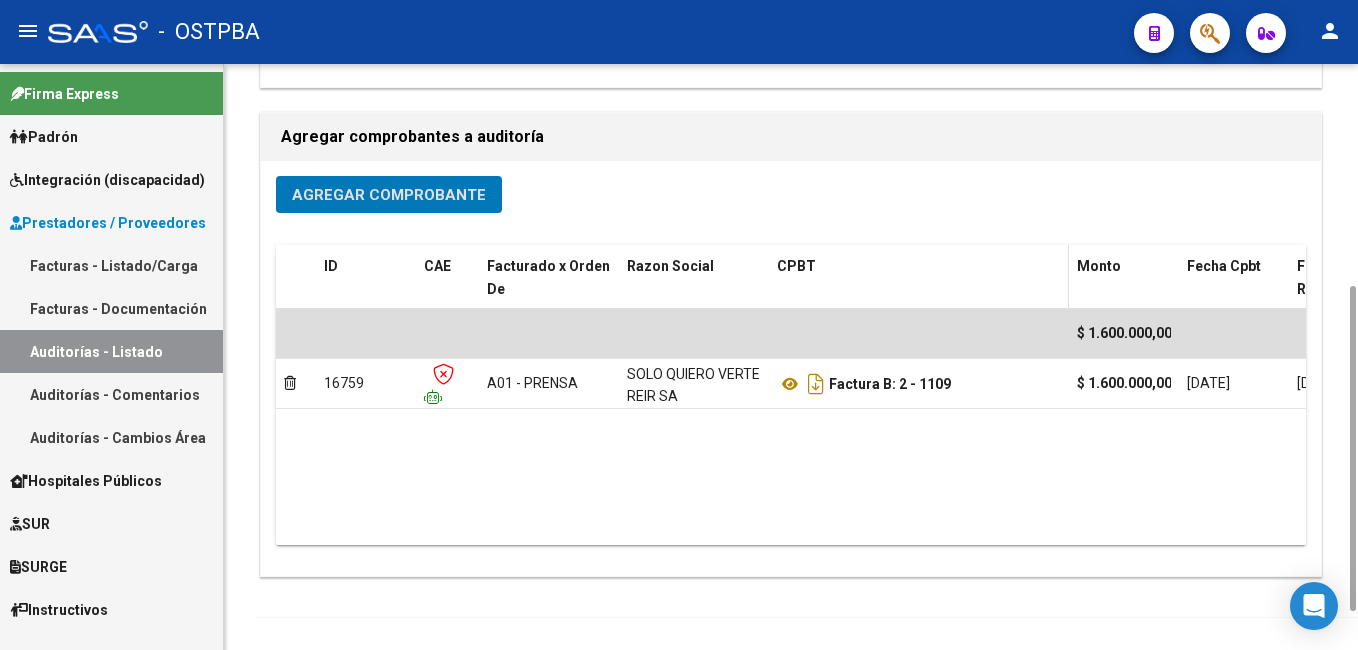 scroll, scrollTop: 0, scrollLeft: 0, axis: both 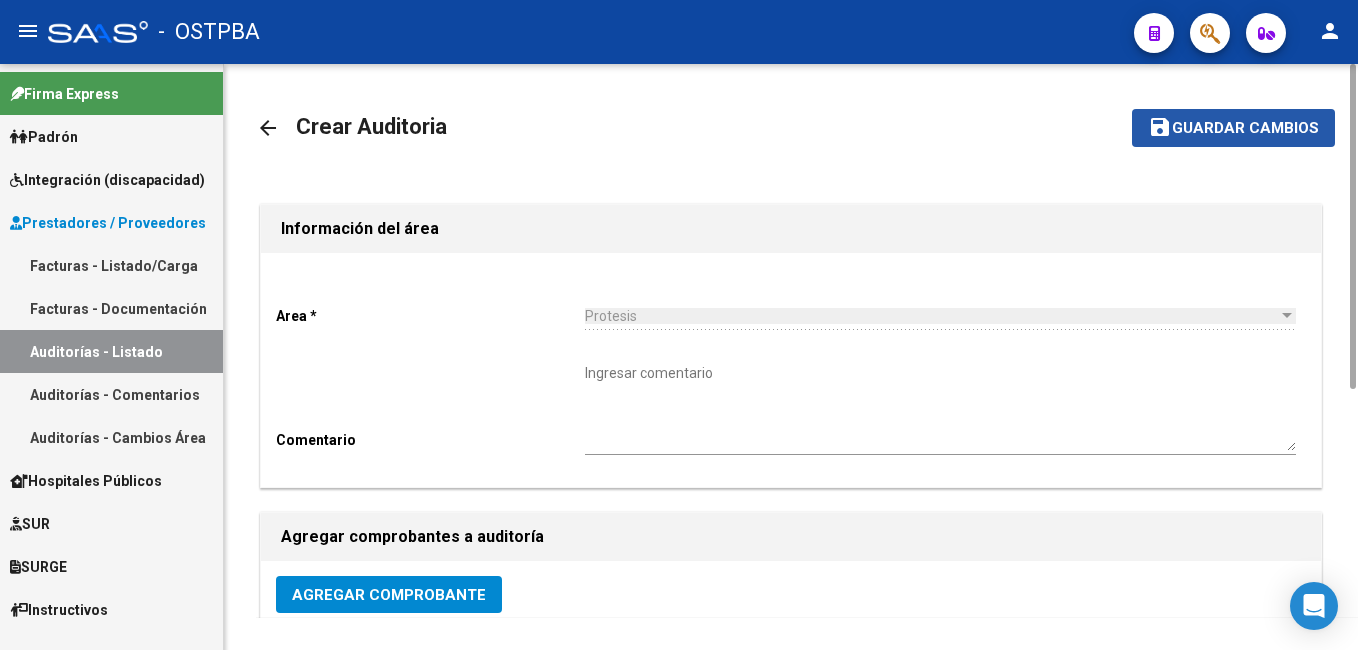 click on "Guardar cambios" 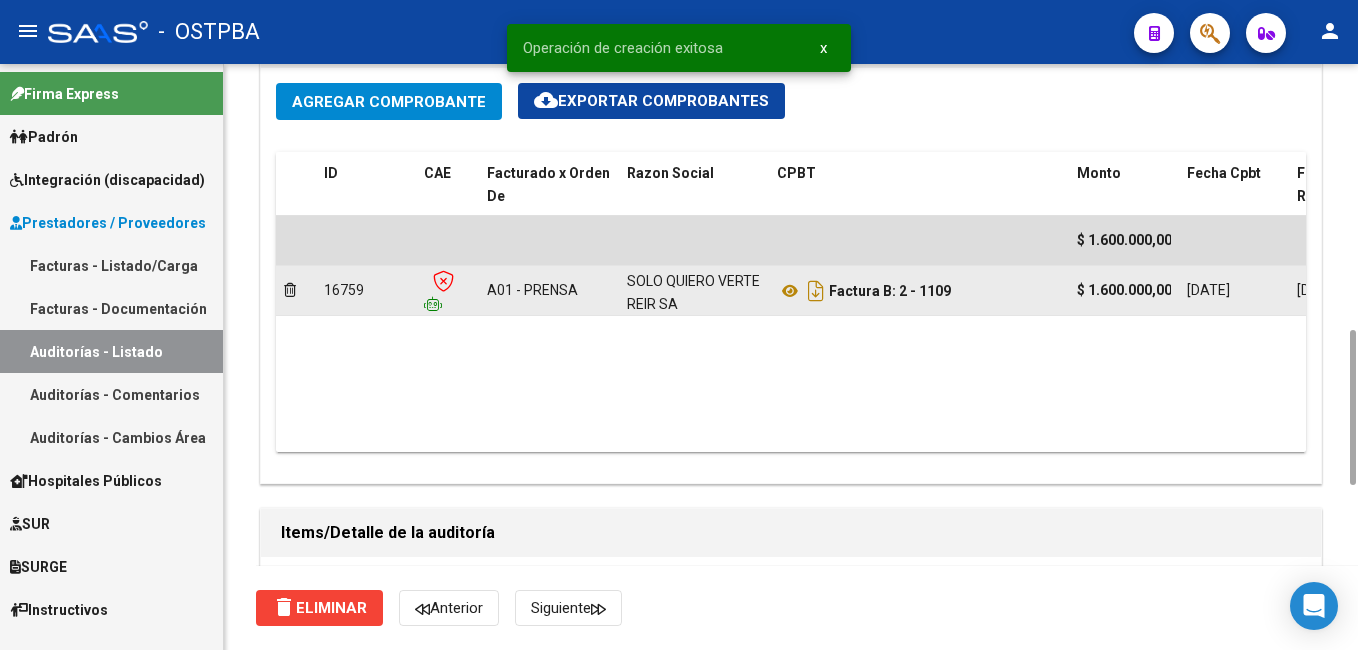 scroll, scrollTop: 1200, scrollLeft: 0, axis: vertical 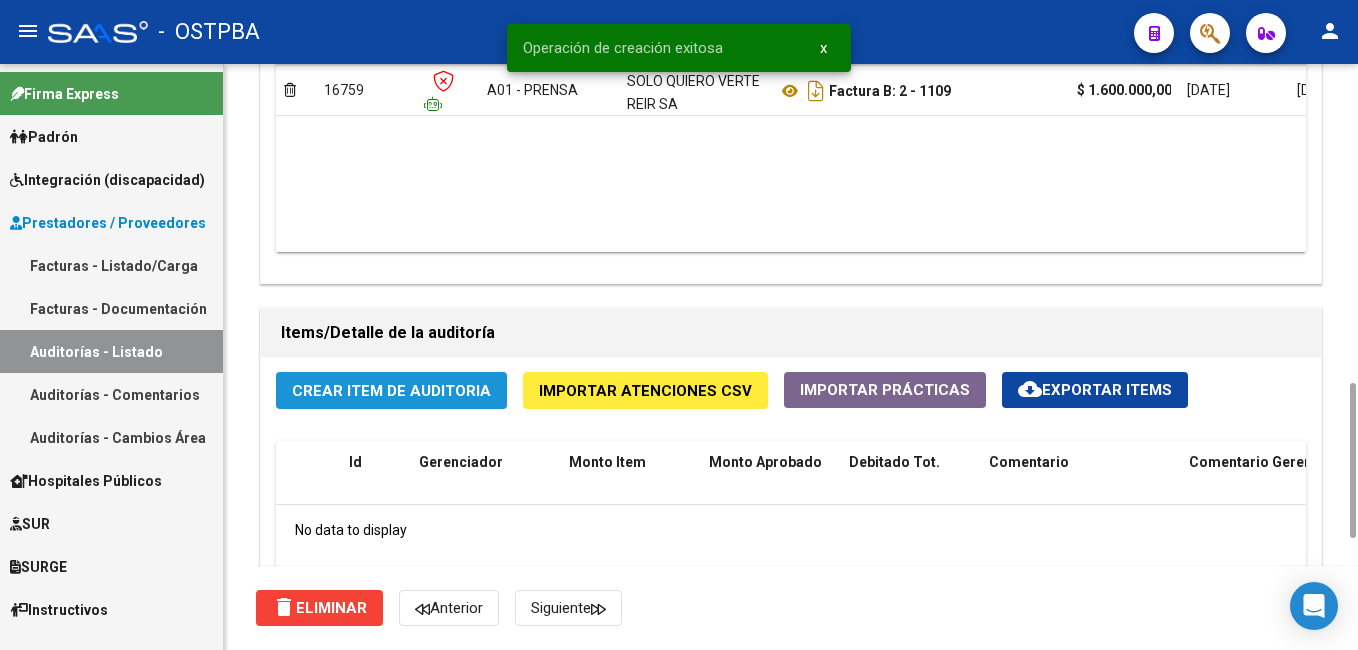 click on "Crear Item de Auditoria" 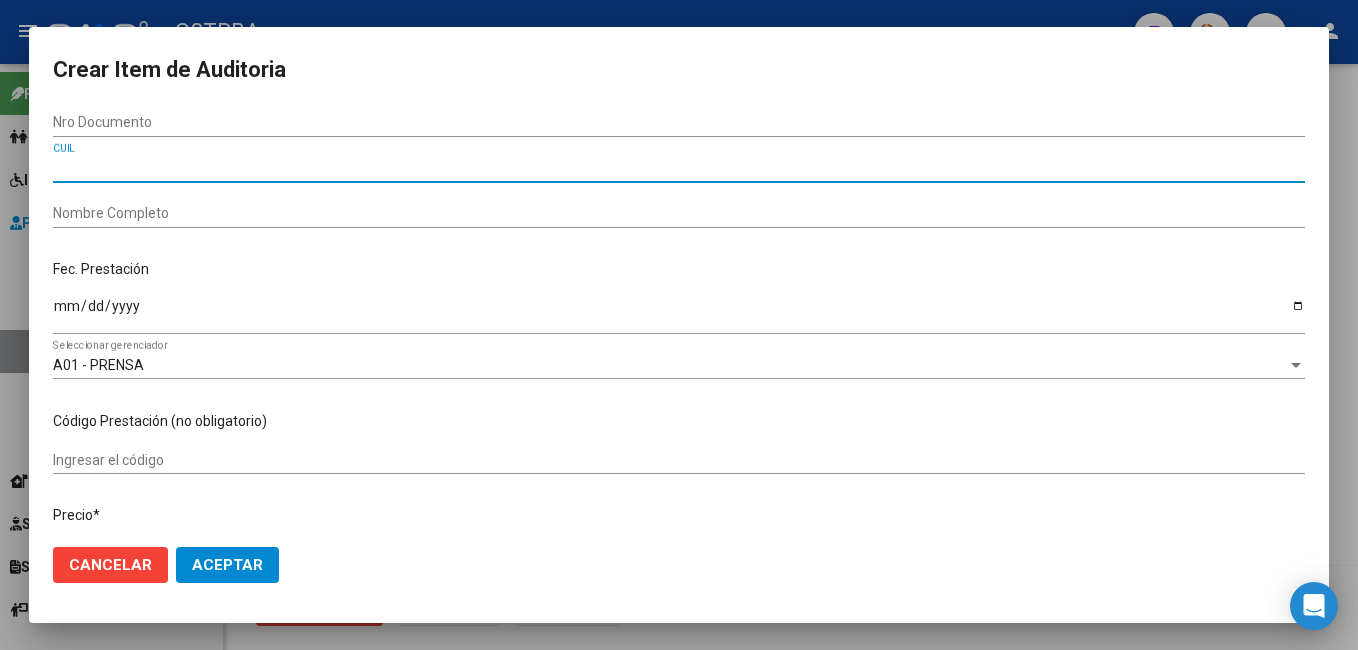 paste on "27036875068" 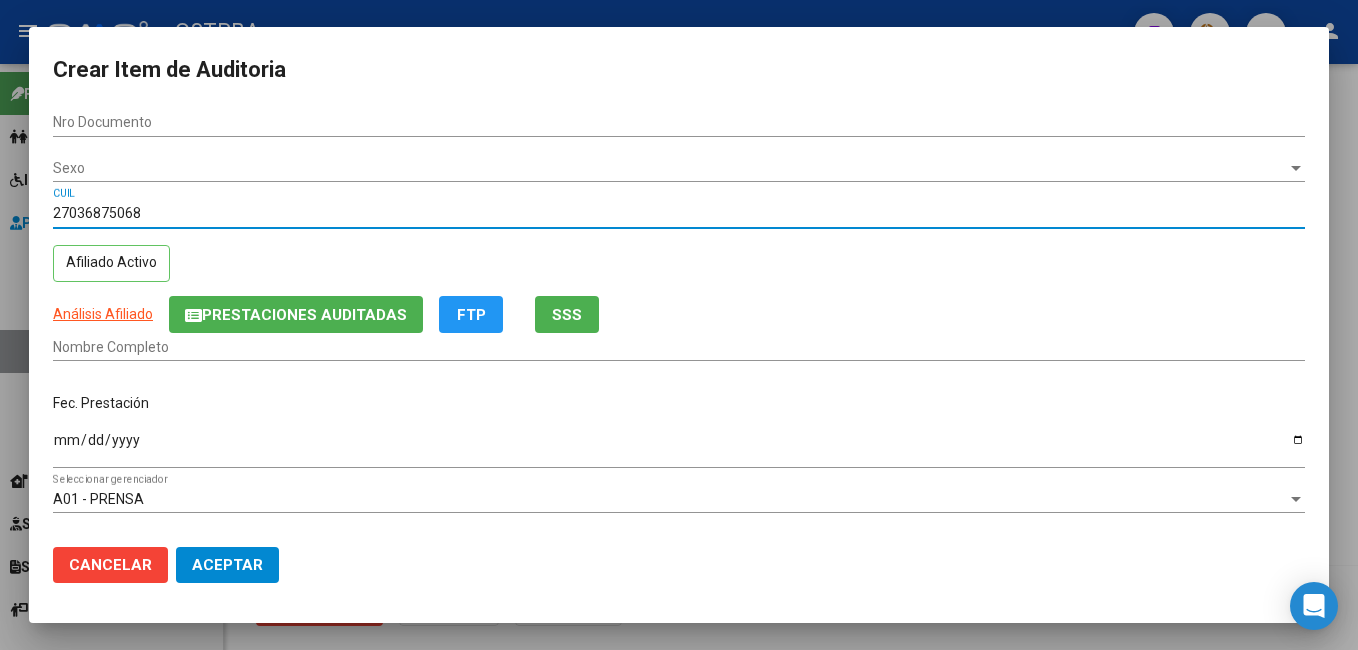 type on "03687506" 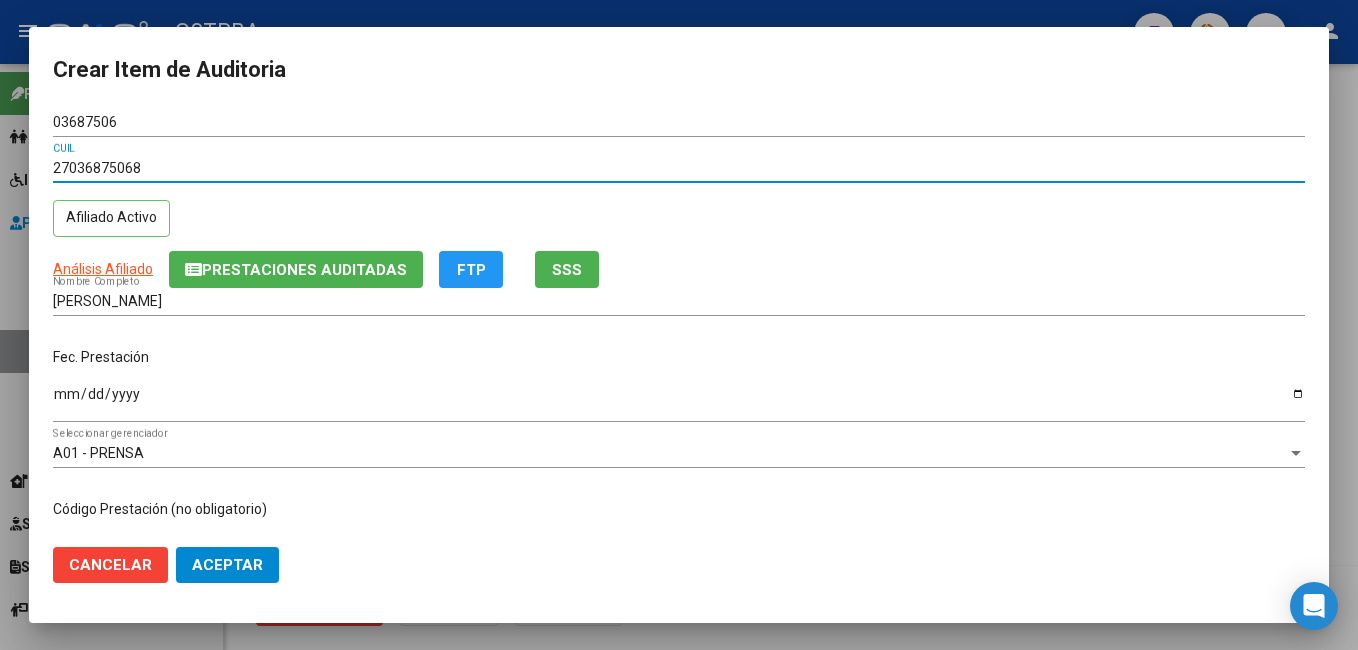 type on "27036875068" 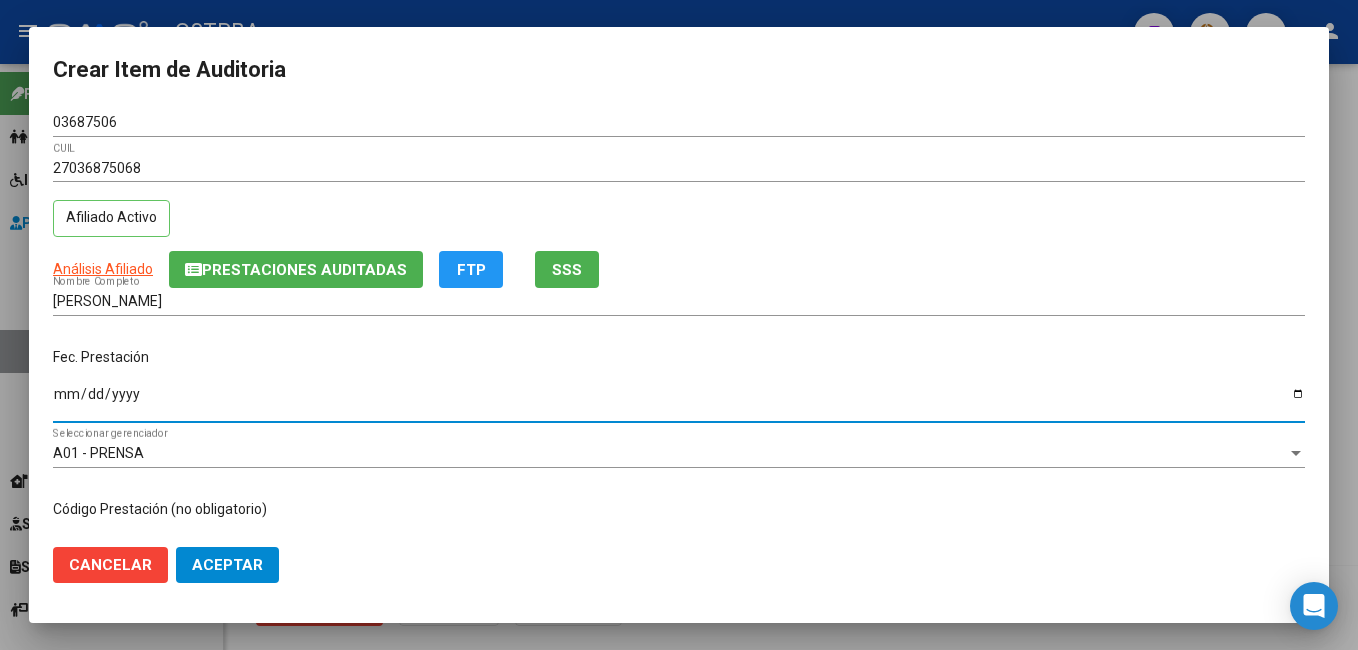 click on "Ingresar la fecha" at bounding box center (679, 401) 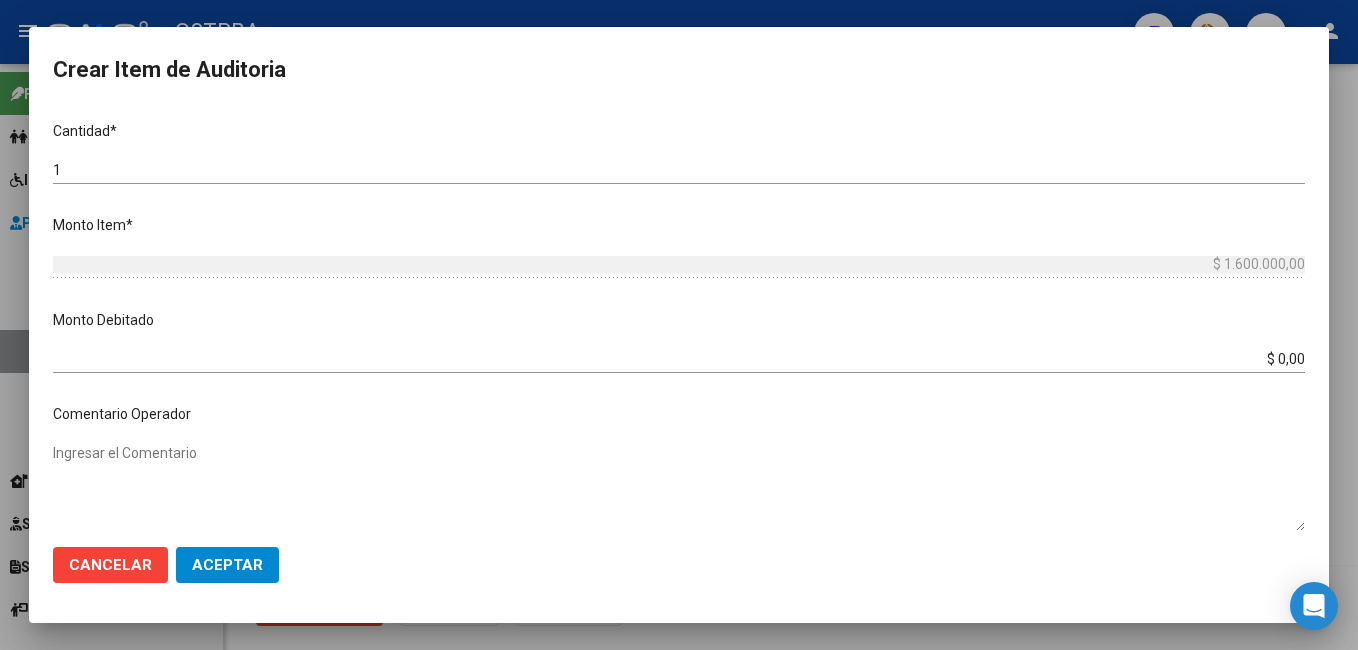 scroll, scrollTop: 600, scrollLeft: 0, axis: vertical 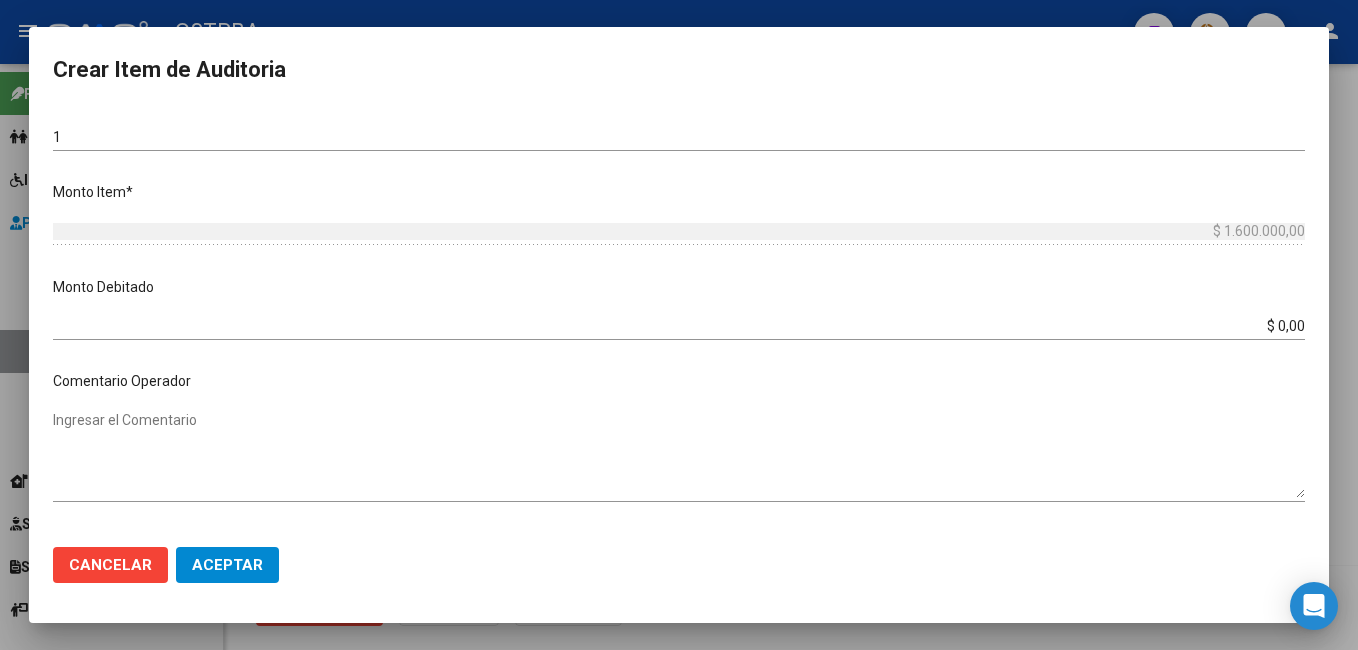 click on "Ingresar el Comentario" at bounding box center (679, 454) 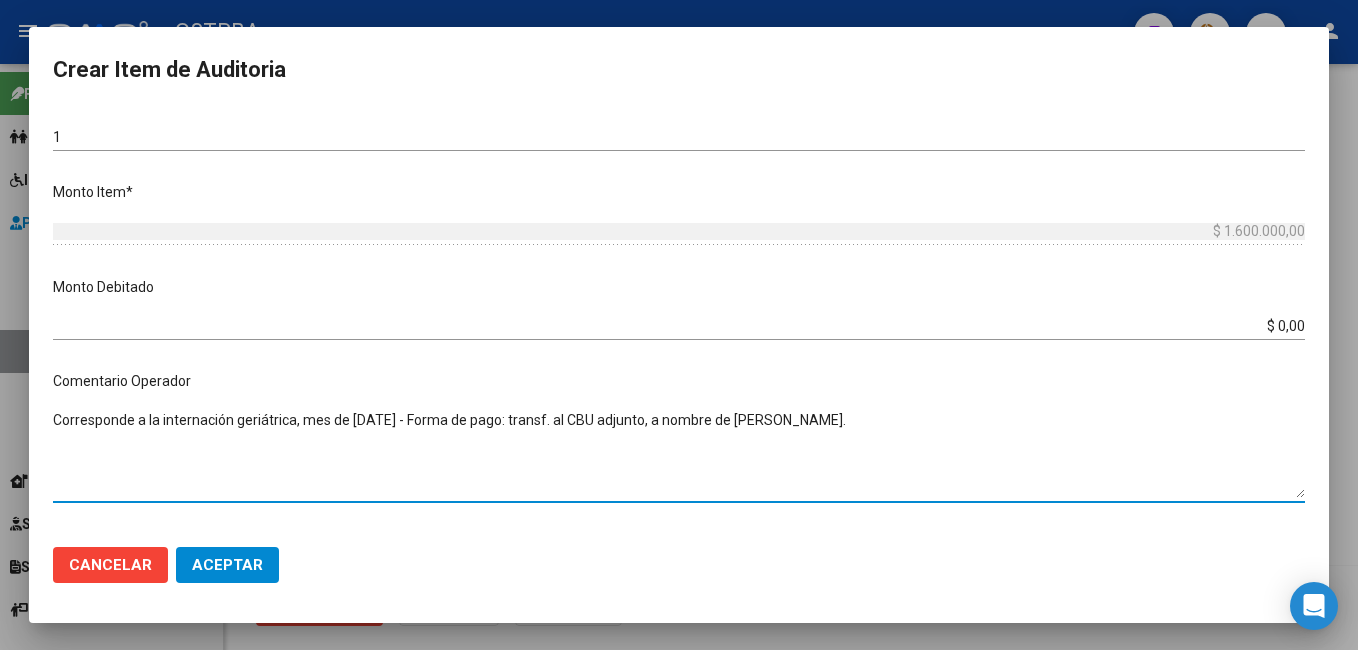 click on "Corresponde a la internación geriátrica, mes de [DATE] - Forma de pago: transf. al CBU adjunto, a nombre de [PERSON_NAME]." at bounding box center (679, 454) 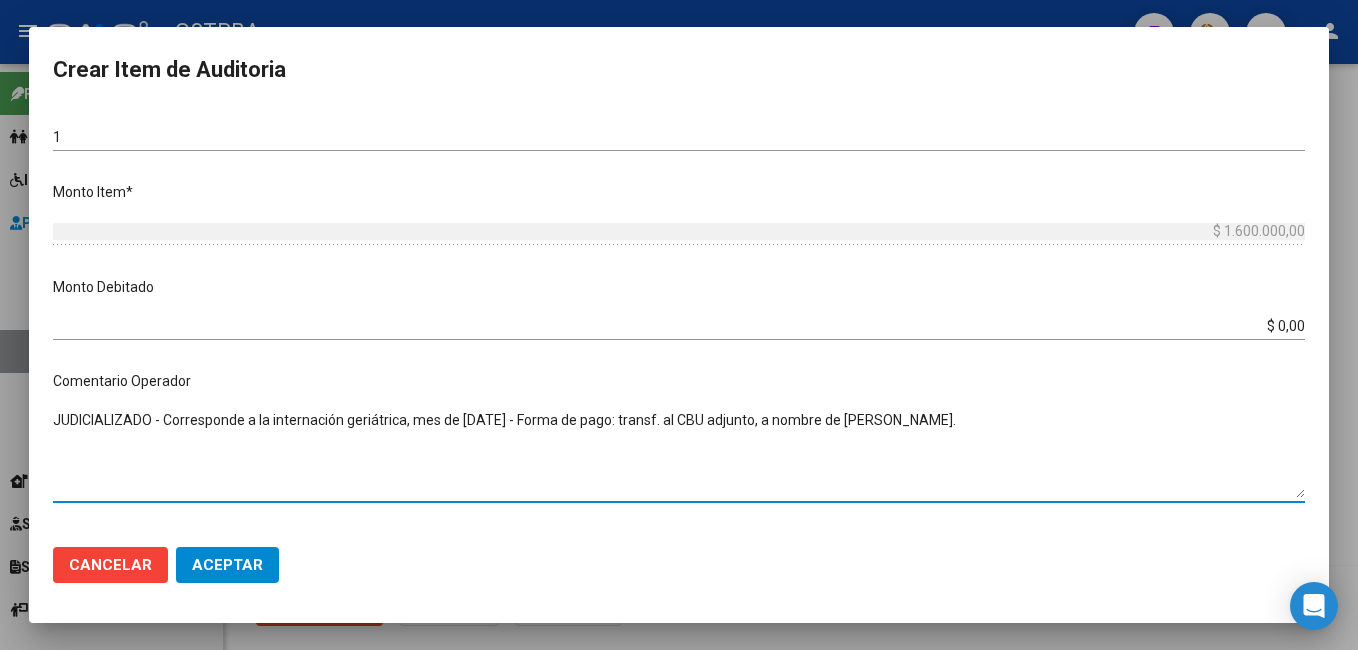 type on "JUDICIALIZADO - Corresponde a la internación geriátrica, mes de [DATE] - Forma de pago: transf. al CBU adjunto, a nombre de [PERSON_NAME]." 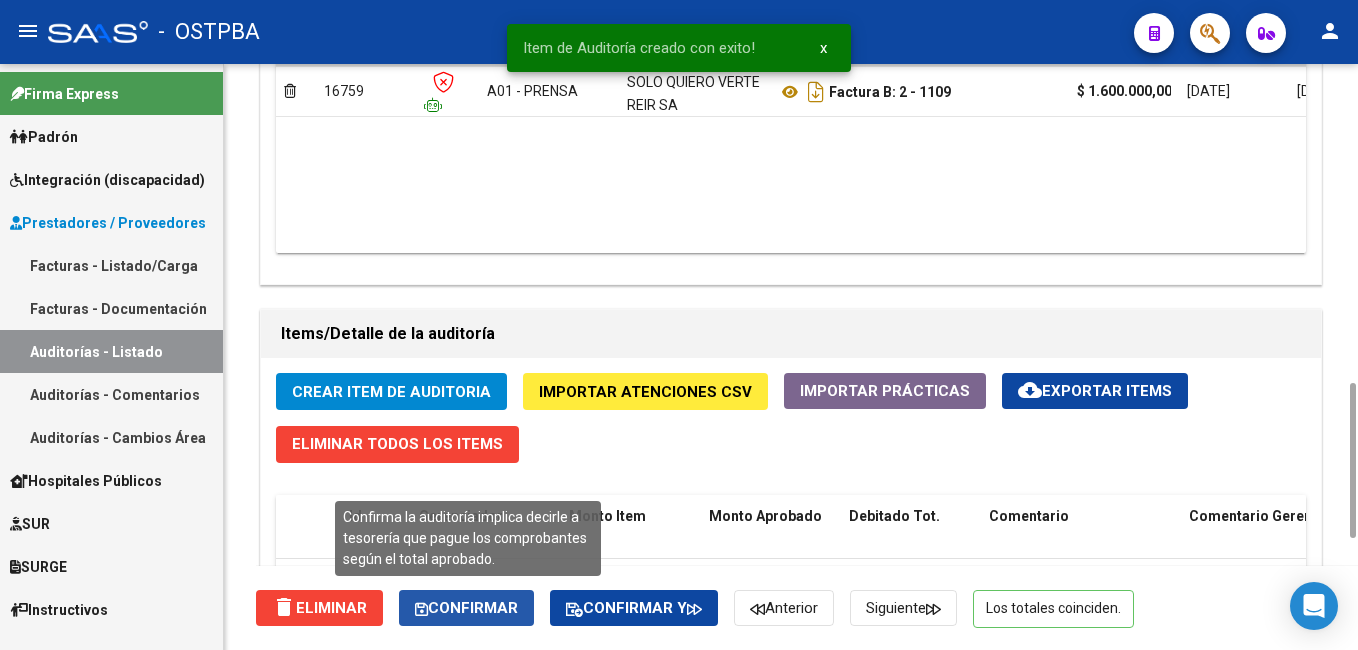 click on "Confirmar" 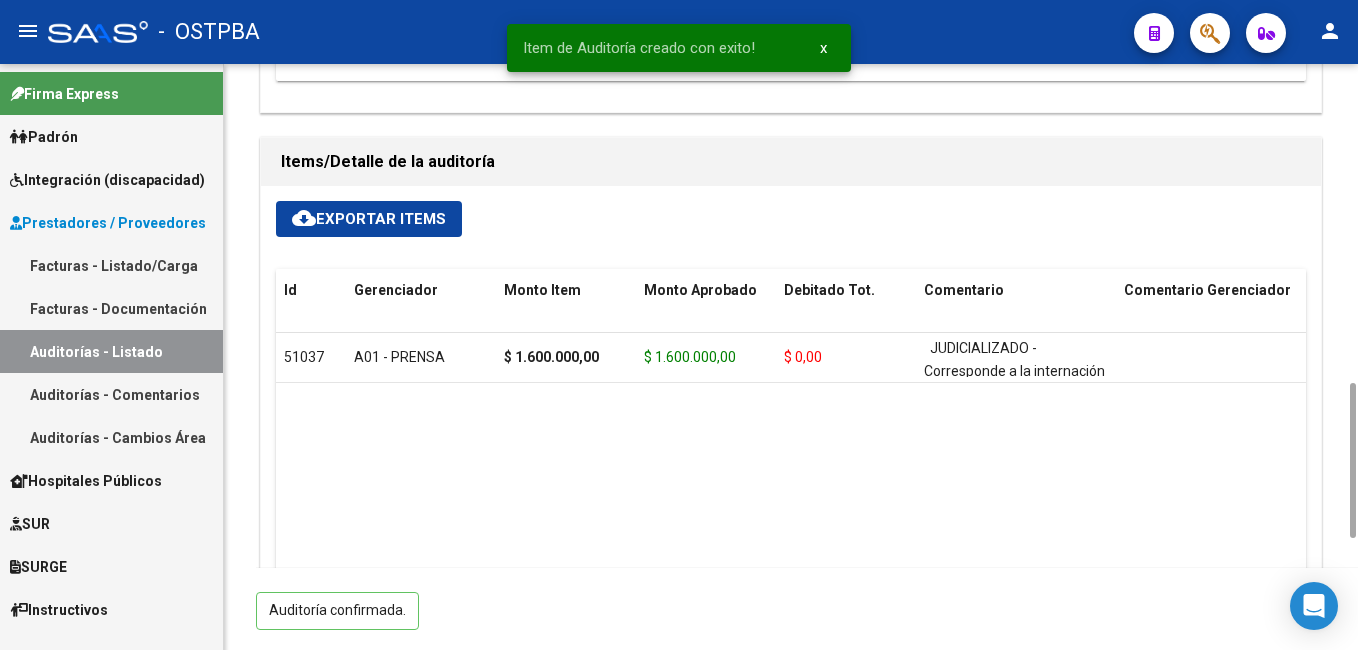 type on "202507" 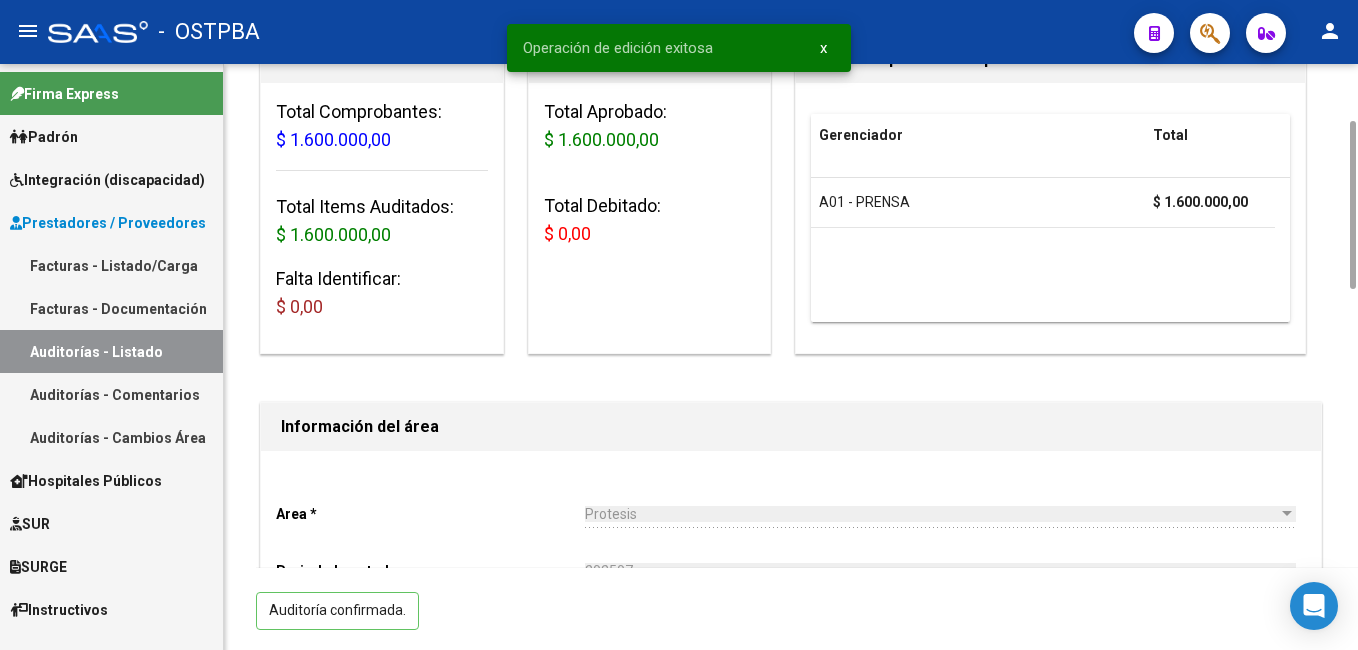scroll, scrollTop: 0, scrollLeft: 0, axis: both 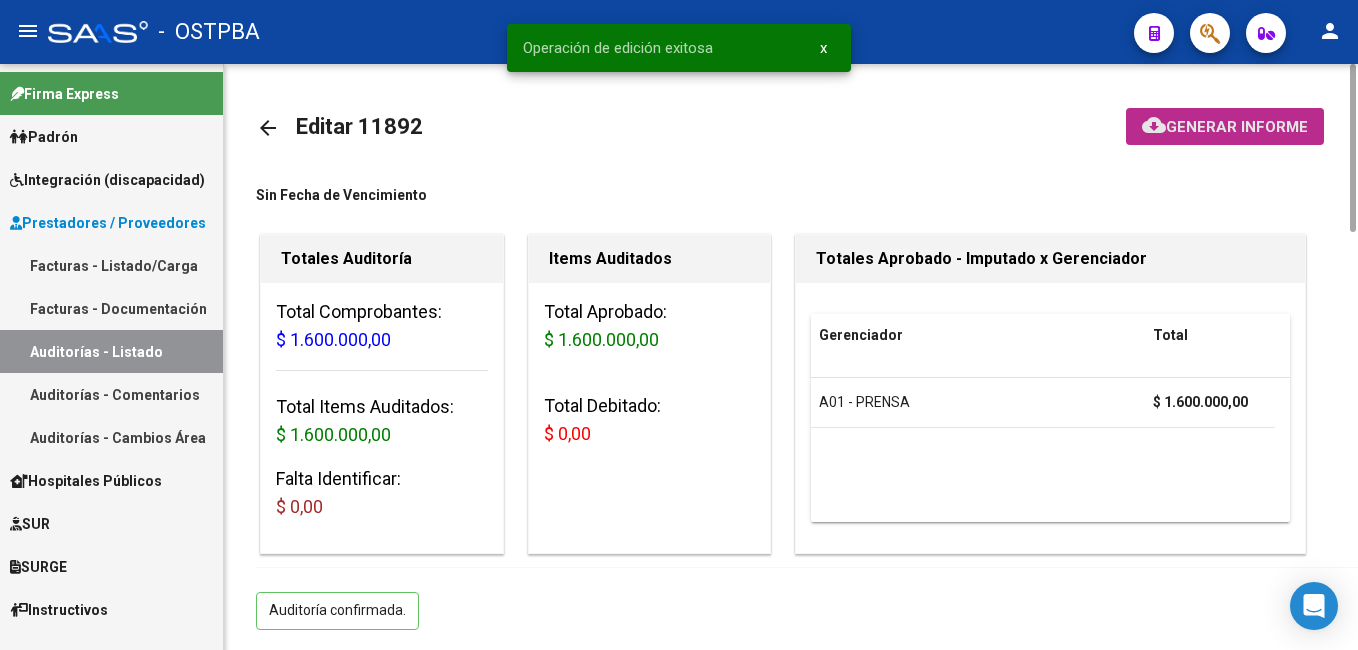 click on "Generar informe" 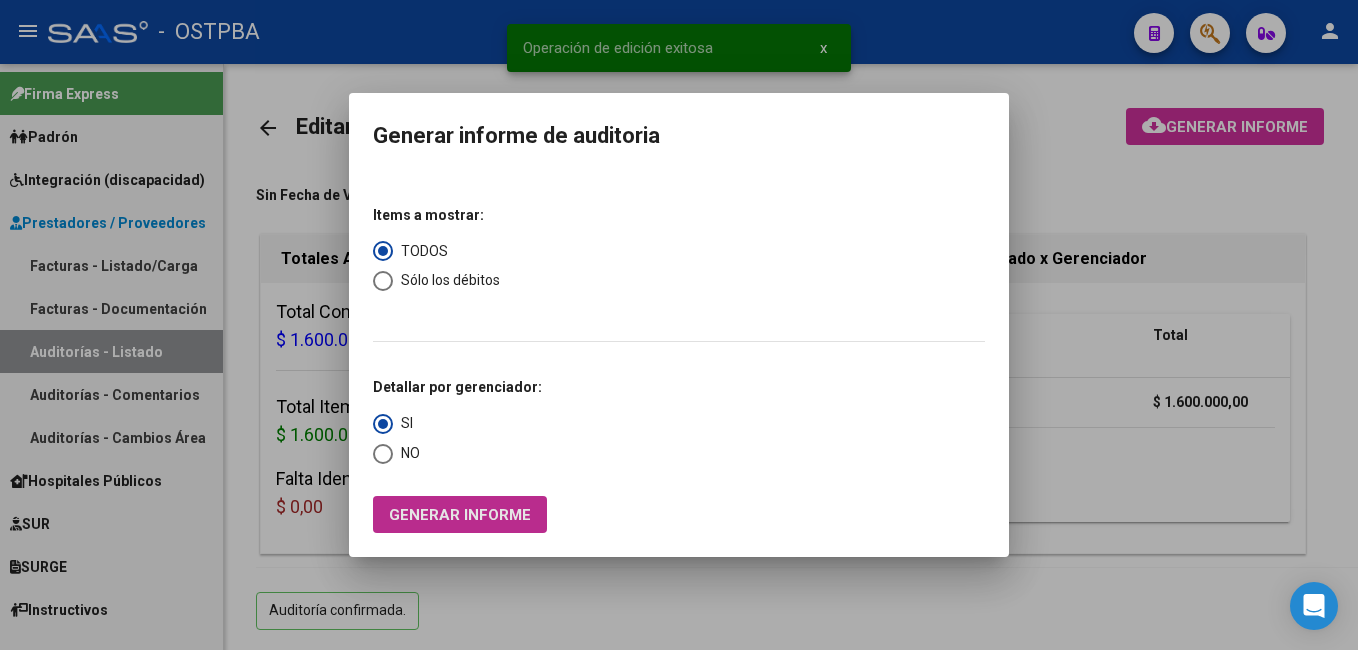 click on "Generar informe" at bounding box center (460, 515) 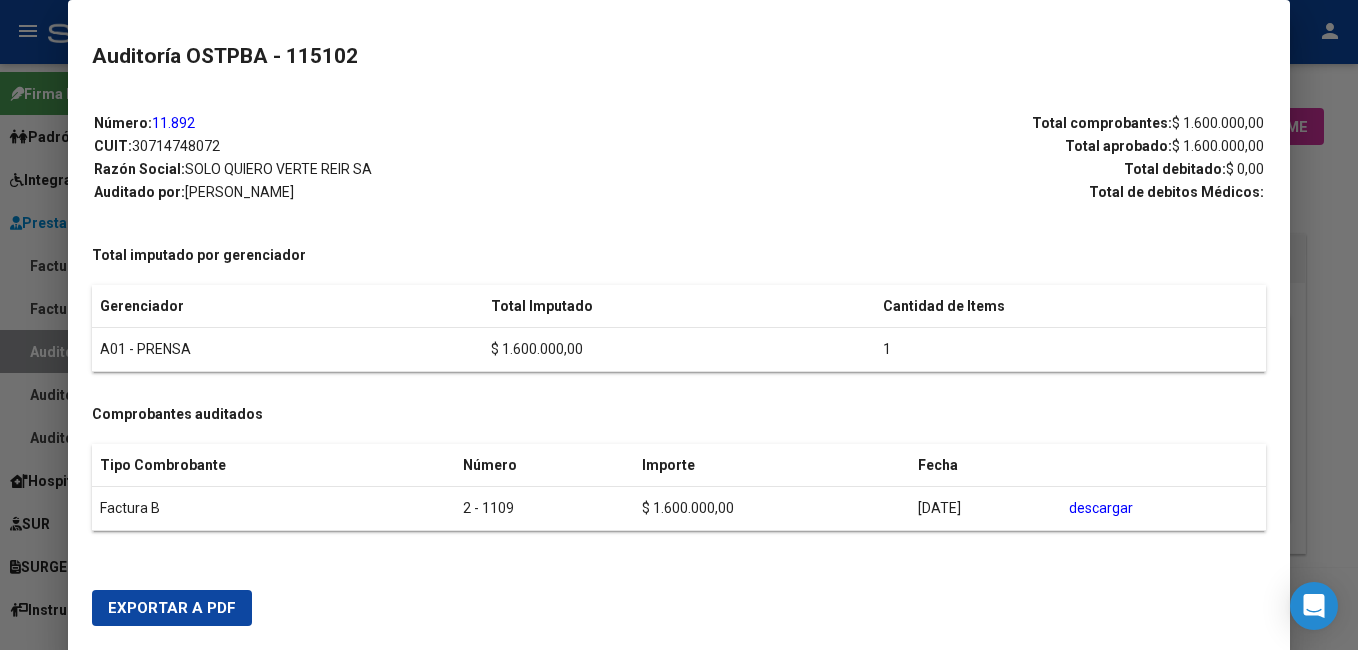 click on "Exportar a PDF" at bounding box center [172, 608] 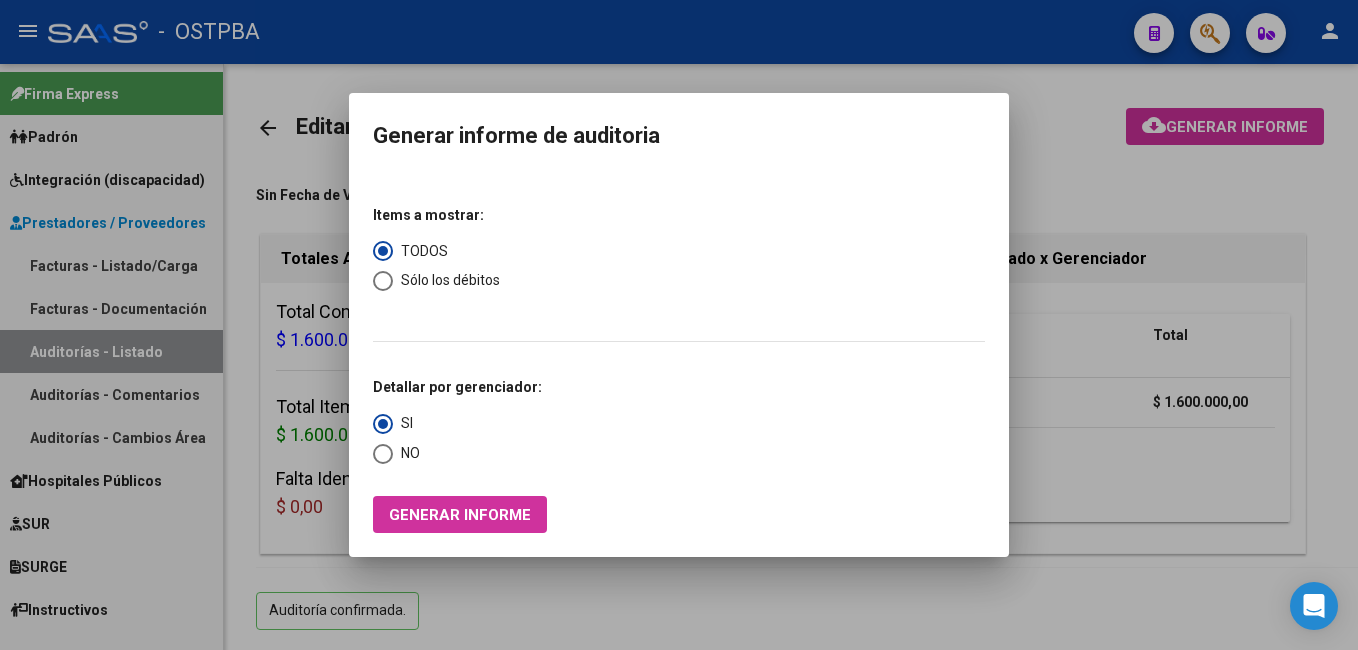 click at bounding box center [679, 325] 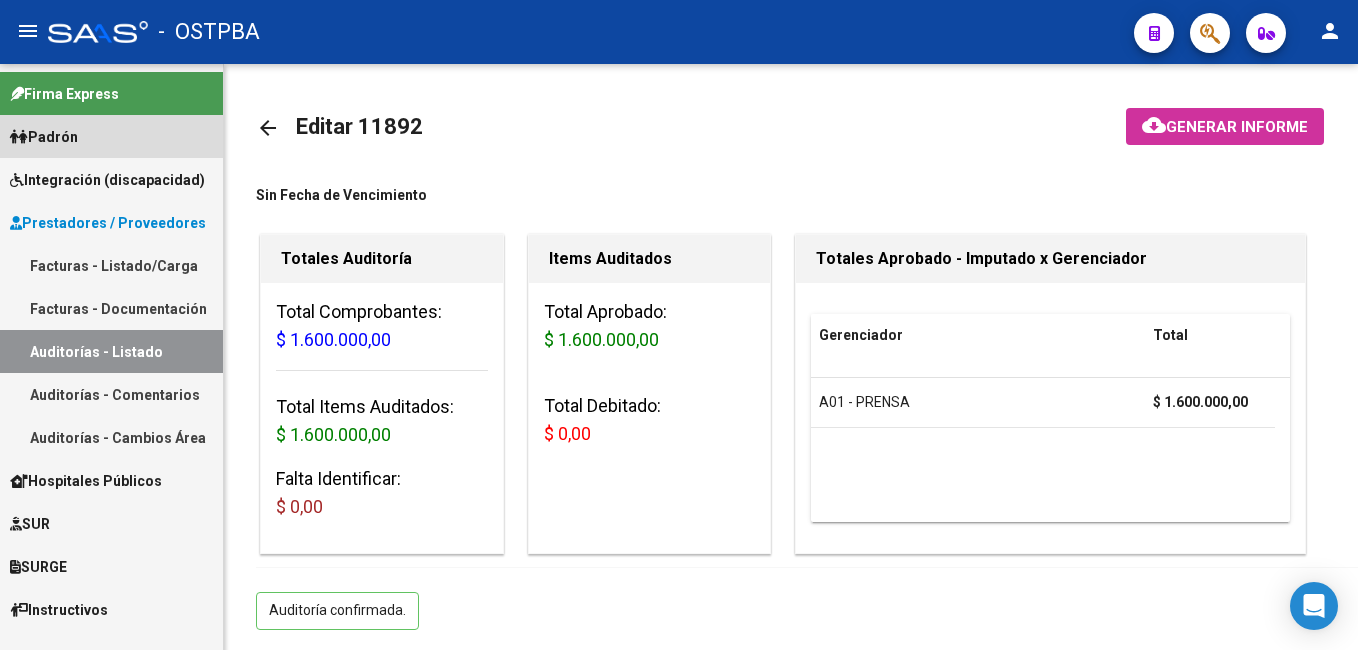 click on "Padrón" at bounding box center [44, 137] 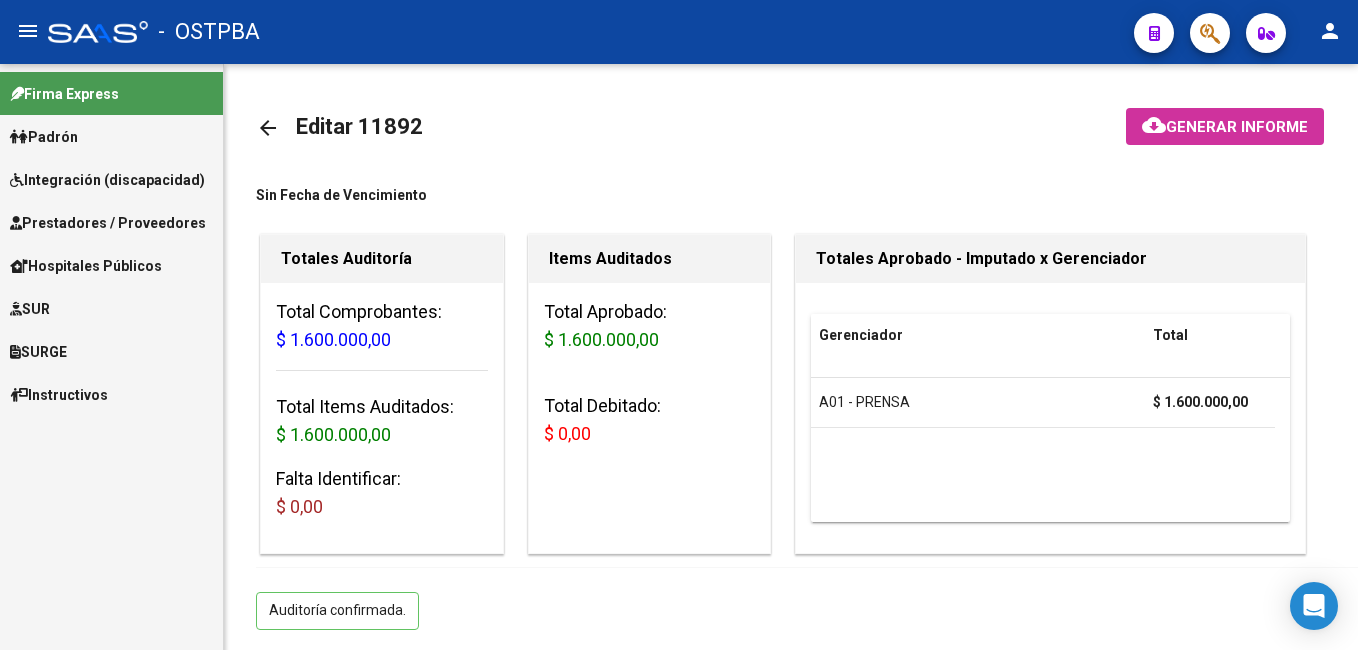 click on "Prestadores / Proveedores" at bounding box center [108, 223] 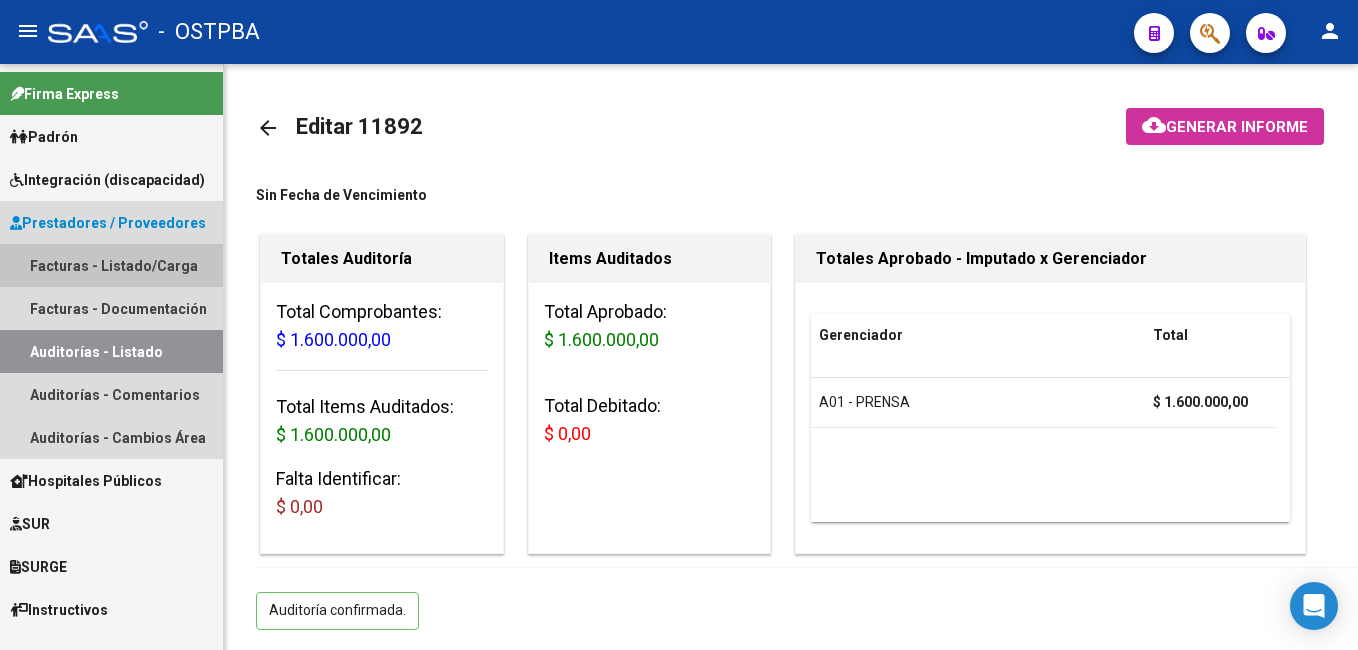 click on "Facturas - Listado/Carga" at bounding box center (111, 265) 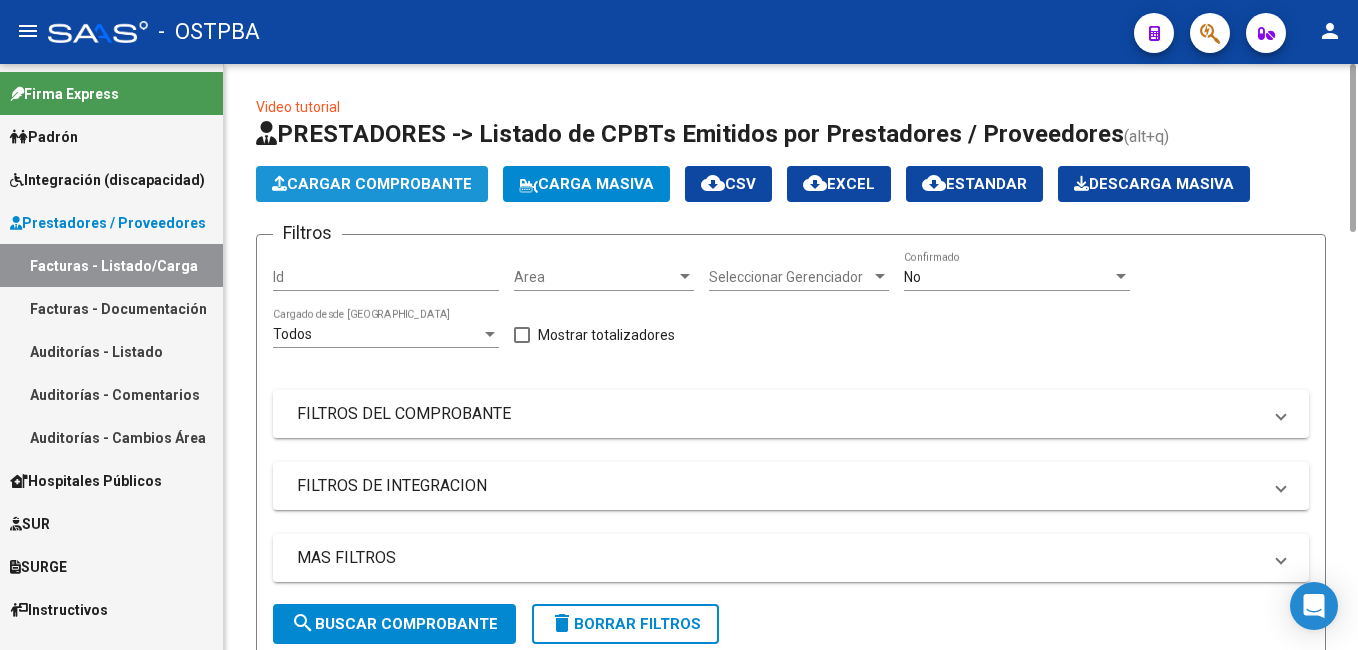 click on "Cargar Comprobante" 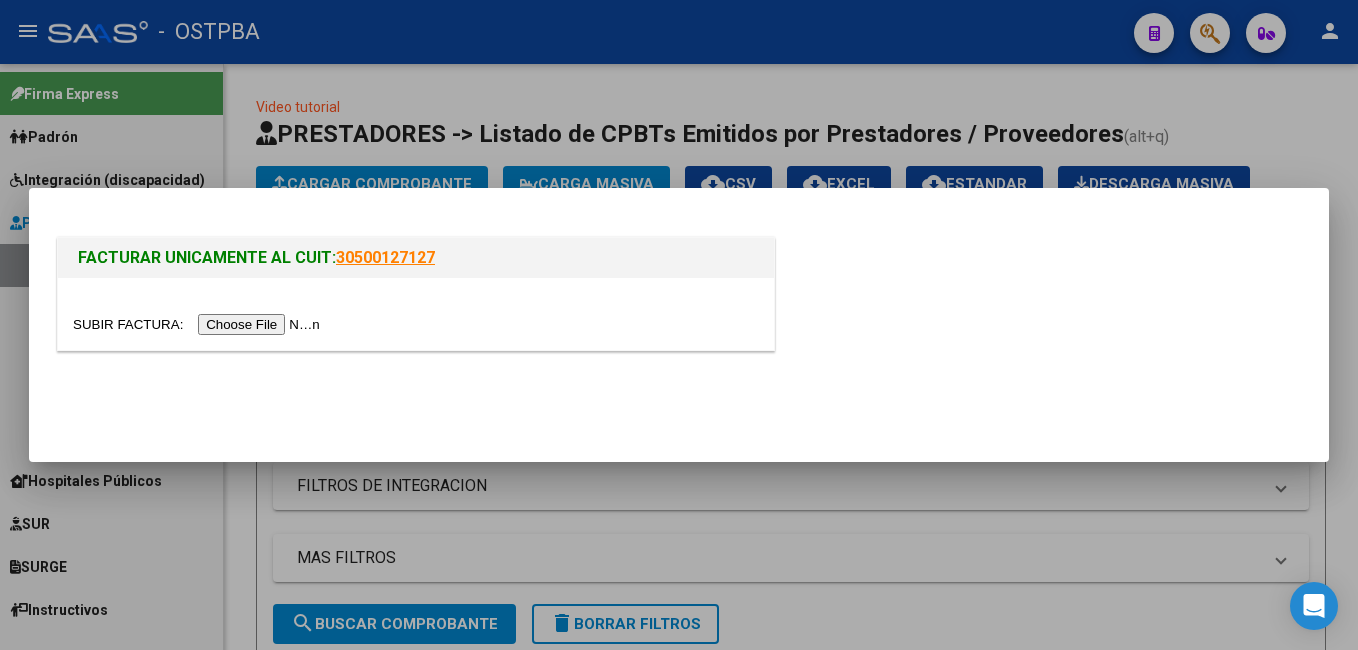 click at bounding box center [199, 324] 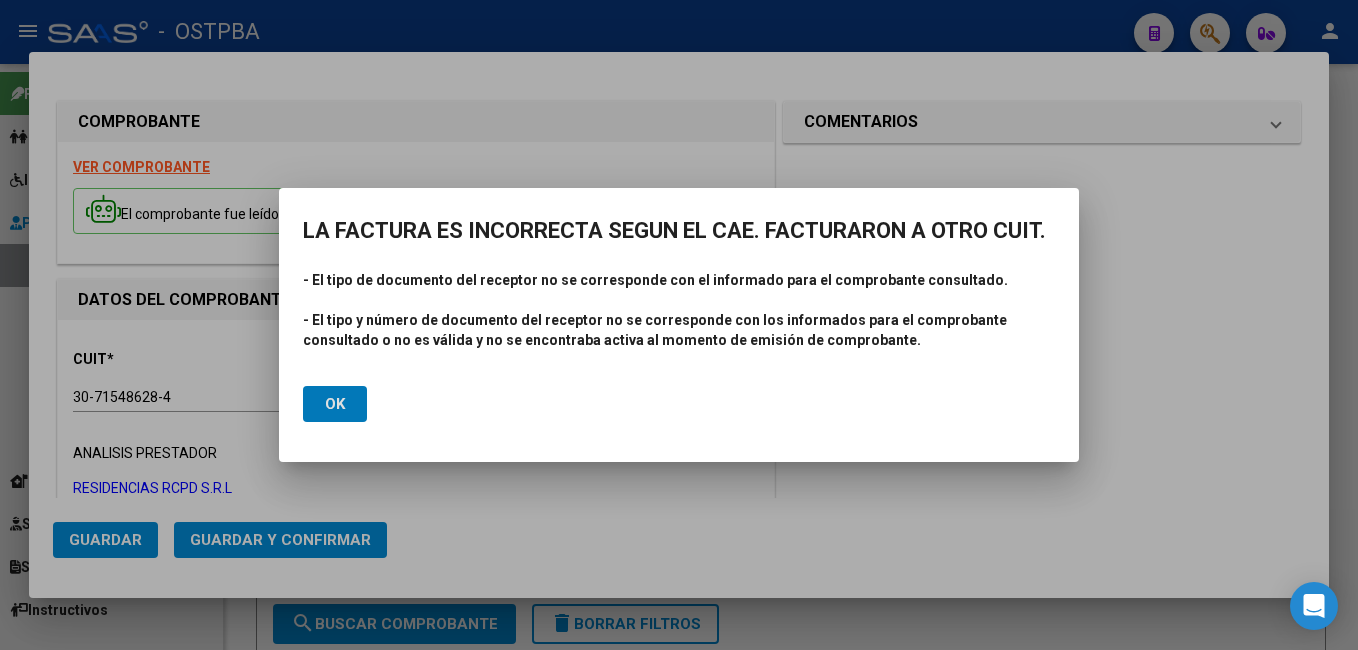 click on "Ok" 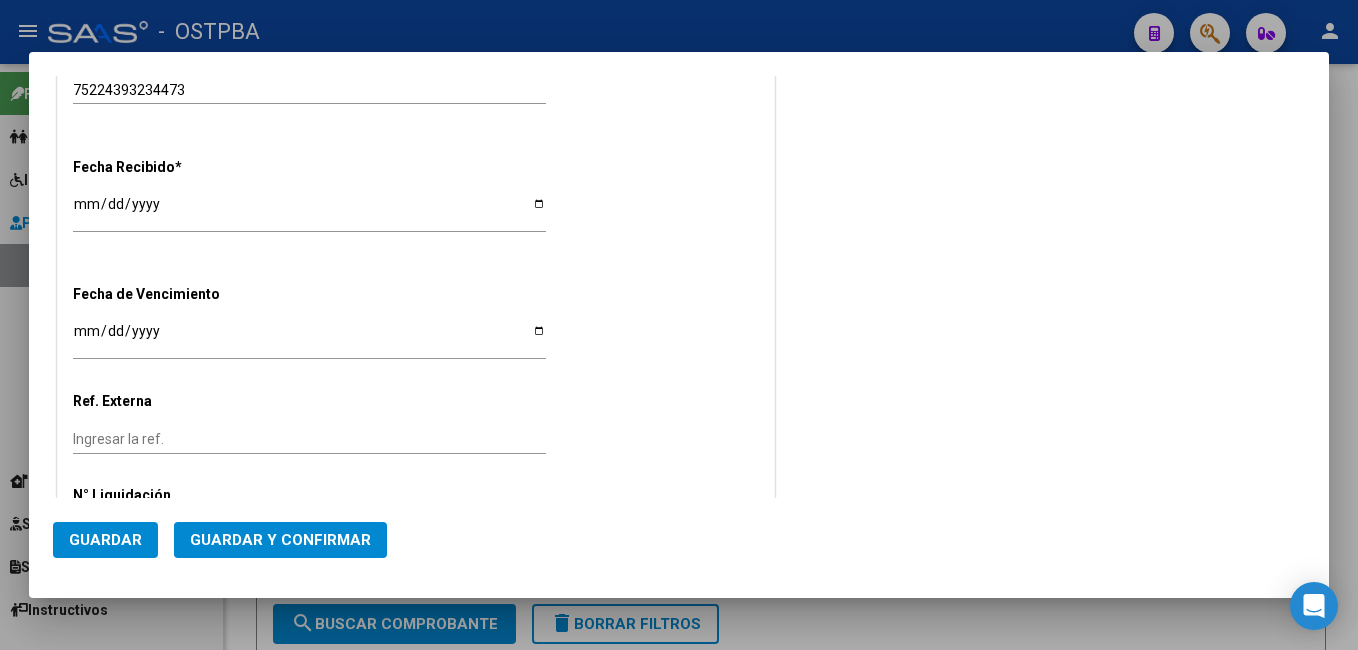 scroll, scrollTop: 1200, scrollLeft: 0, axis: vertical 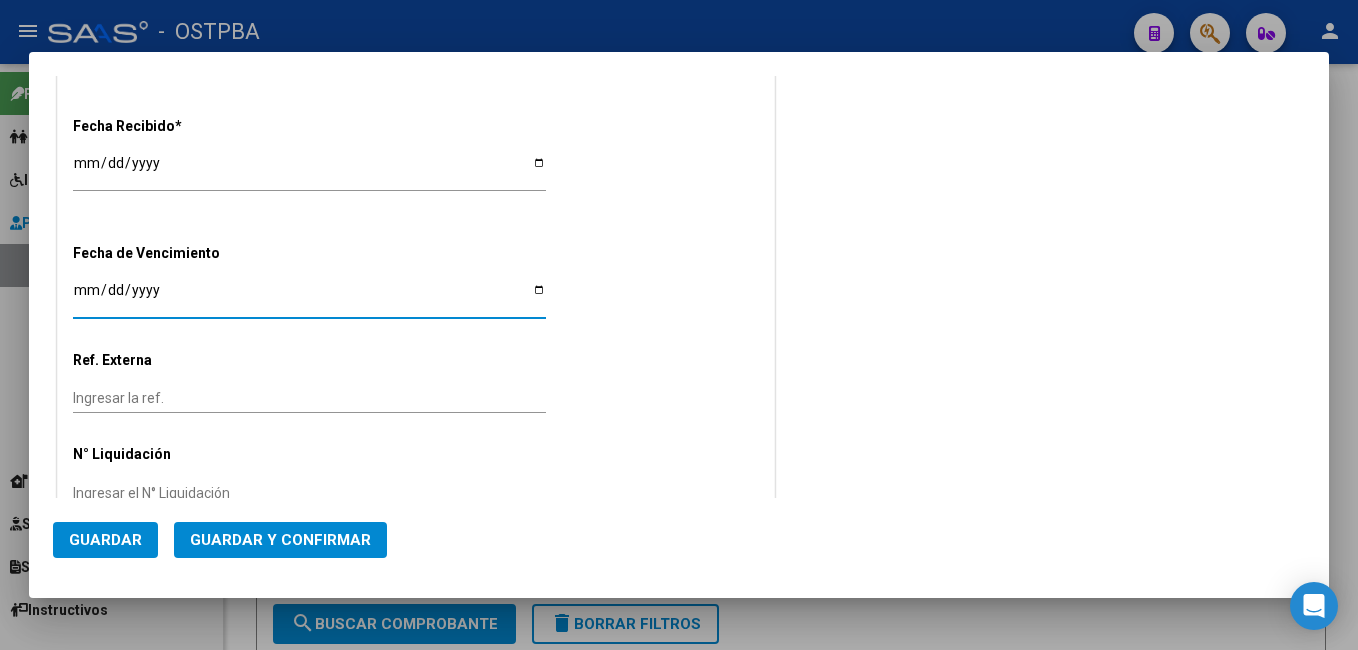 click on "Ingresar la fecha" at bounding box center [309, 297] 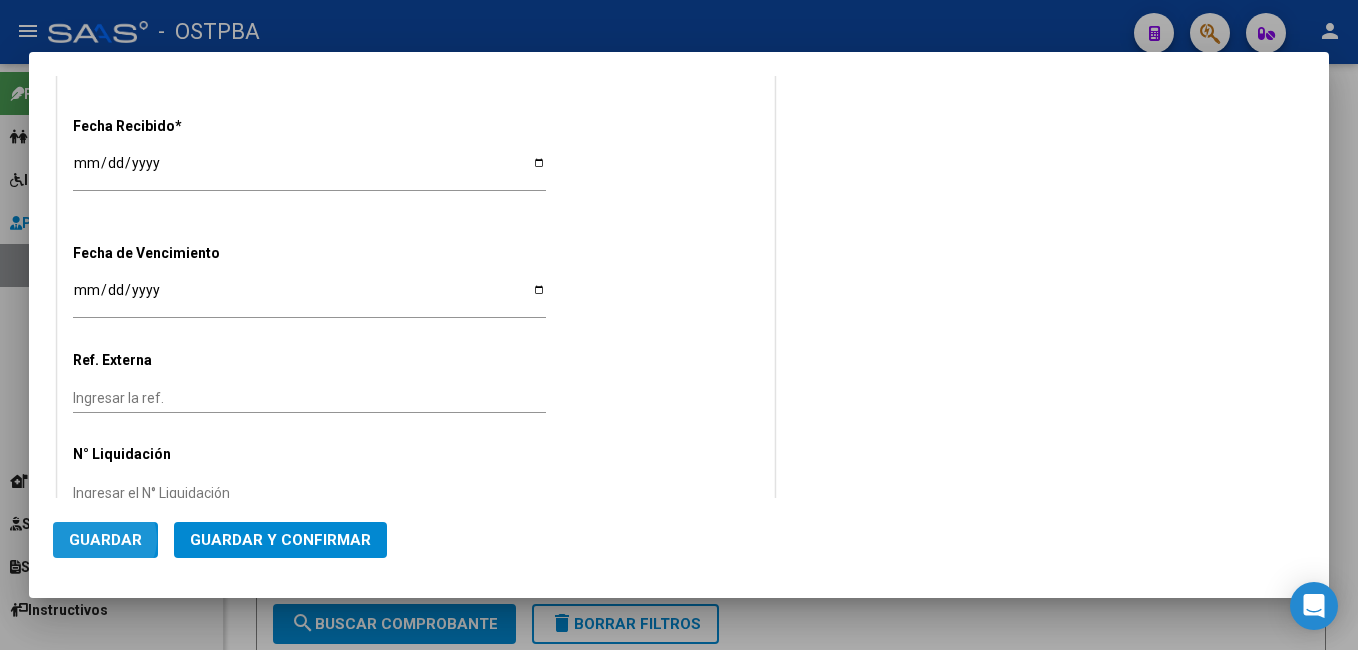 click on "Guardar" 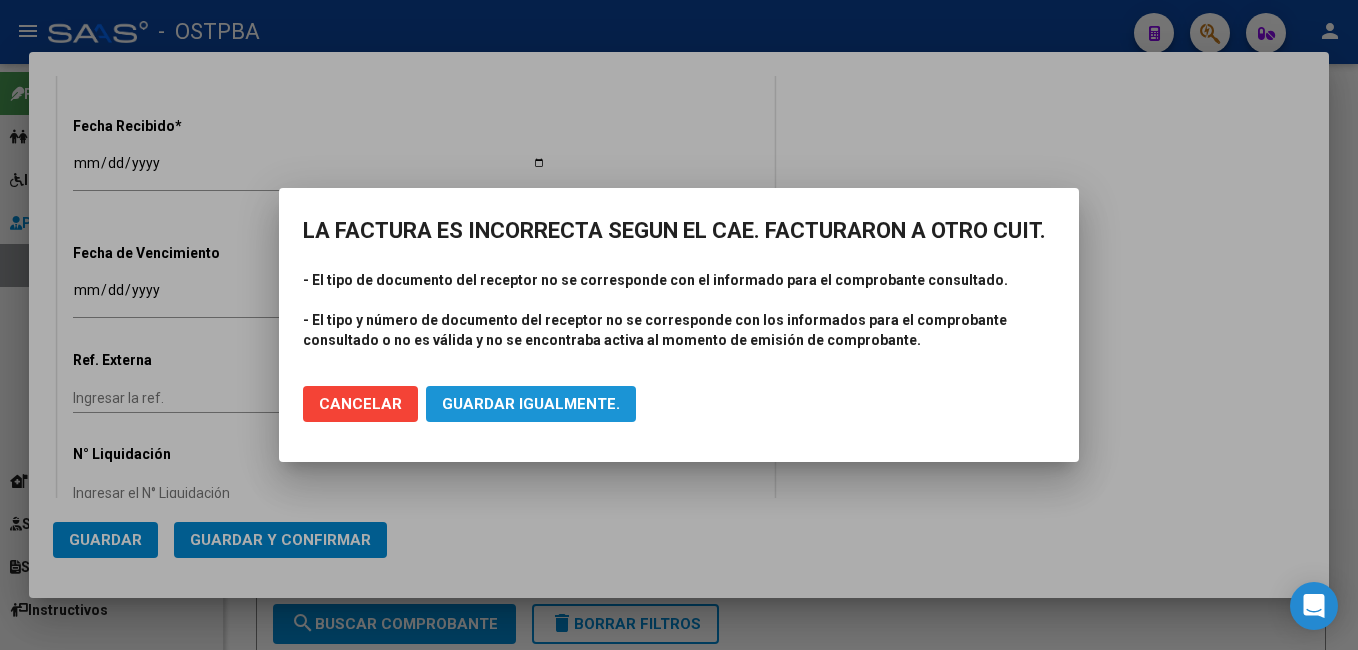 click on "Guardar igualmente." 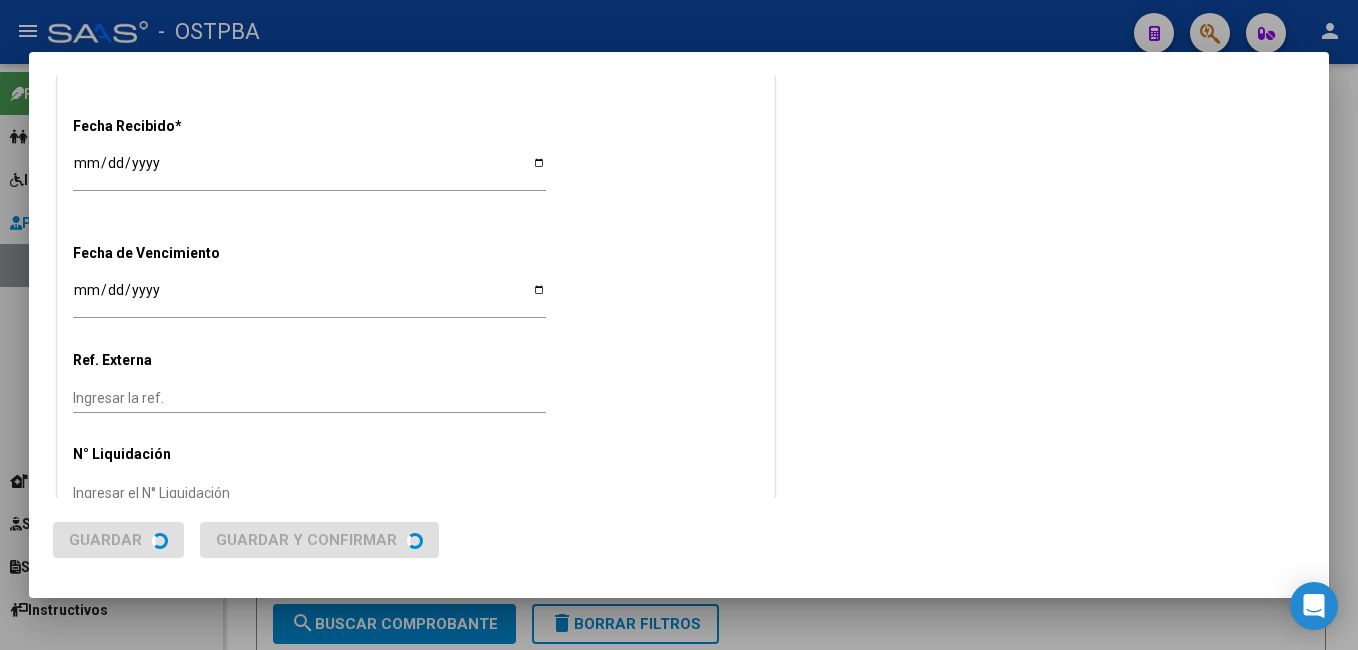scroll, scrollTop: 0, scrollLeft: 0, axis: both 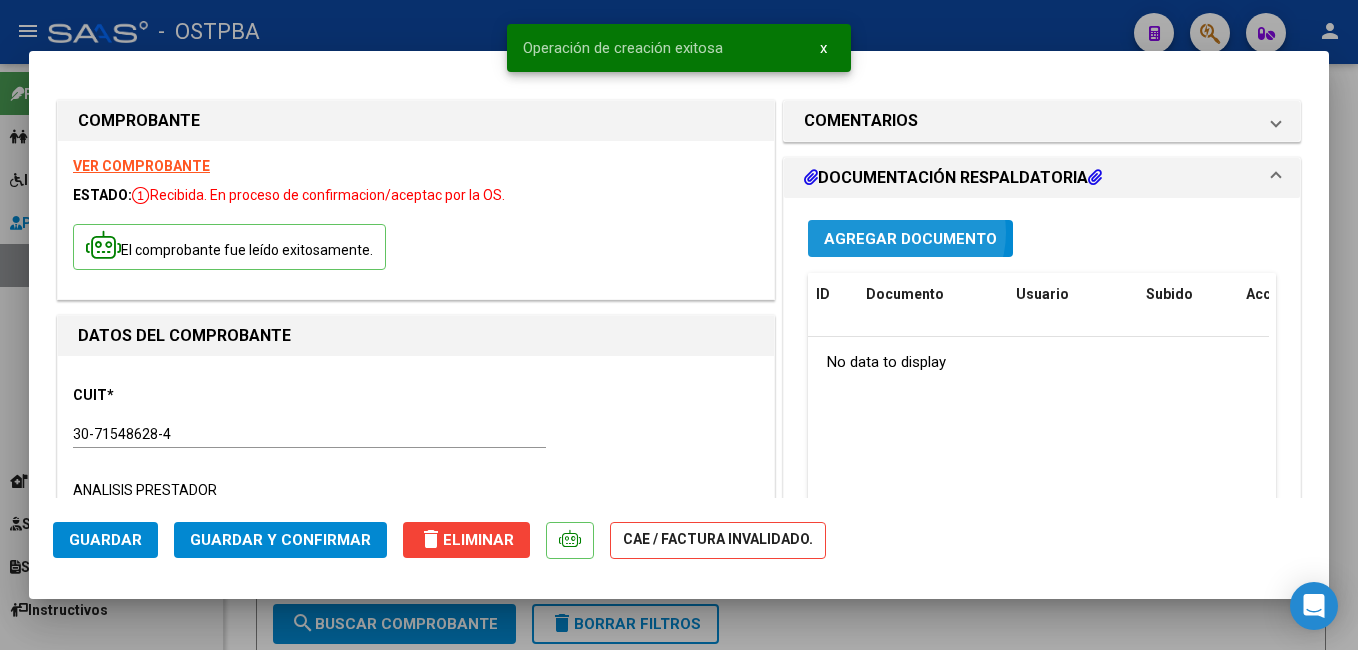 click on "Agregar Documento" at bounding box center [910, 239] 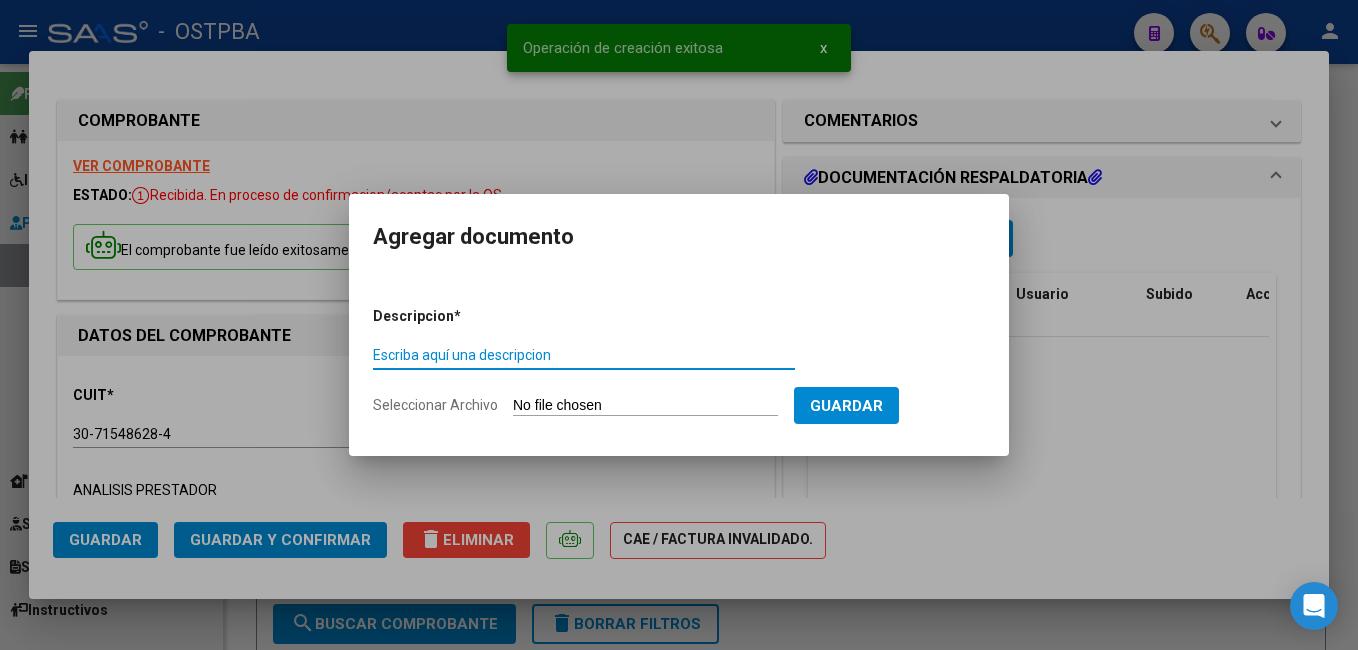 click on "Seleccionar Archivo" 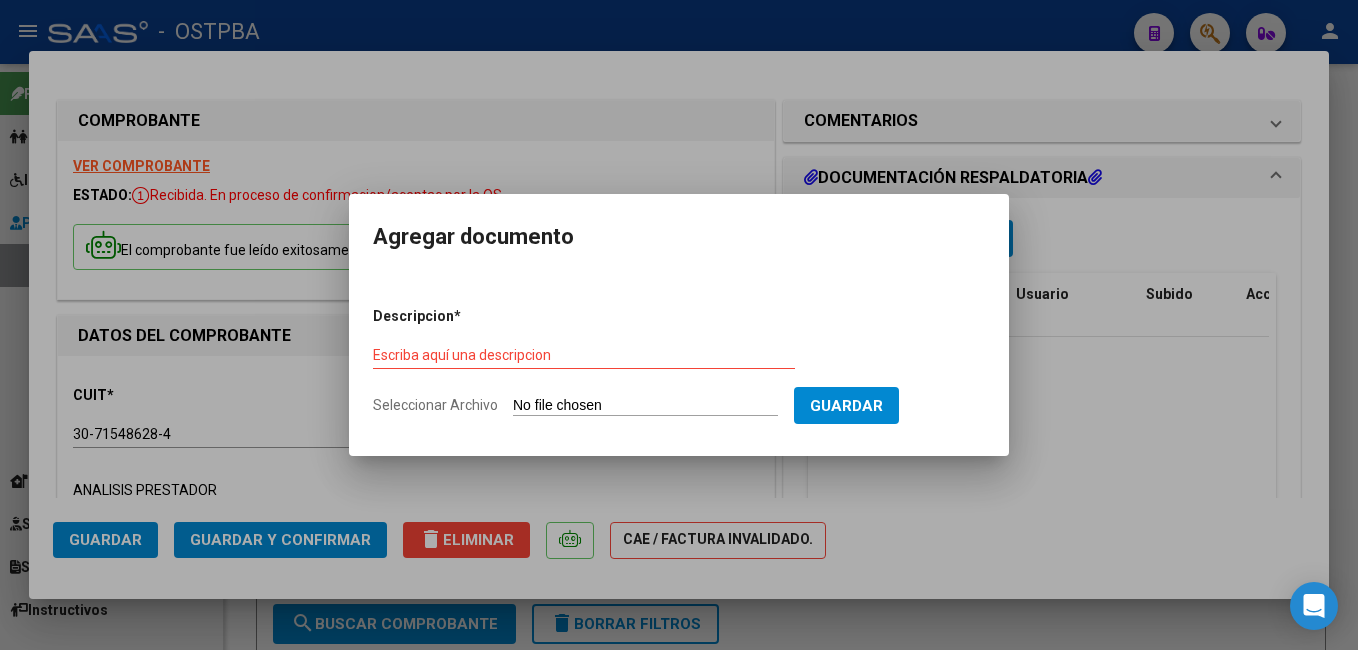 type on "C:\fakepath\Superv Erdozain_20250630_0001.pdf" 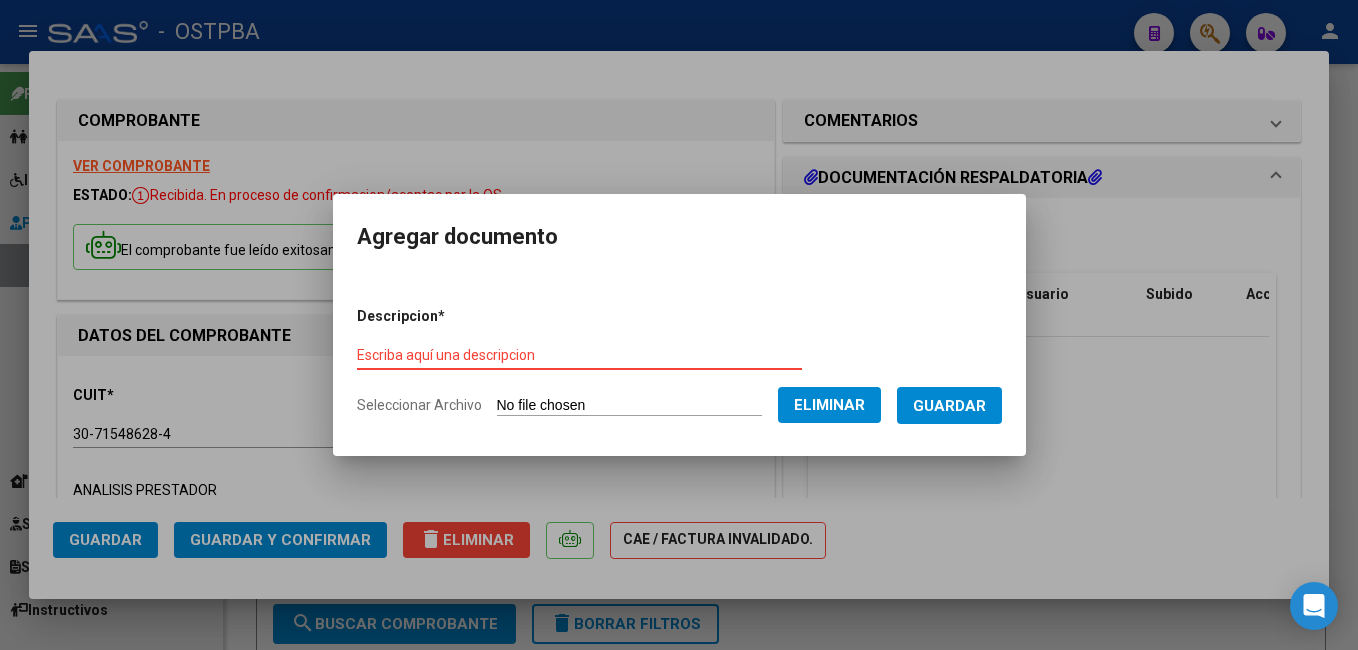 click on "Escriba aquí una descripcion" at bounding box center [579, 355] 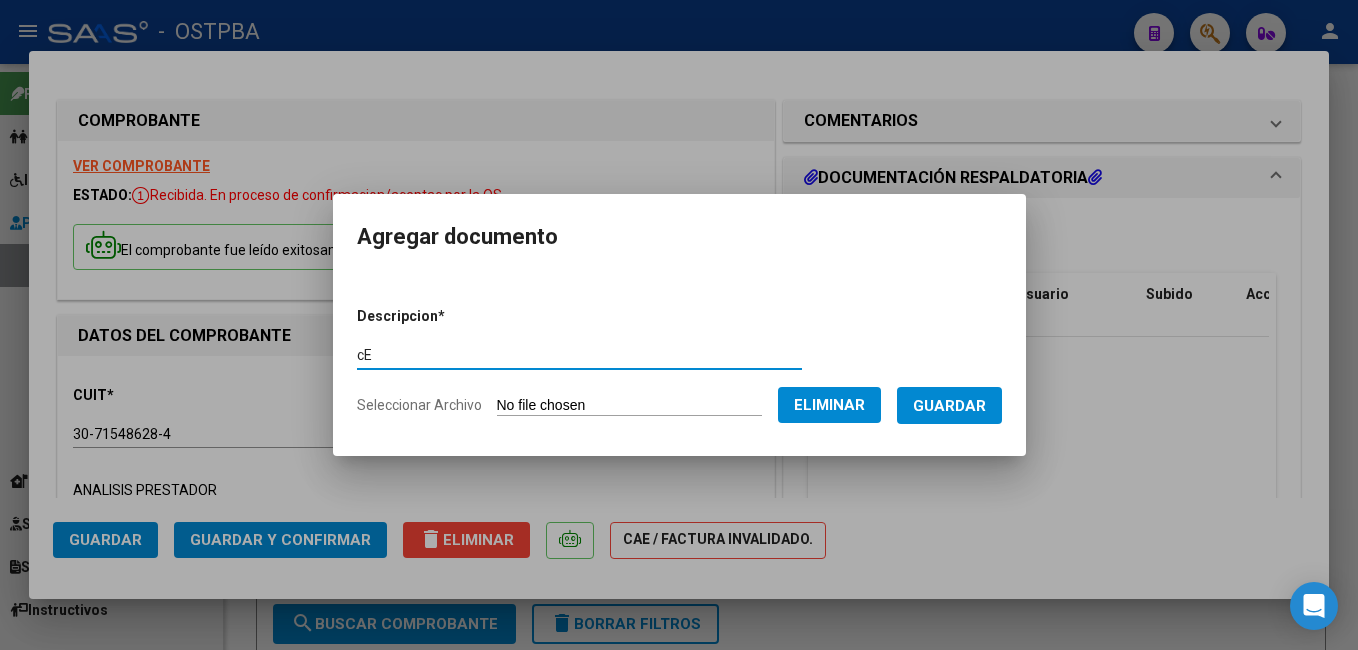 type on "c" 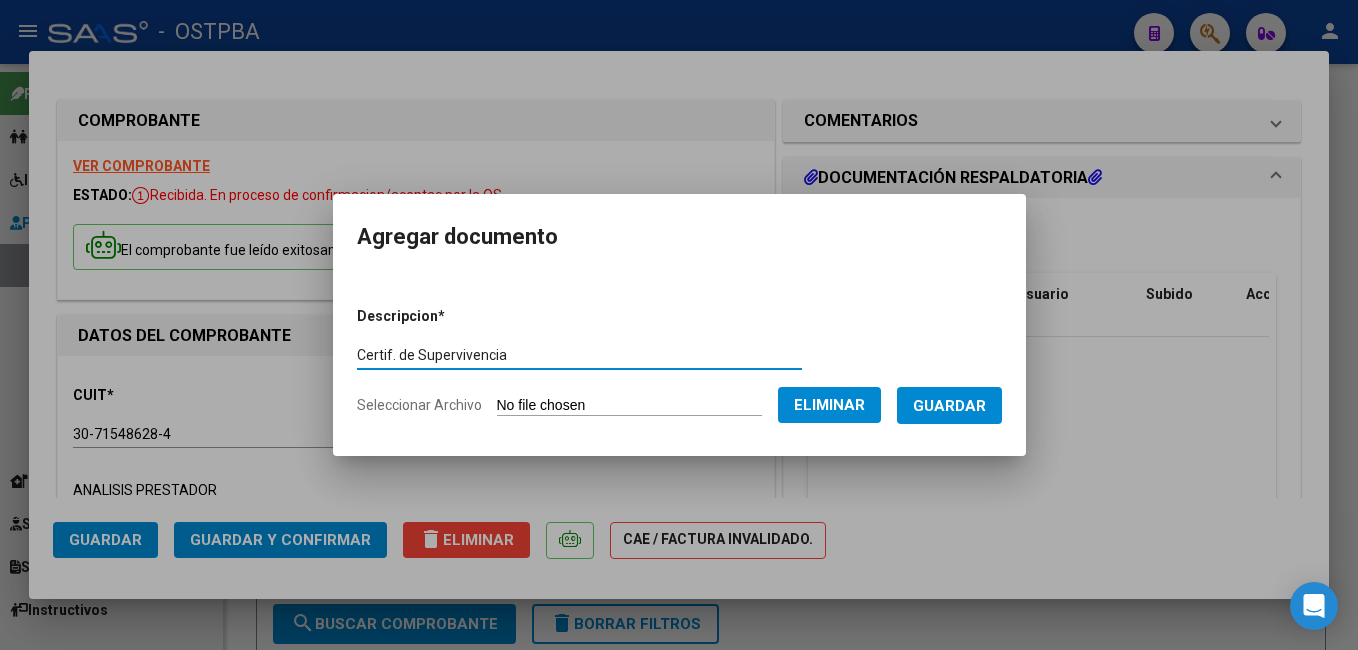 type on "Certif. de Supervivencia" 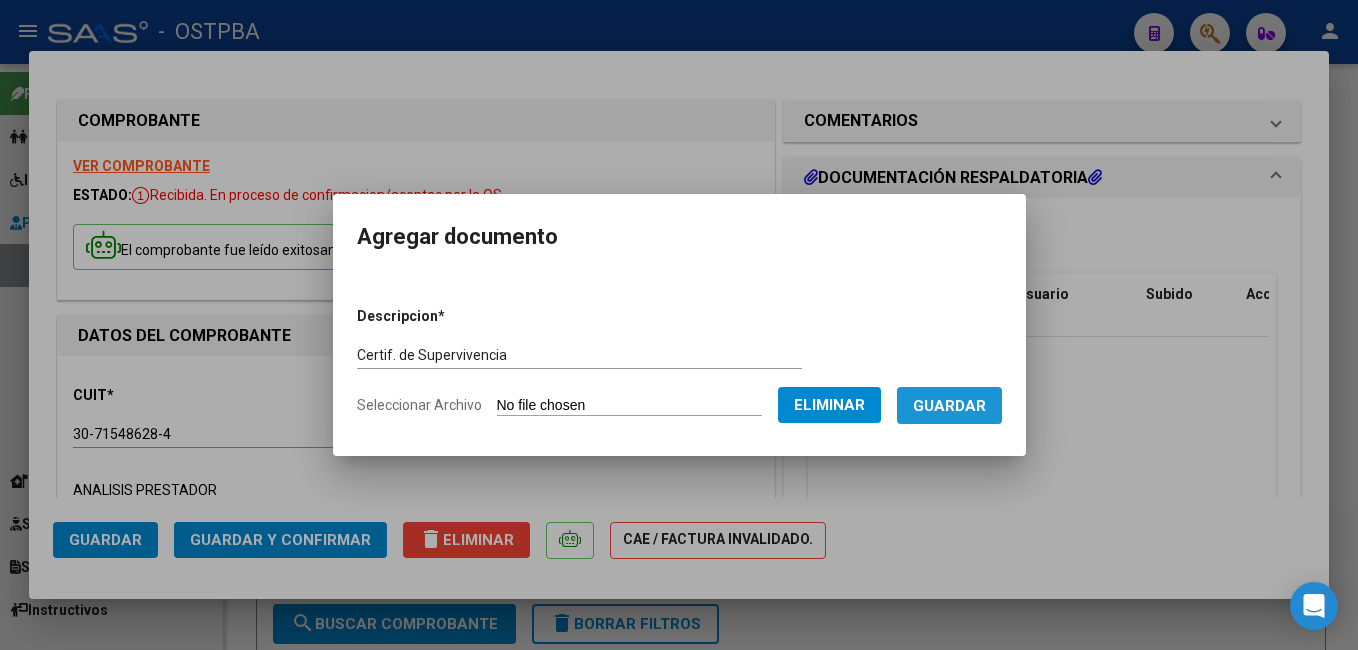 click on "Guardar" at bounding box center (949, 406) 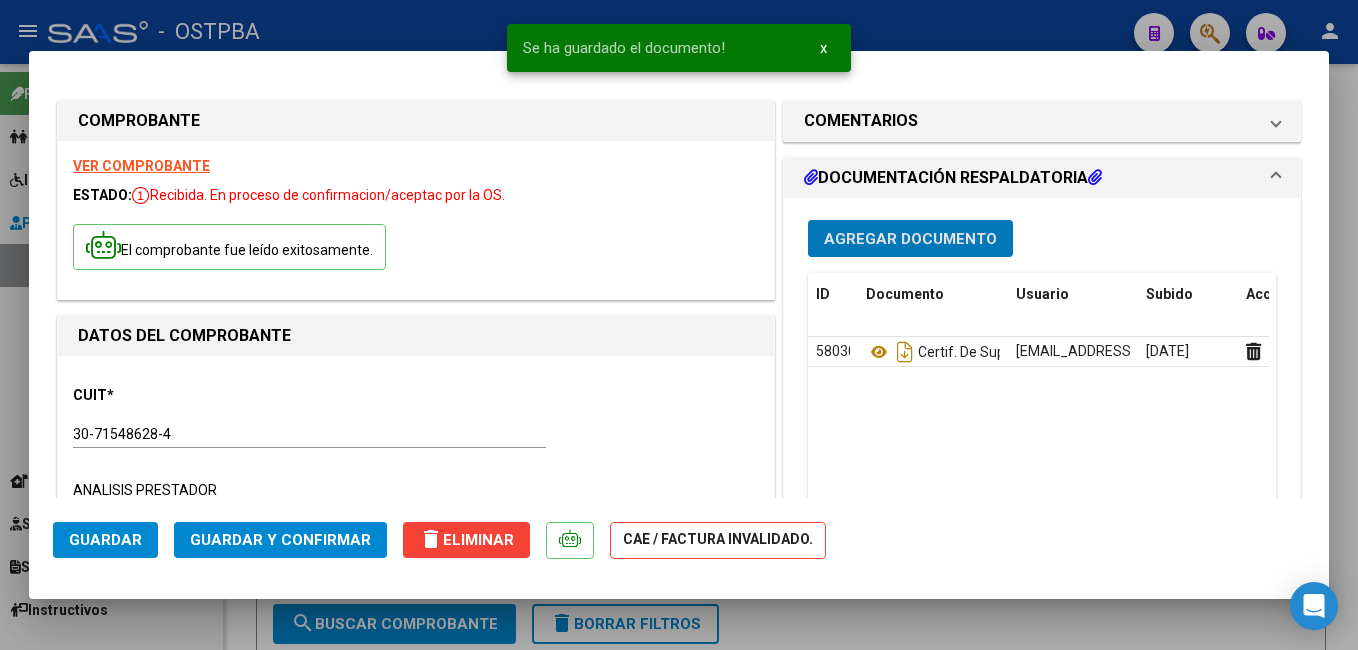 click on "Agregar Documento" at bounding box center (910, 238) 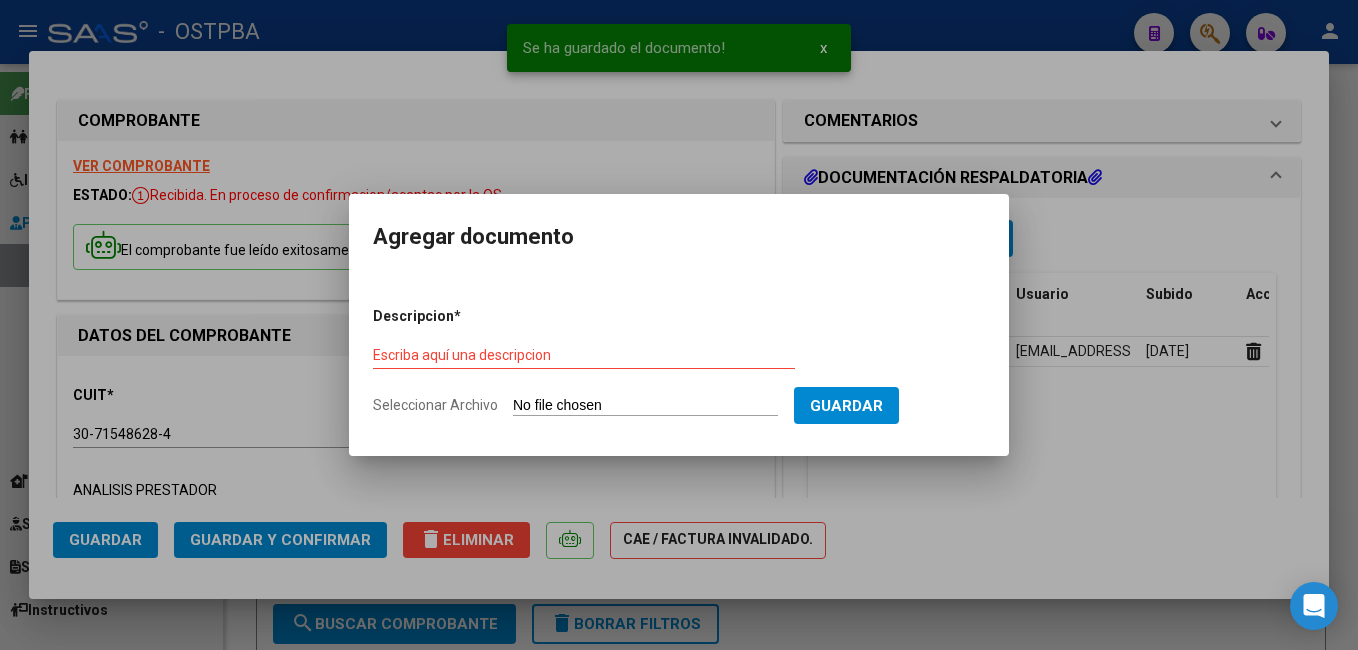 click on "Seleccionar Archivo" 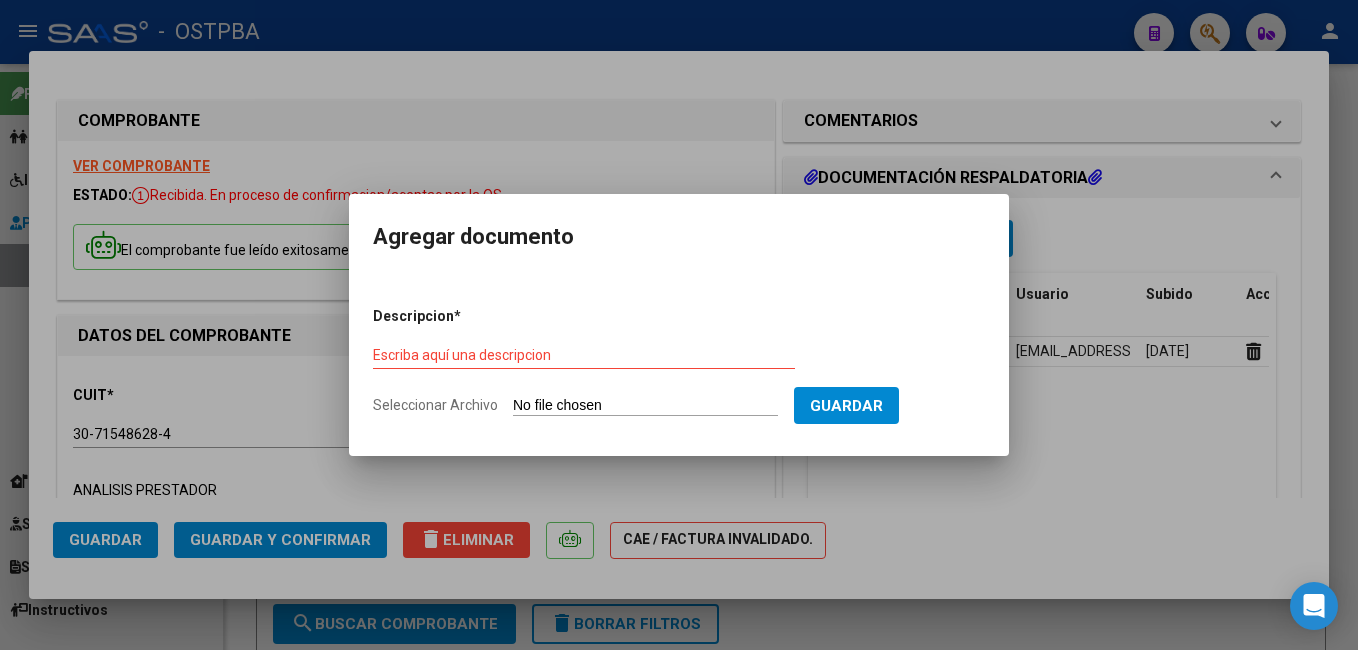 type on "C:\fakepath\Erdozain_20230814_0001.pdf" 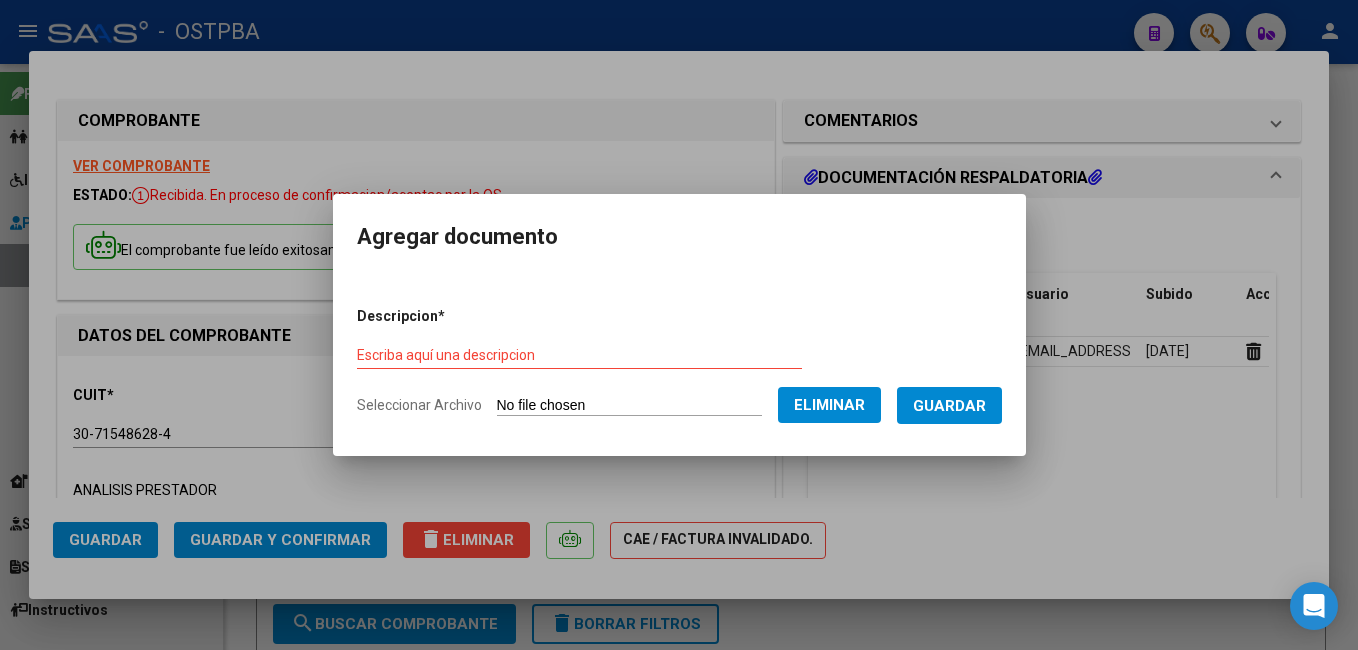 click on "Escriba aquí una descripcion" at bounding box center [579, 355] 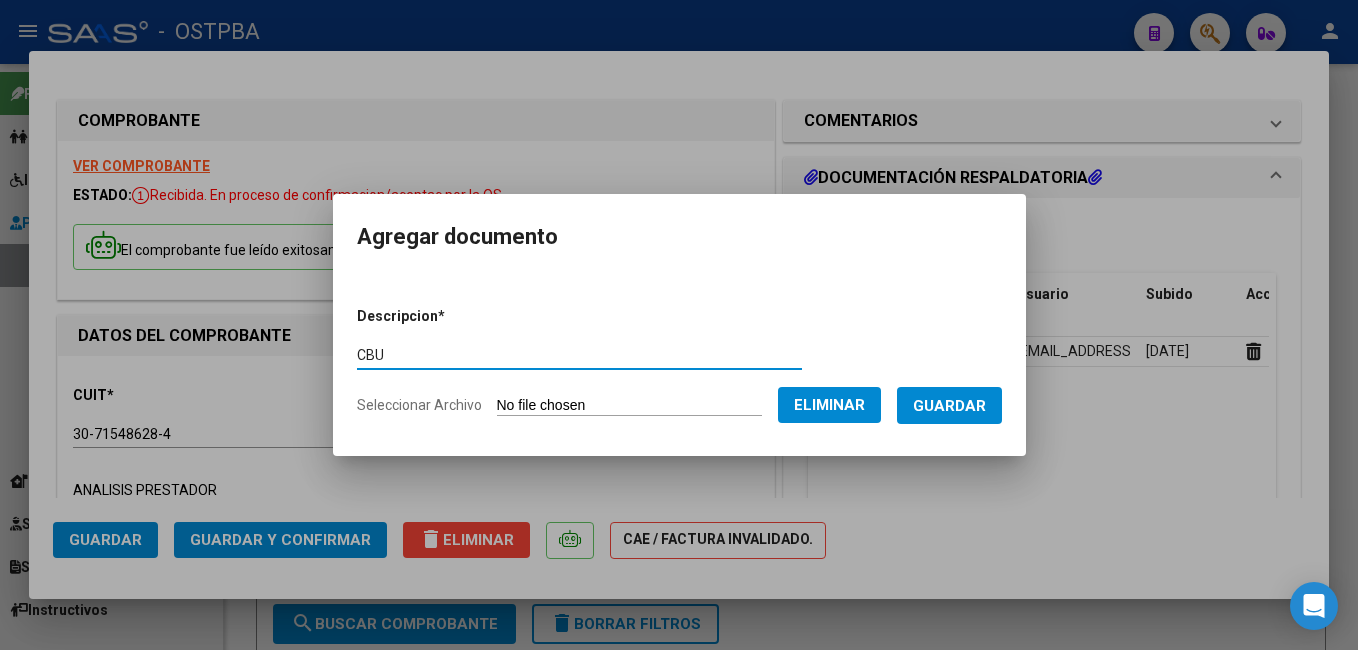 type on "CBU" 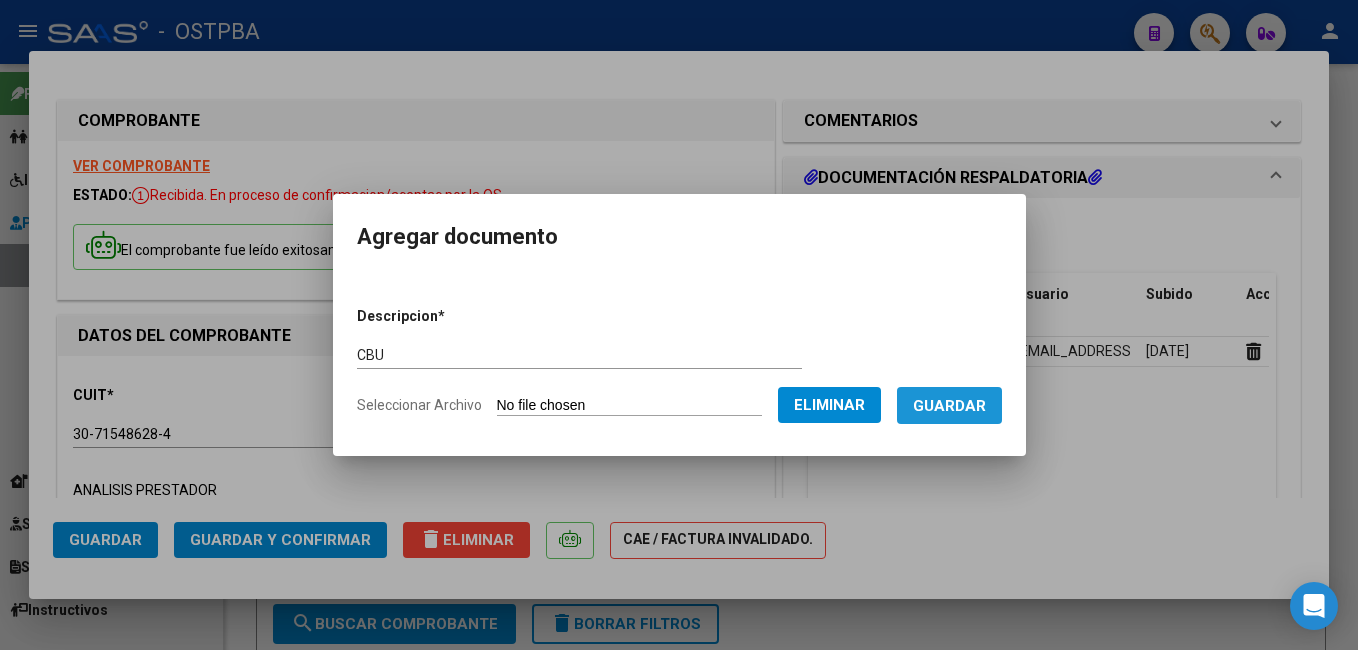 click on "Guardar" at bounding box center [949, 406] 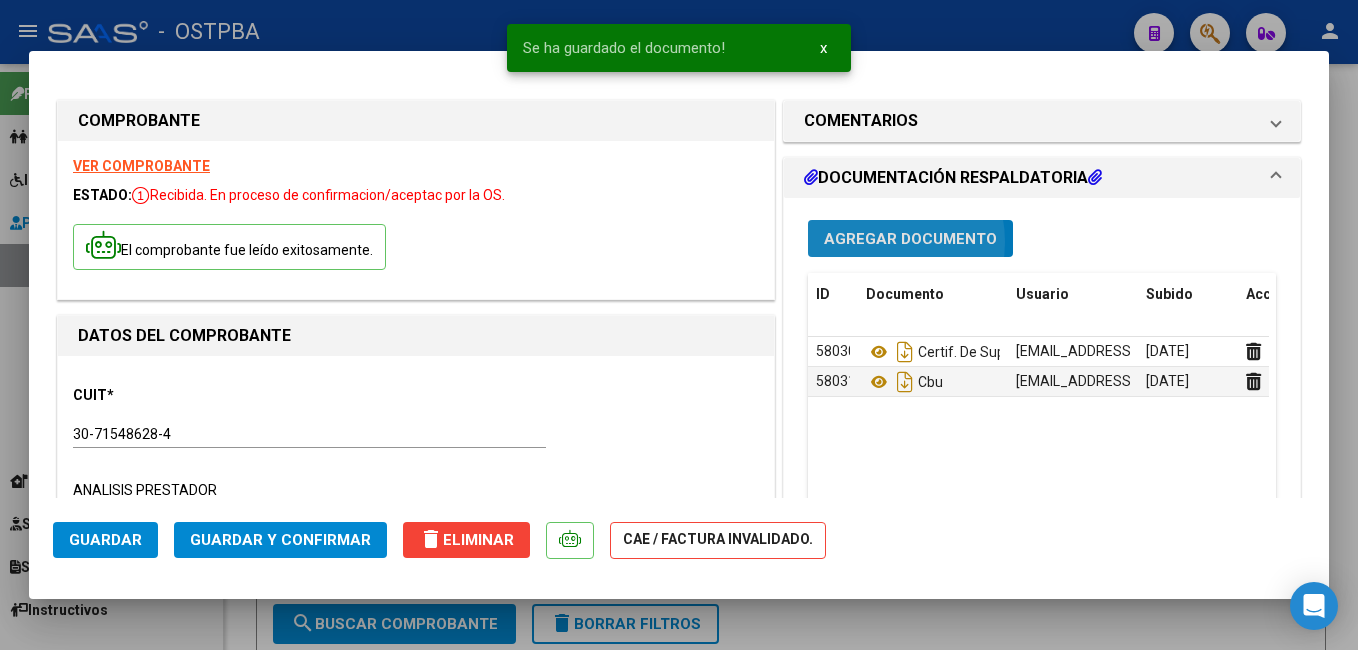 click on "Agregar Documento" at bounding box center (910, 239) 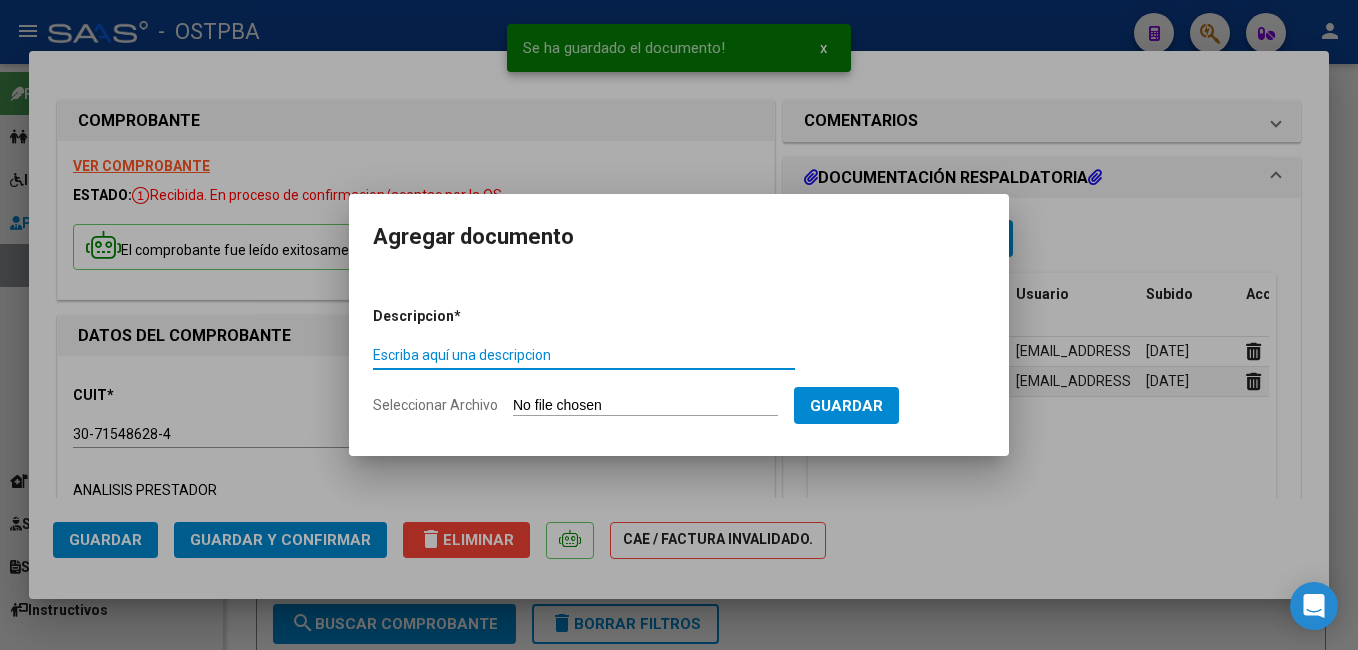 click on "Seleccionar Archivo" 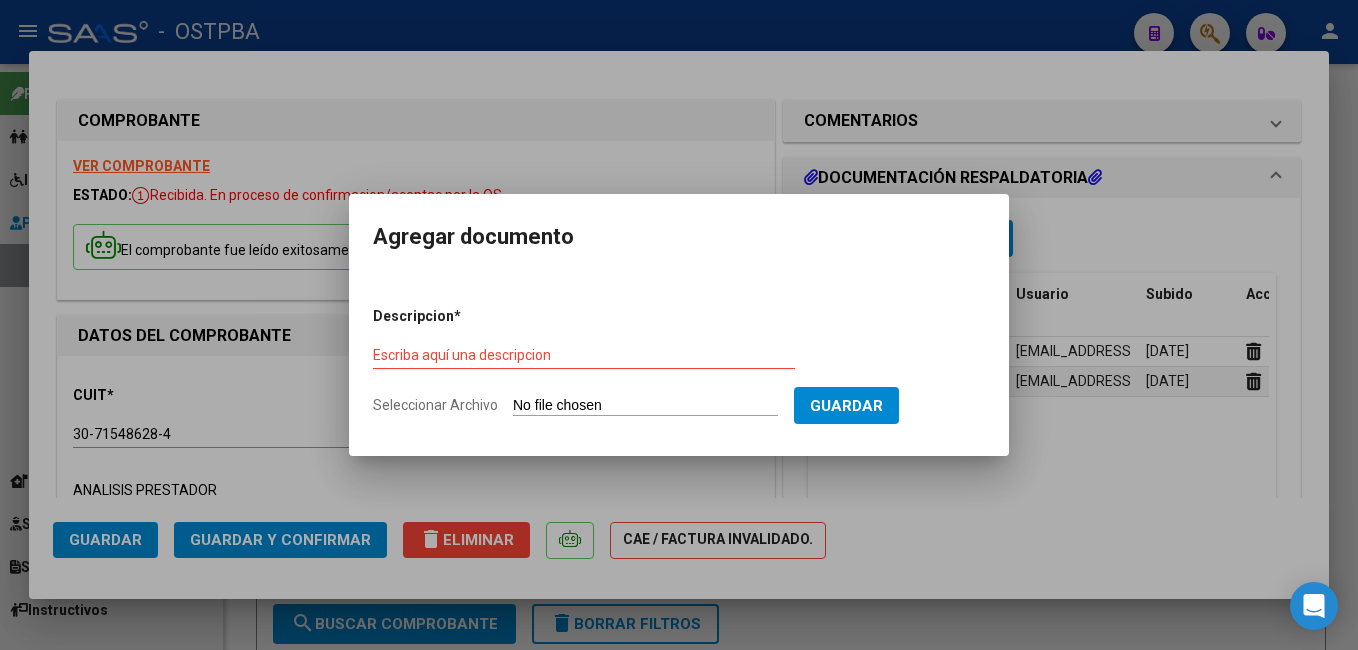 type on "C:\fakepath\[PERSON_NAME] (nuevo)_20250707_0001.pdf" 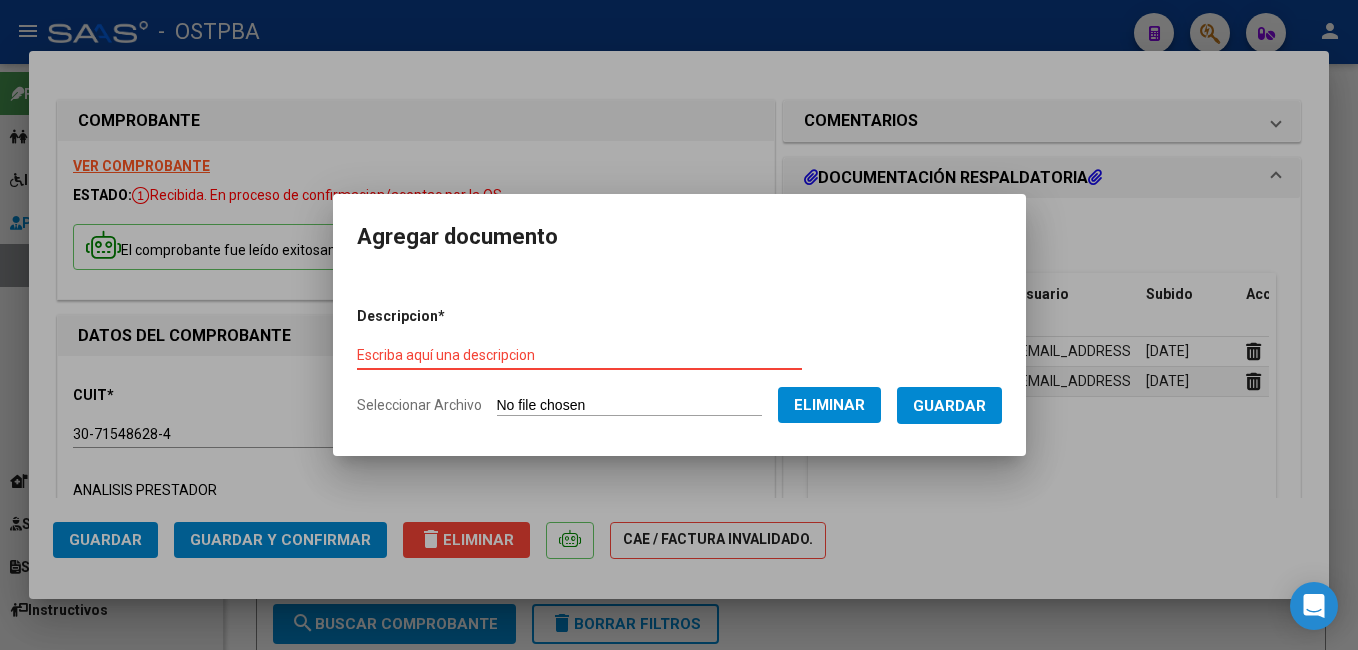 click on "Escriba aquí una descripcion" at bounding box center (579, 355) 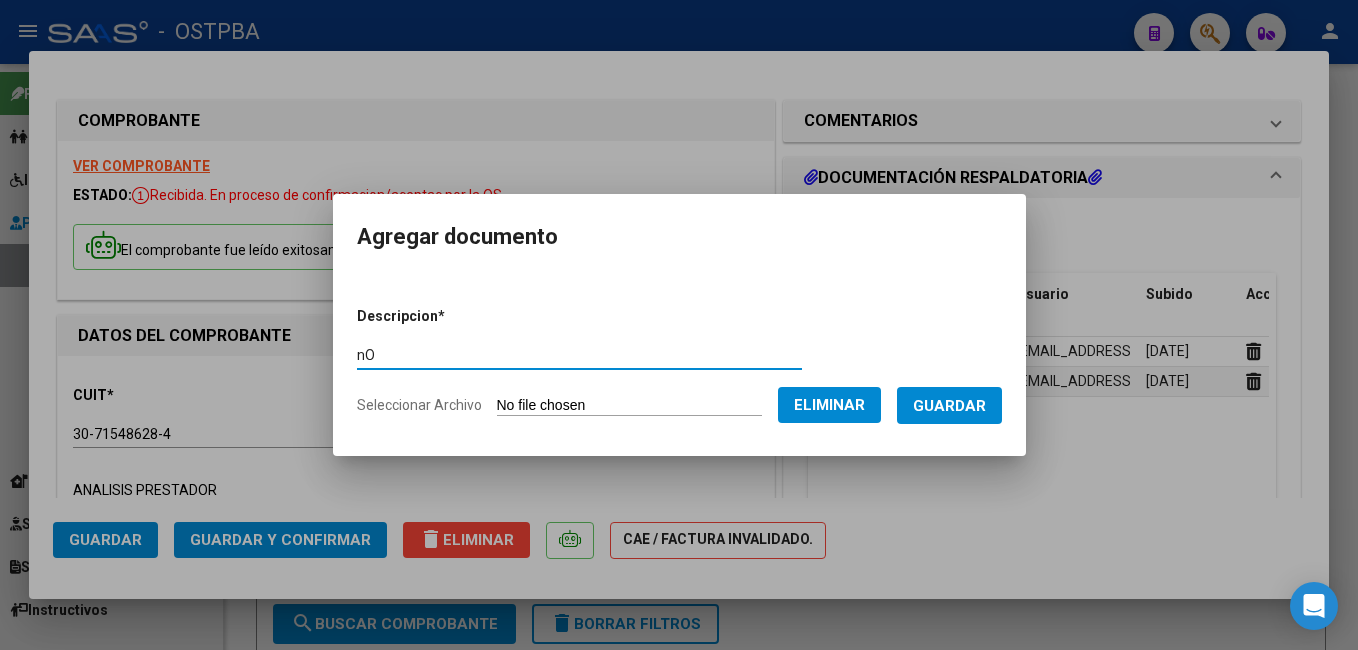 type on "n" 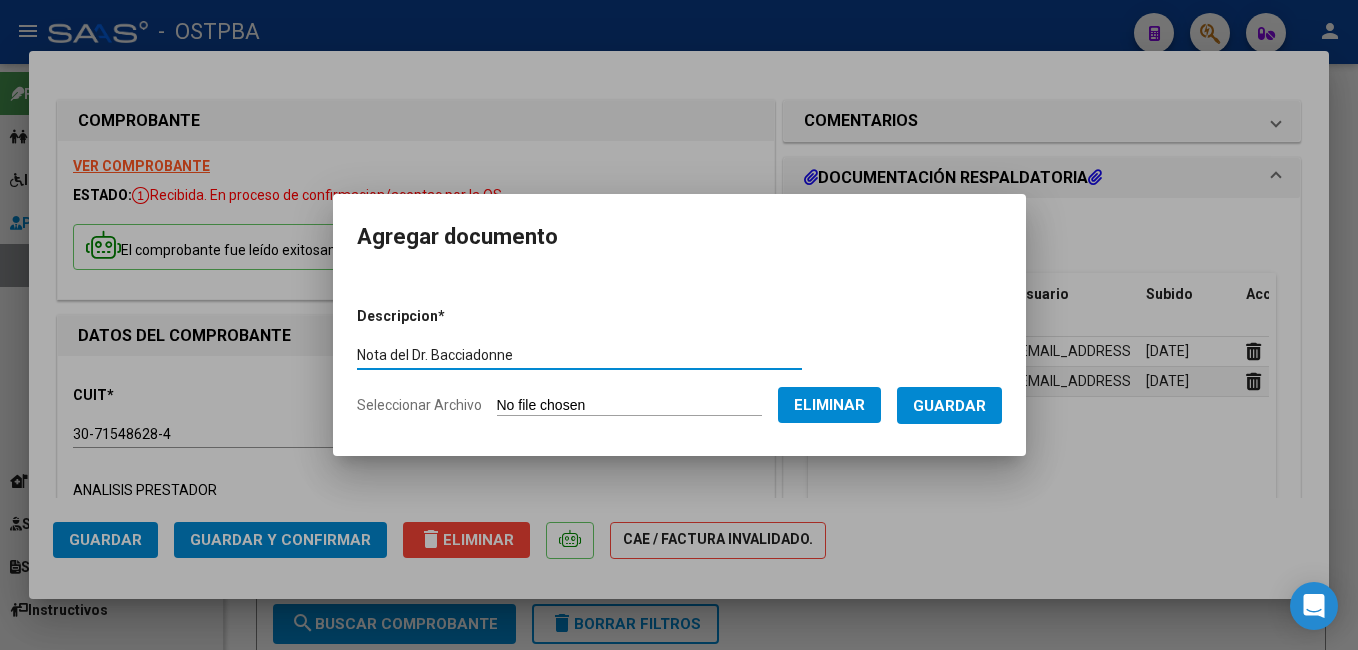 type on "Nota del Dr. Bacciadonne" 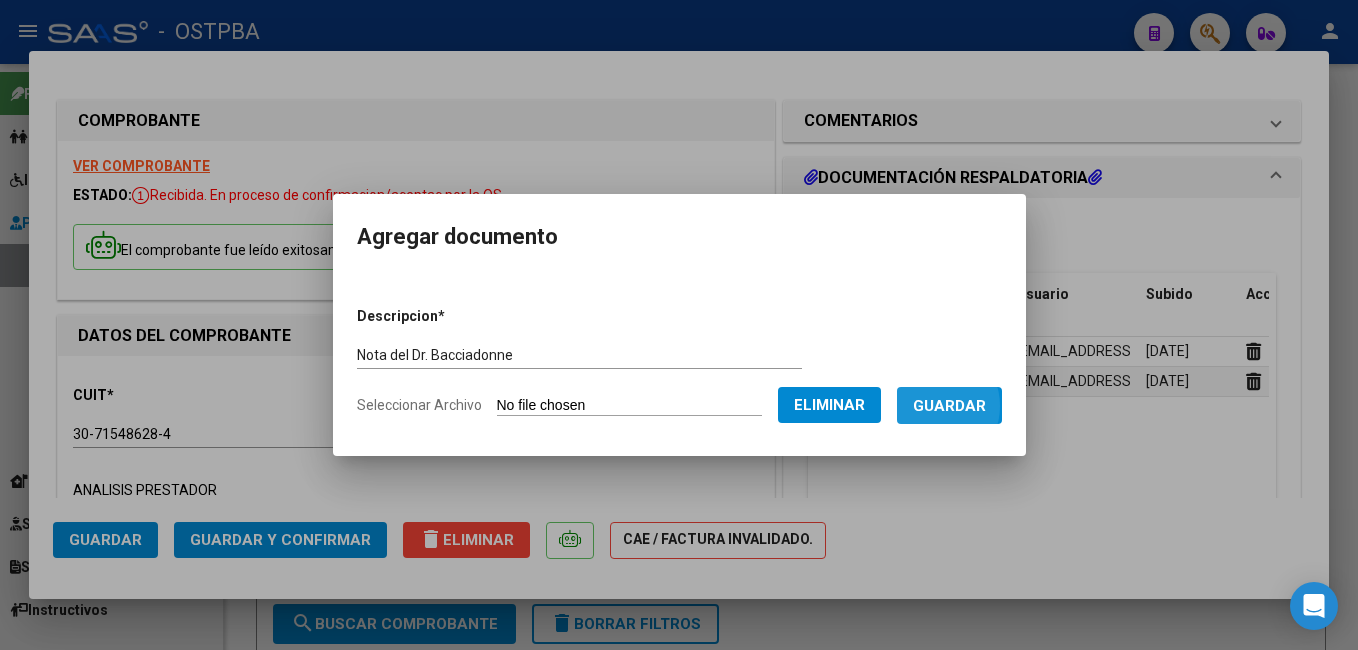 click on "Guardar" at bounding box center [949, 406] 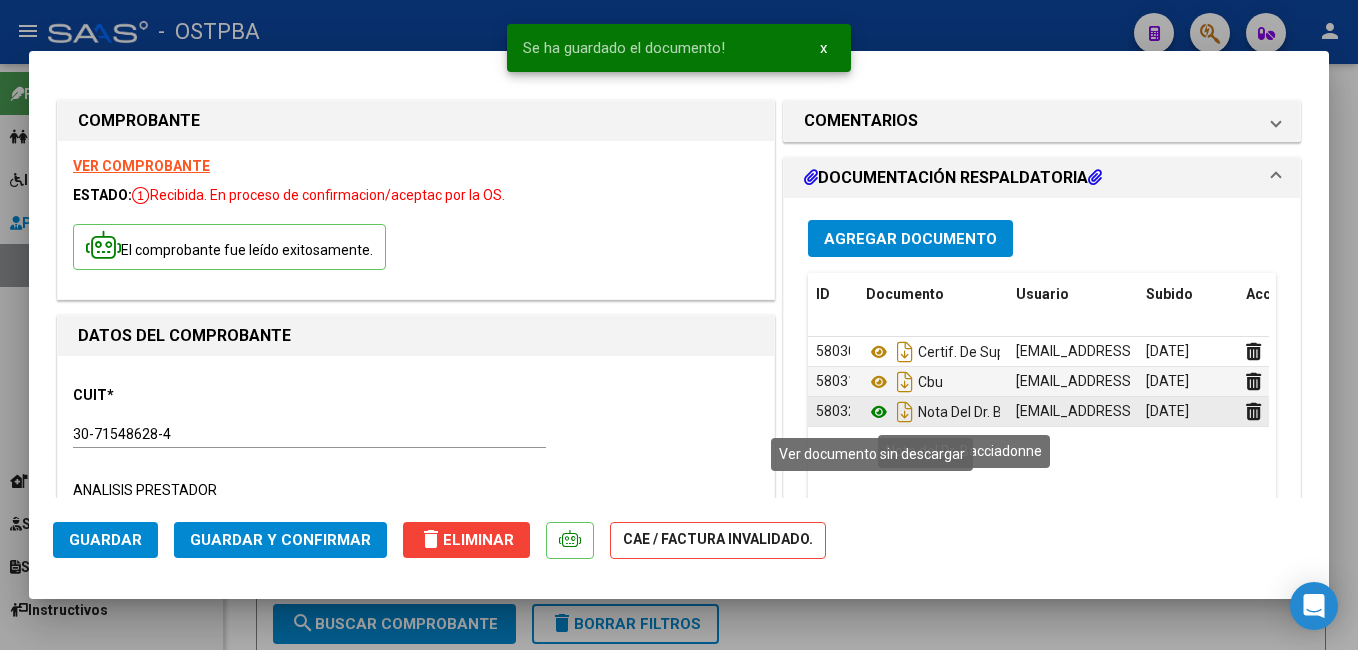 click 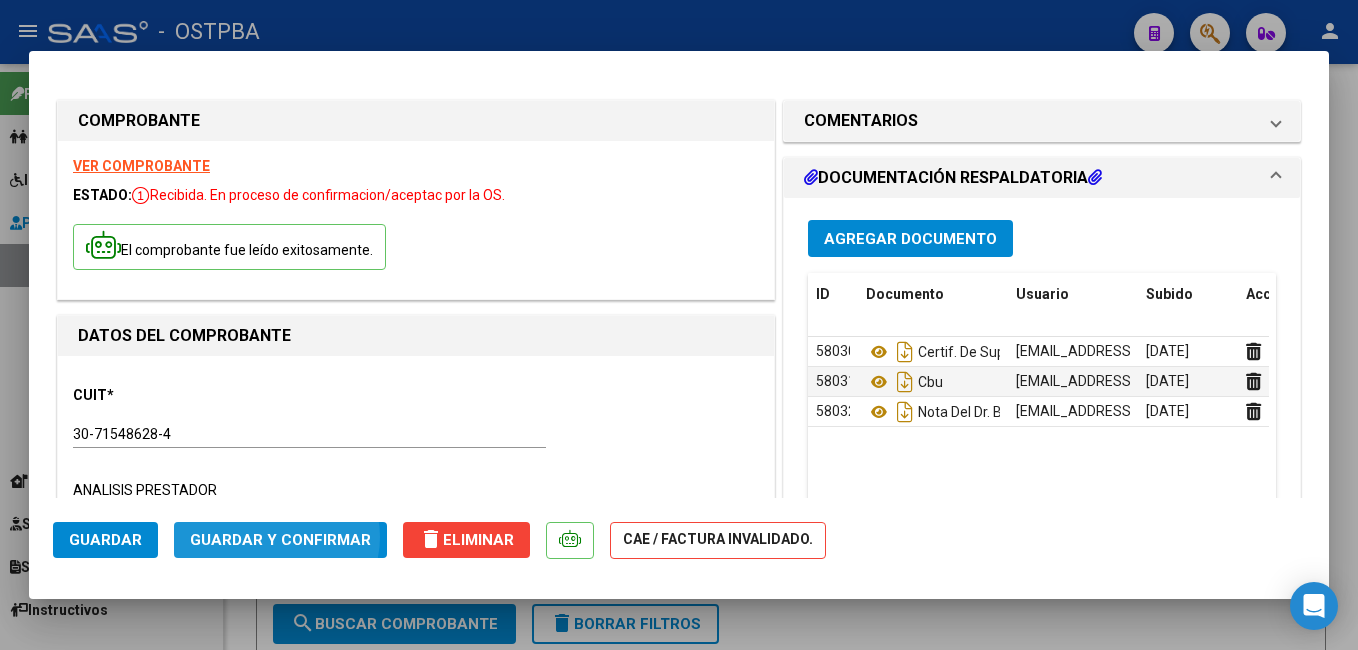 click on "Guardar y Confirmar" 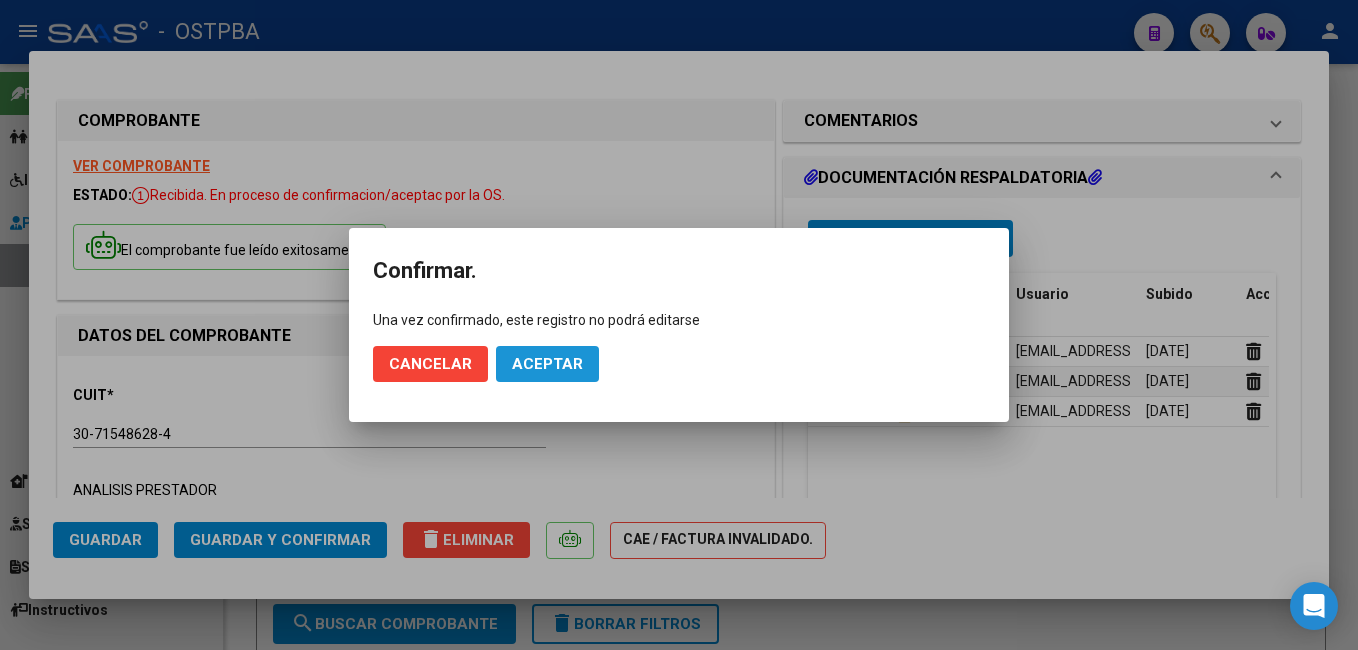 click on "Aceptar" 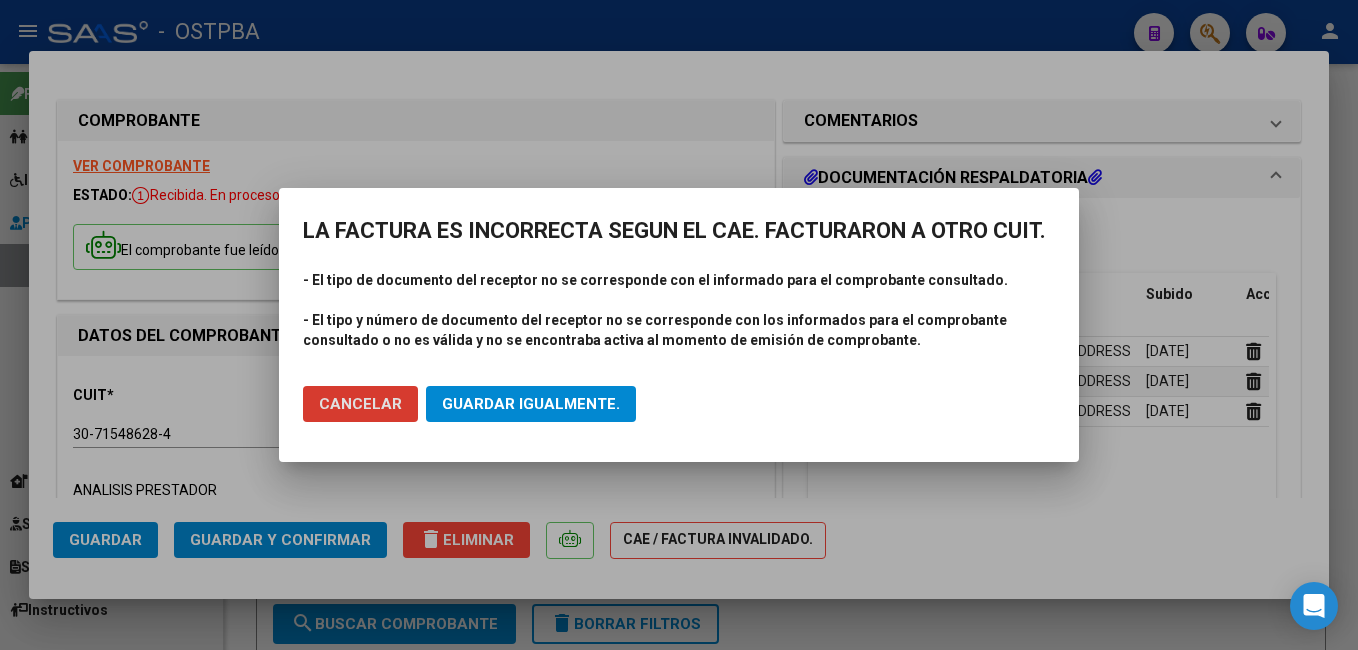 click on "Guardar igualmente." 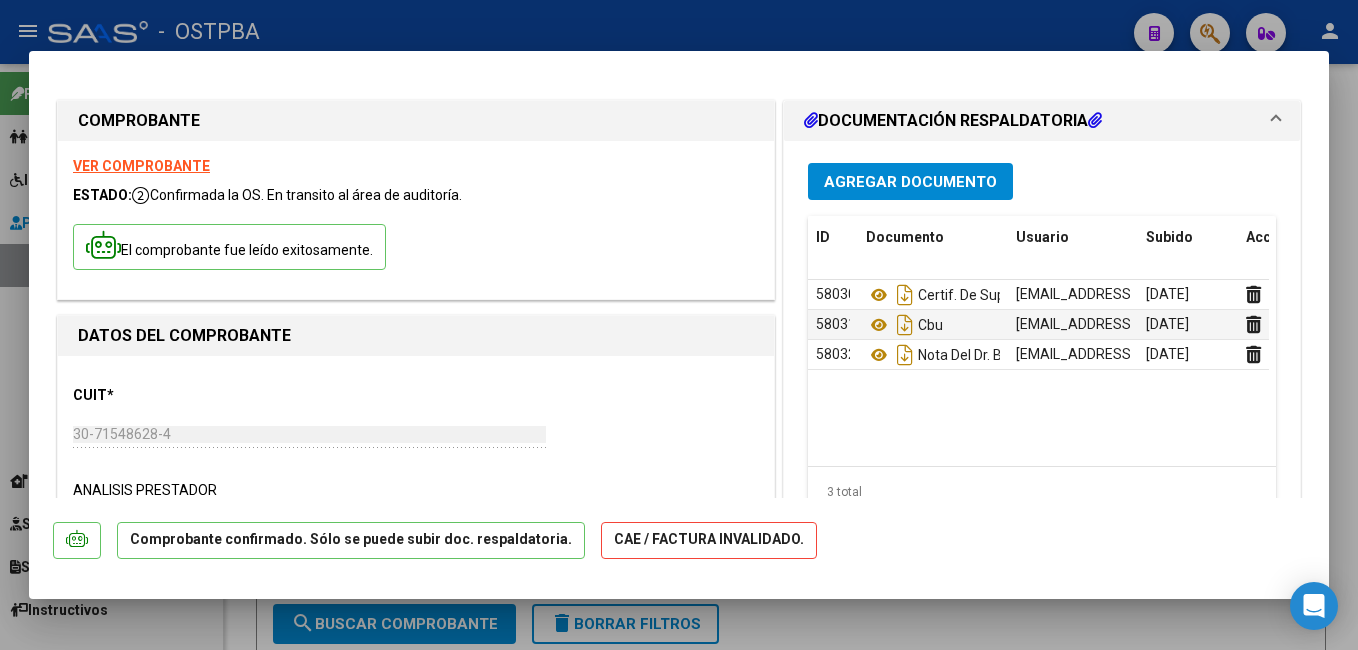 click at bounding box center (679, 325) 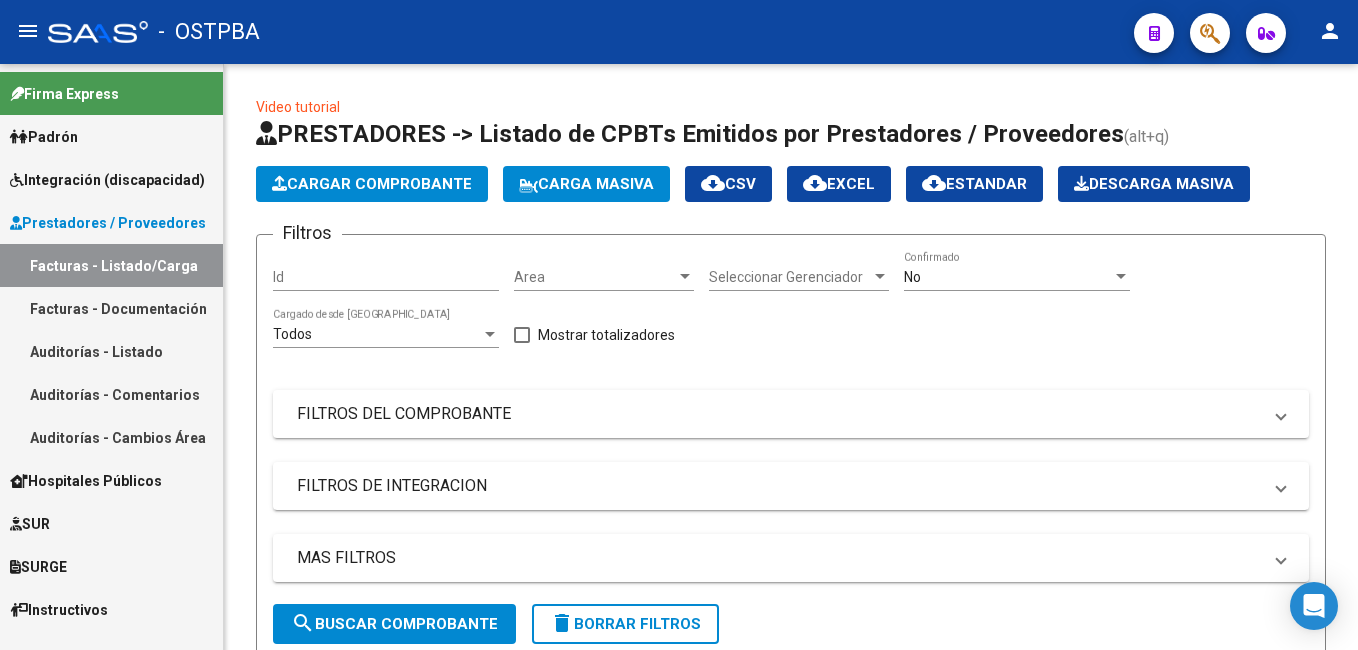 click on "Padrón" at bounding box center (111, 136) 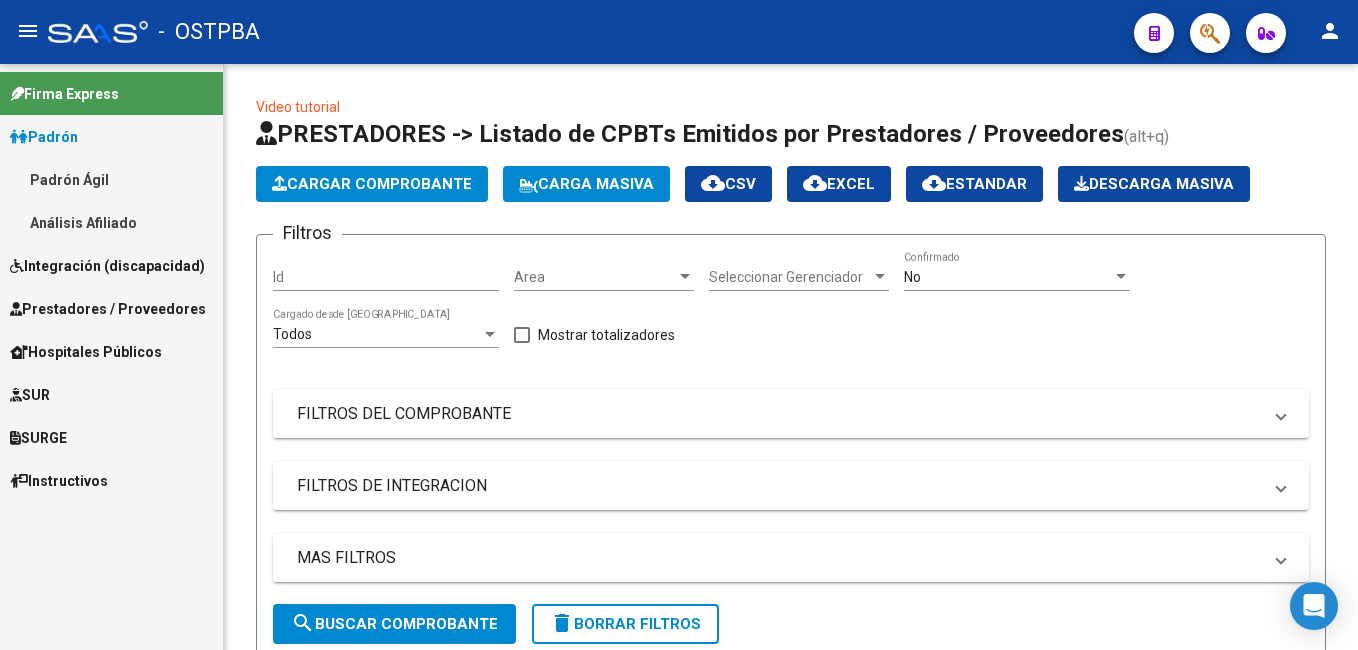 click on "Padrón Ágil" at bounding box center (111, 179) 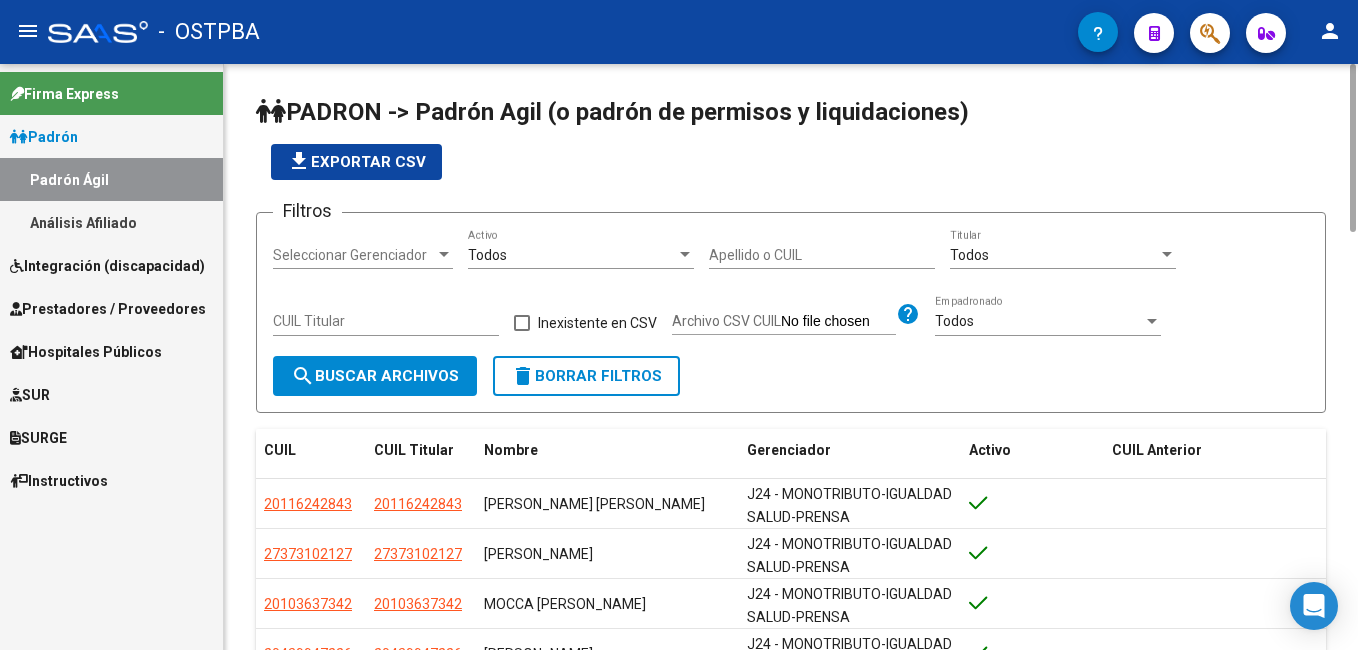 click on "Apellido o CUIL" at bounding box center (822, 255) 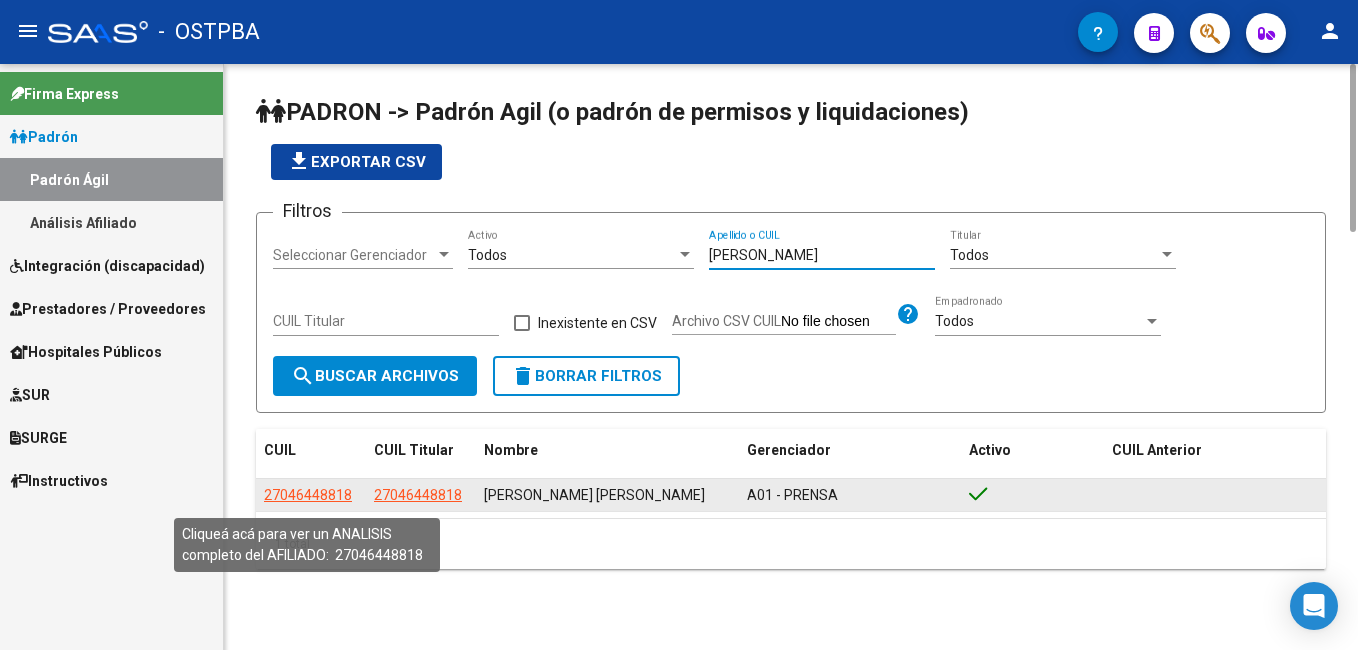 type on "[PERSON_NAME]" 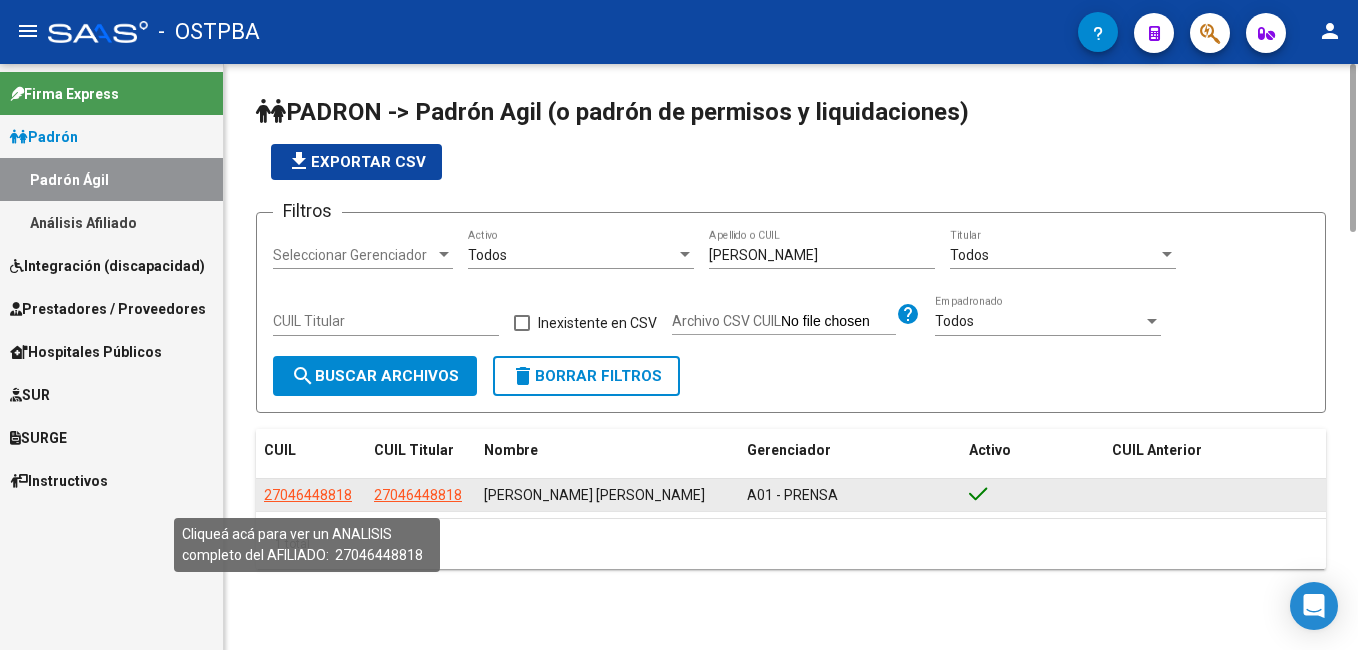 drag, startPoint x: 264, startPoint y: 497, endPoint x: 348, endPoint y: 499, distance: 84.0238 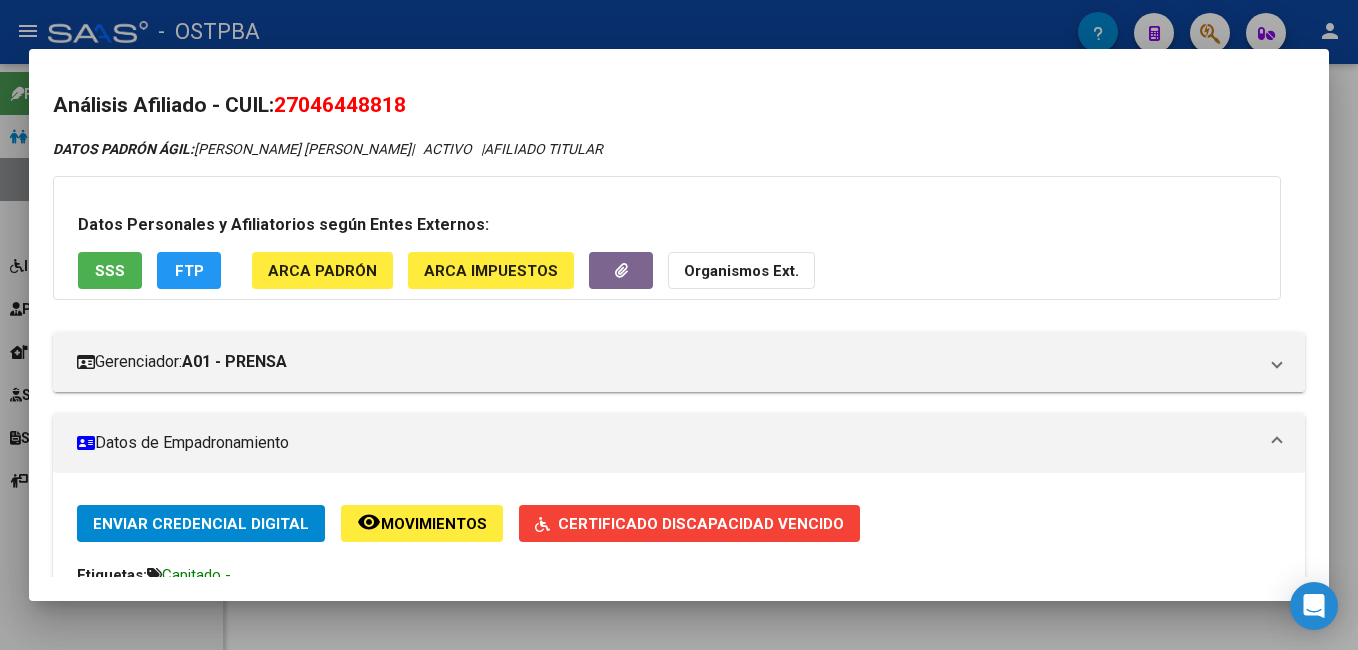drag, startPoint x: 281, startPoint y: 105, endPoint x: 427, endPoint y: 95, distance: 146.34207 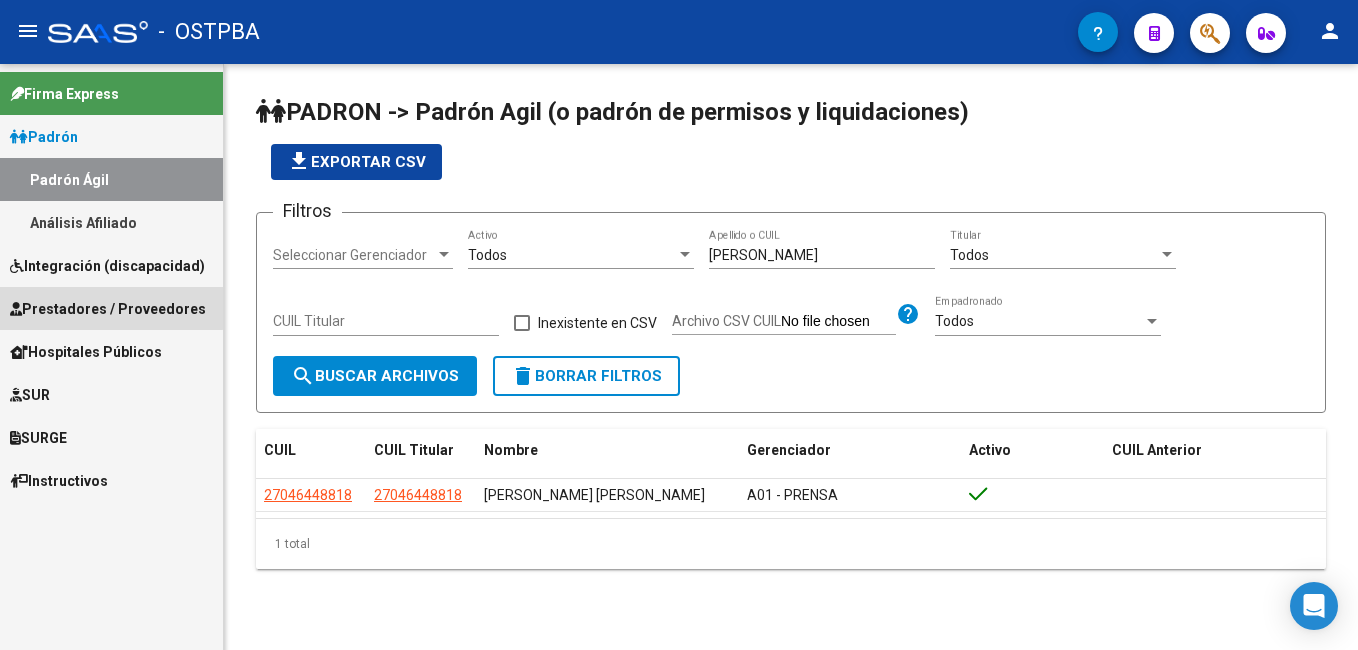 click on "Prestadores / Proveedores" at bounding box center (108, 309) 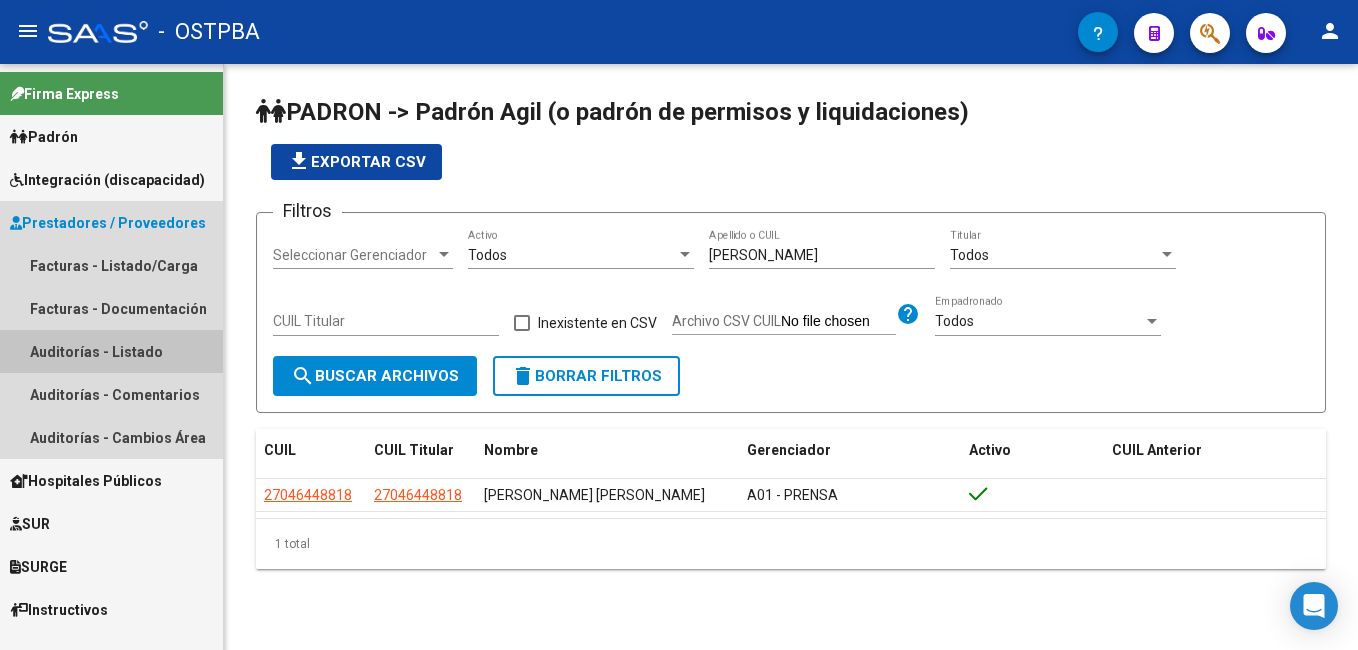 click on "Auditorías - Listado" at bounding box center (111, 351) 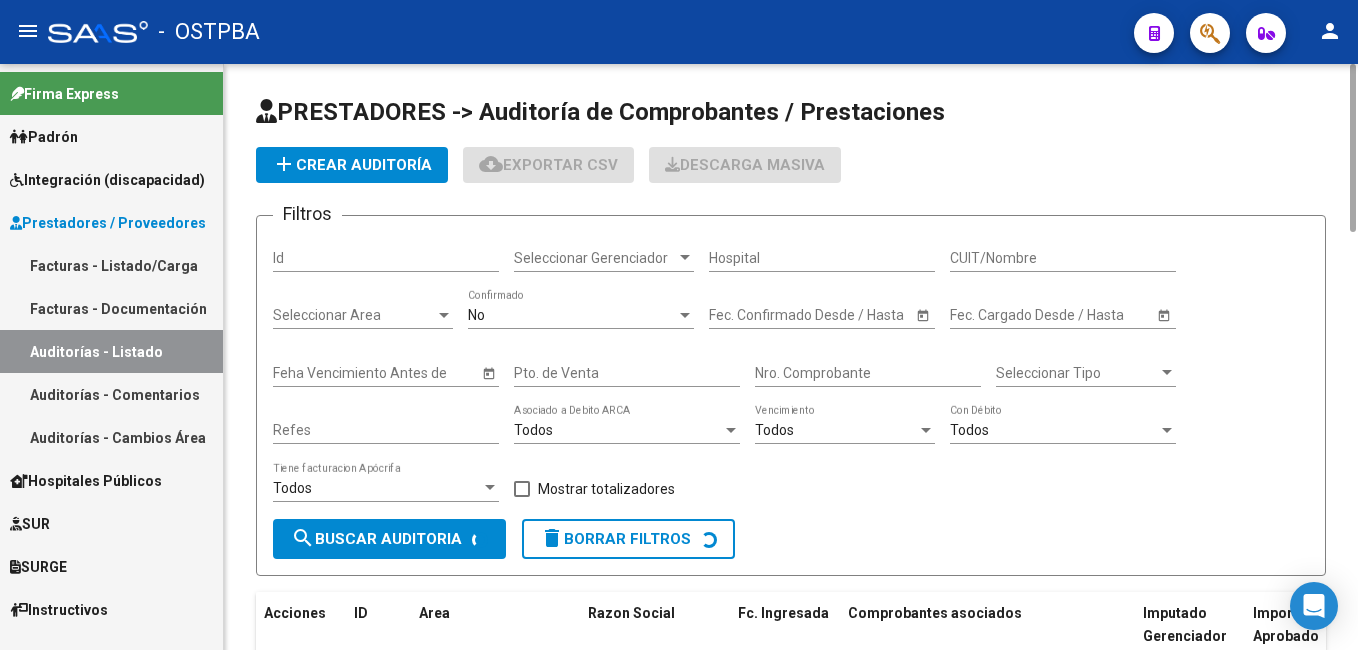 click on "add  Crear Auditoría" 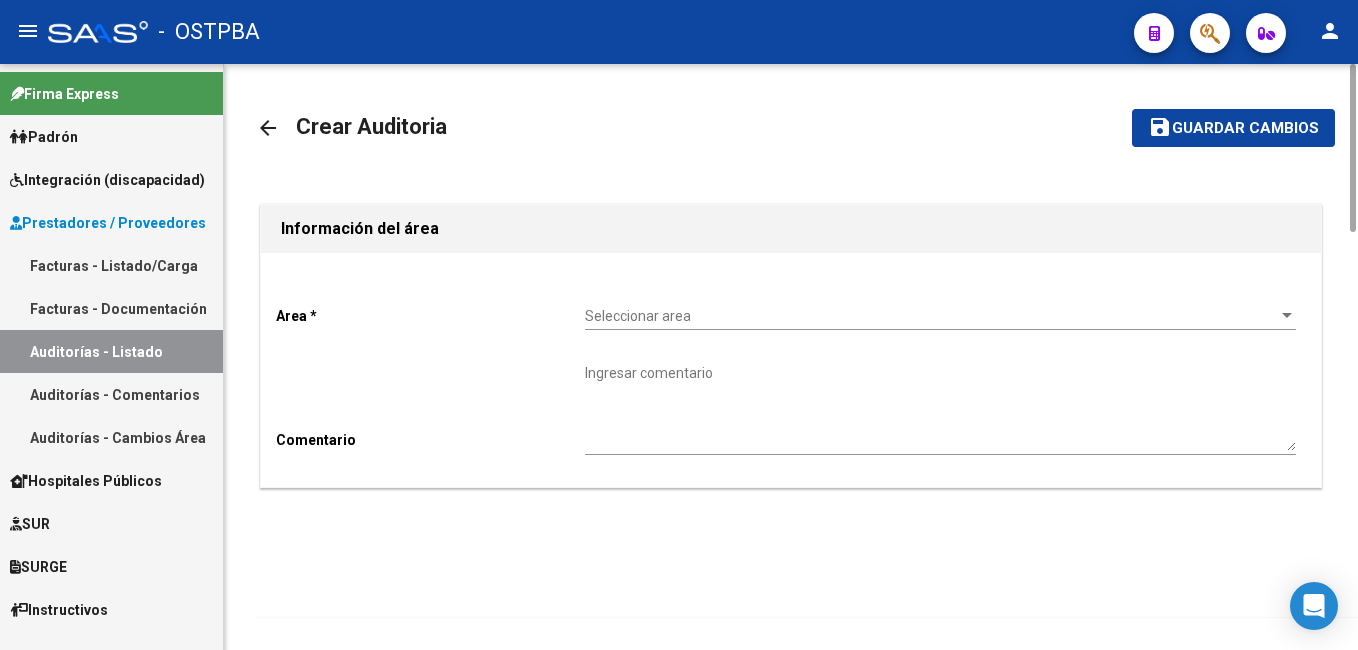 click at bounding box center [1287, 316] 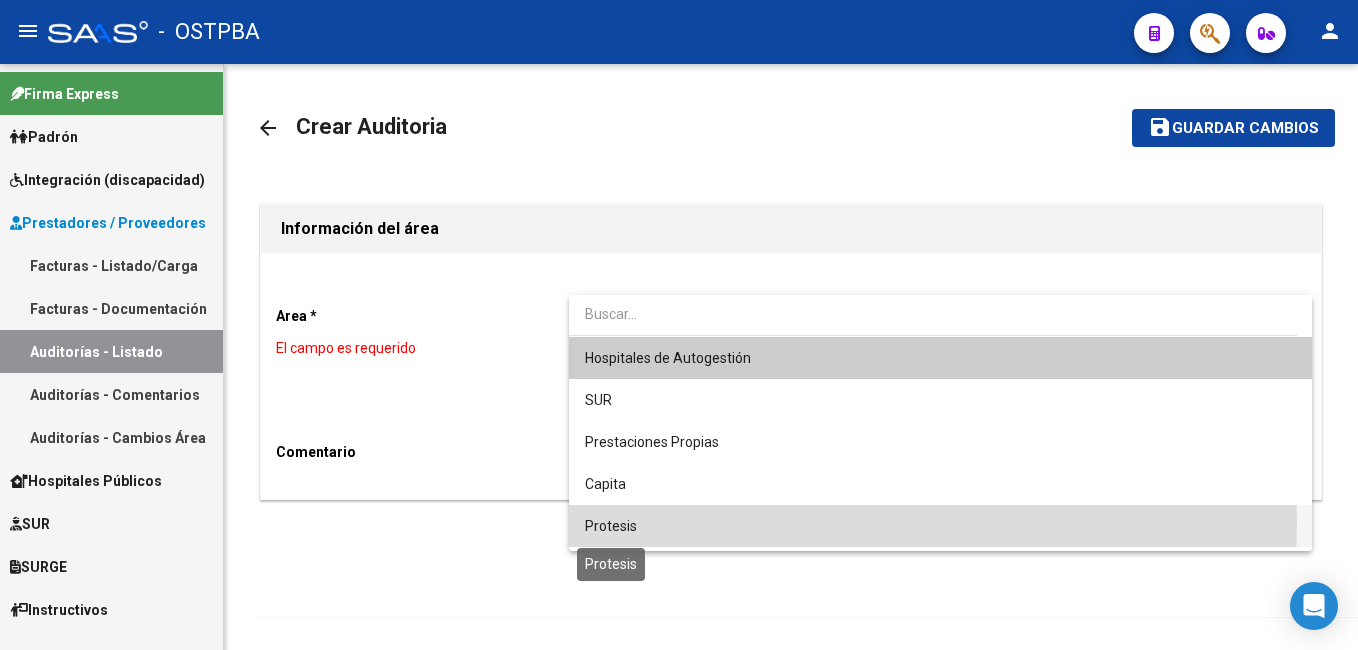 click on "Protesis" at bounding box center [611, 526] 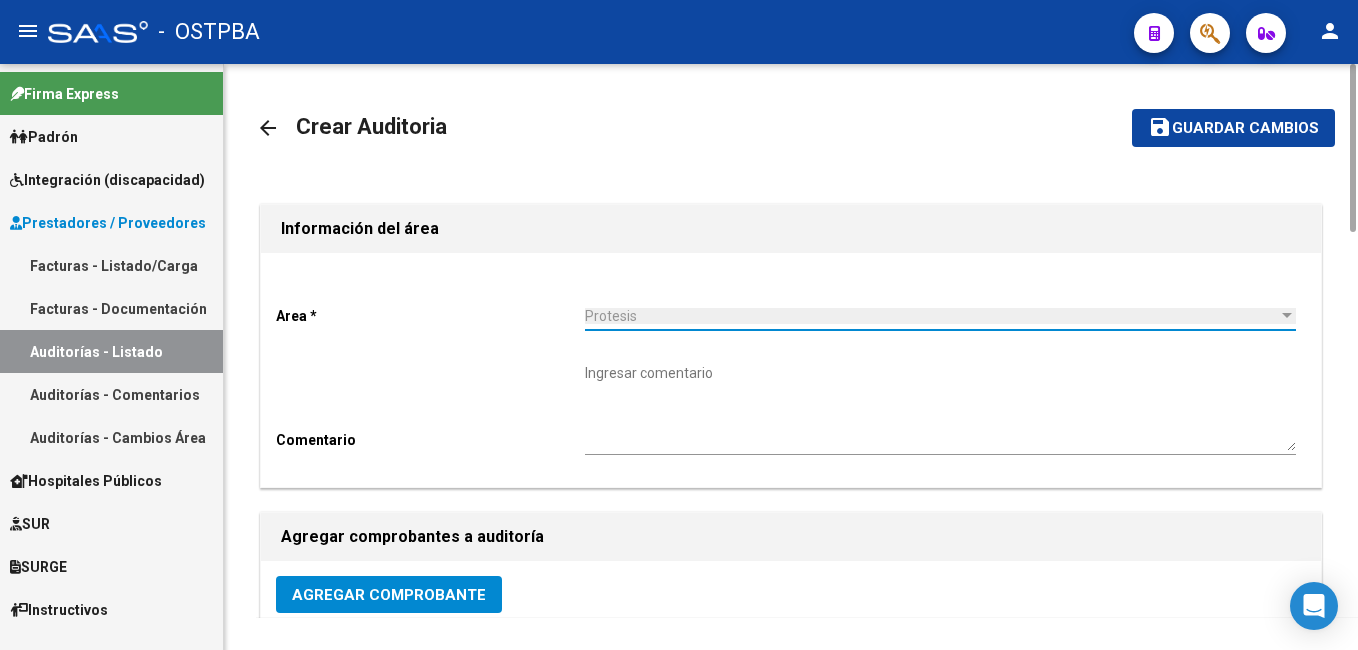 click on "Agregar Comprobante" 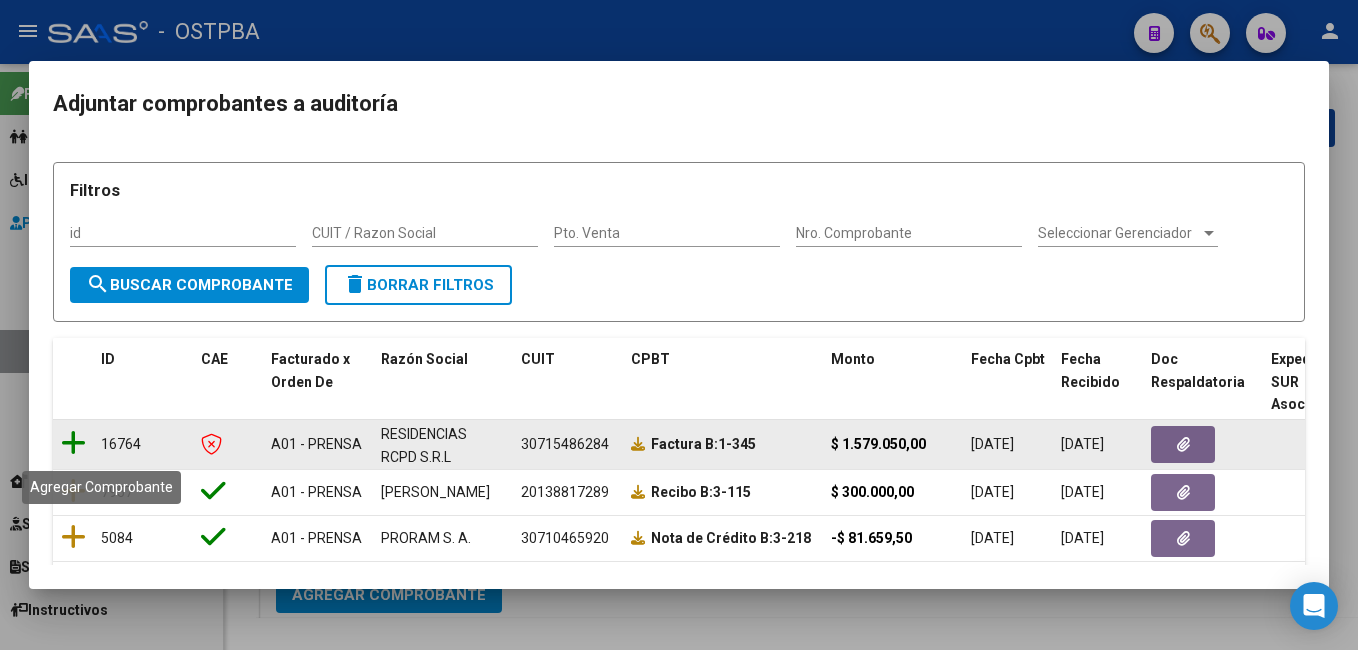click 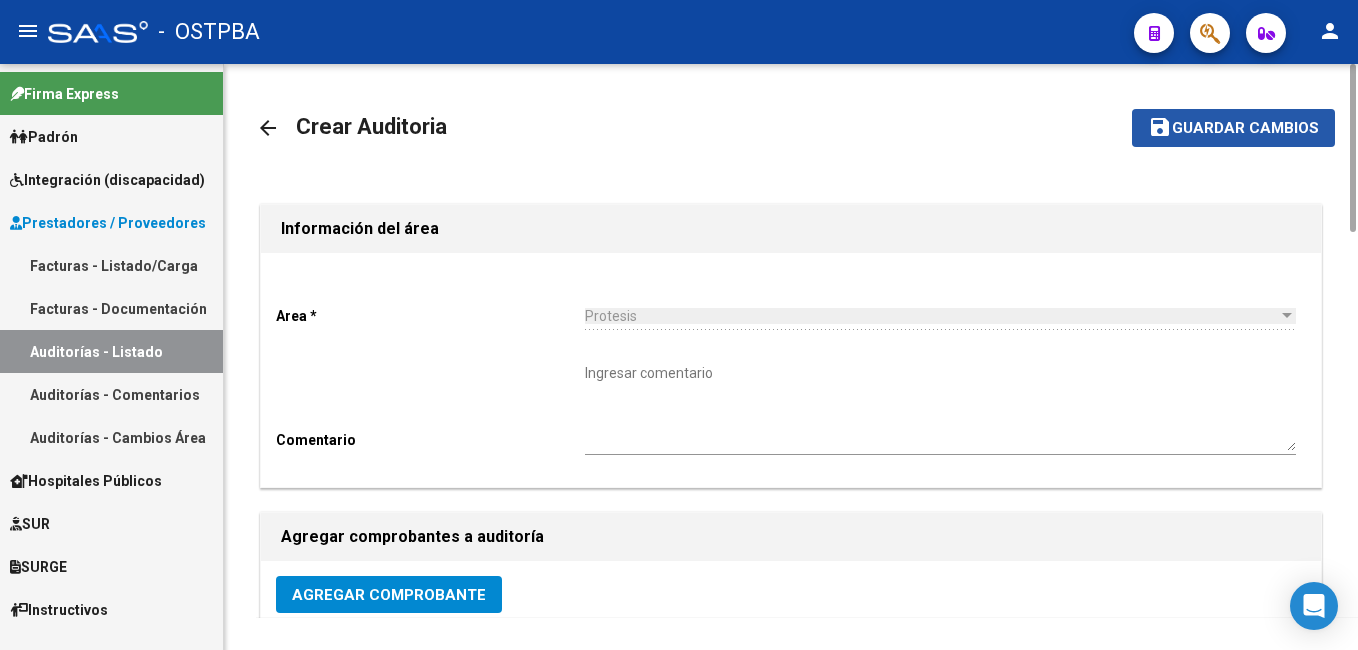 click on "Guardar cambios" 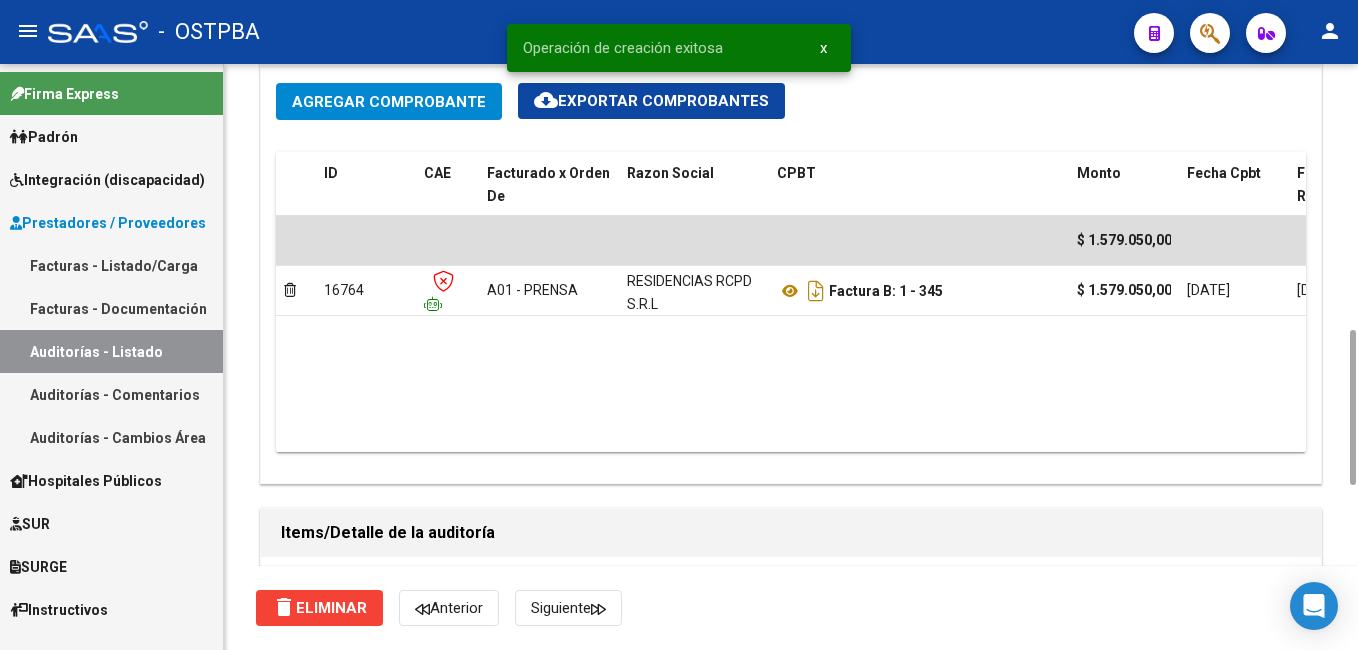 scroll, scrollTop: 1400, scrollLeft: 0, axis: vertical 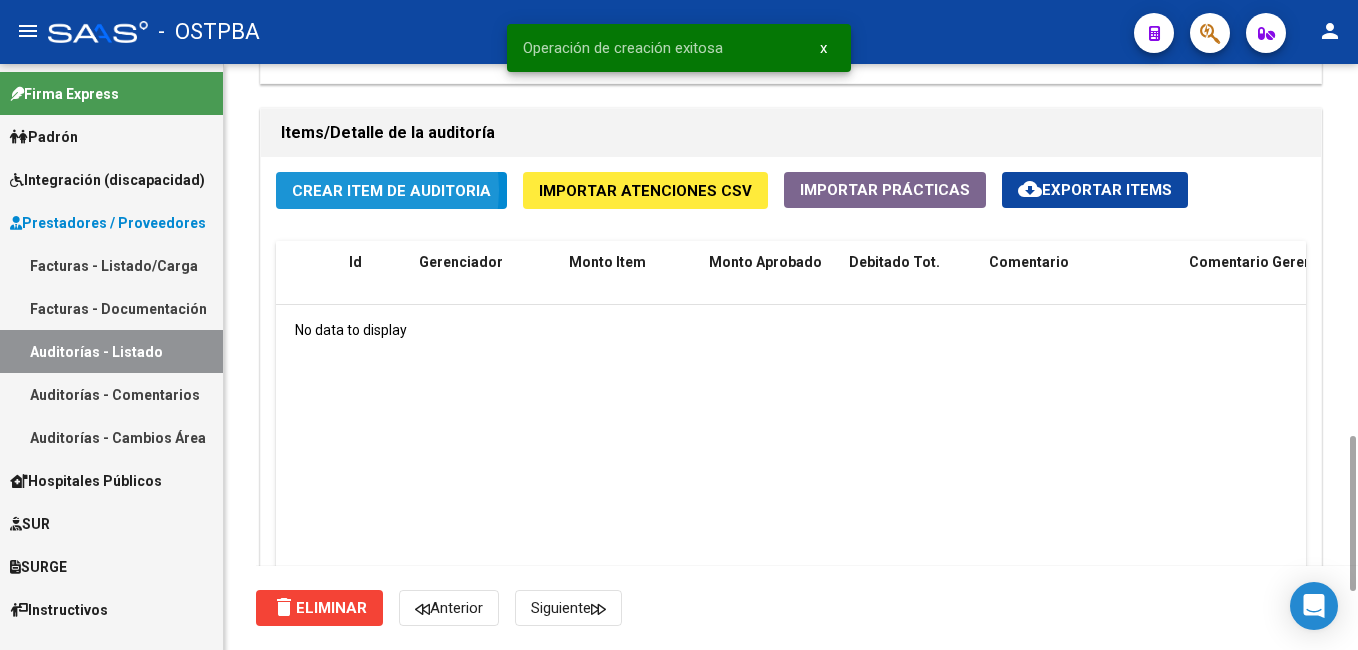 click on "Crear Item de Auditoria" 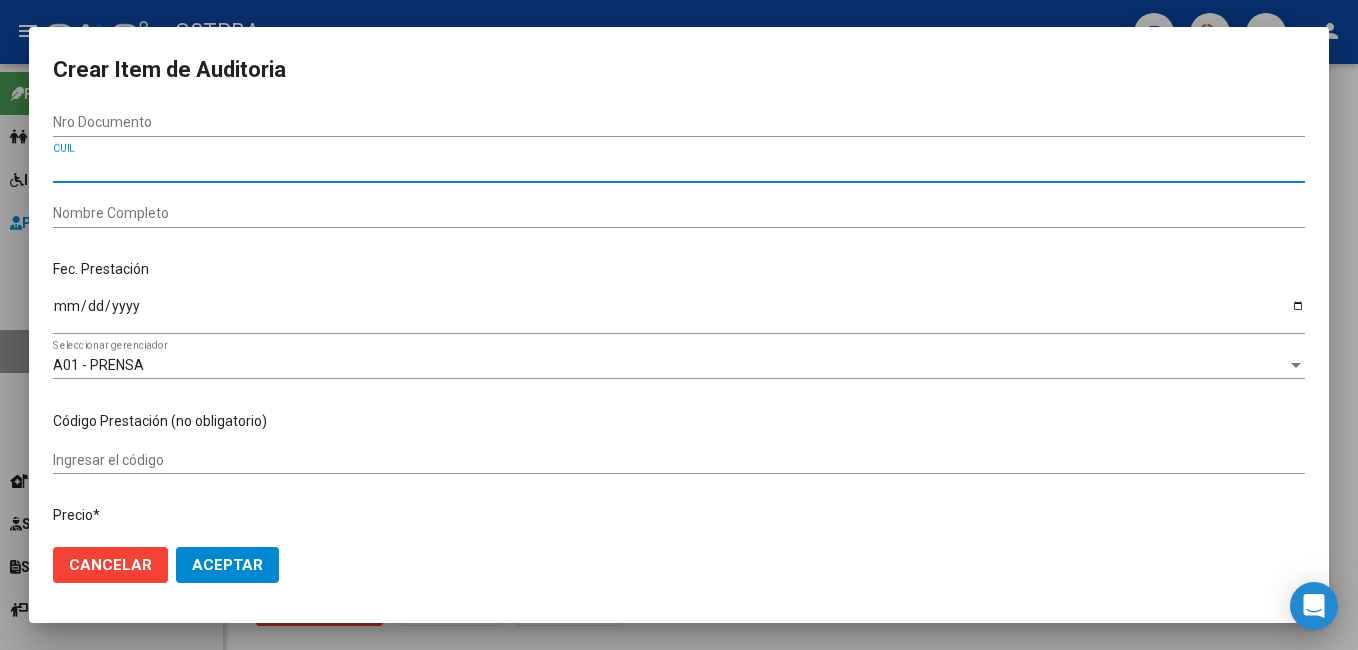 click on "CUIL" at bounding box center (679, 168) 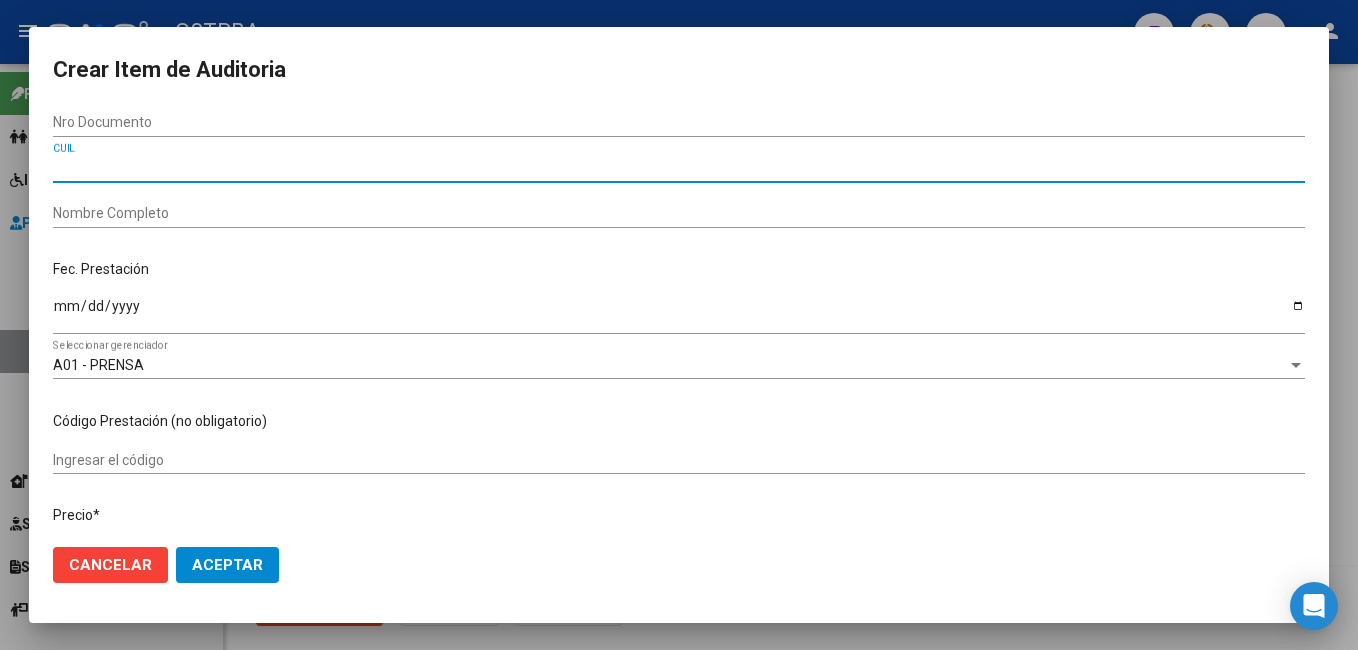 paste on "27046448818" 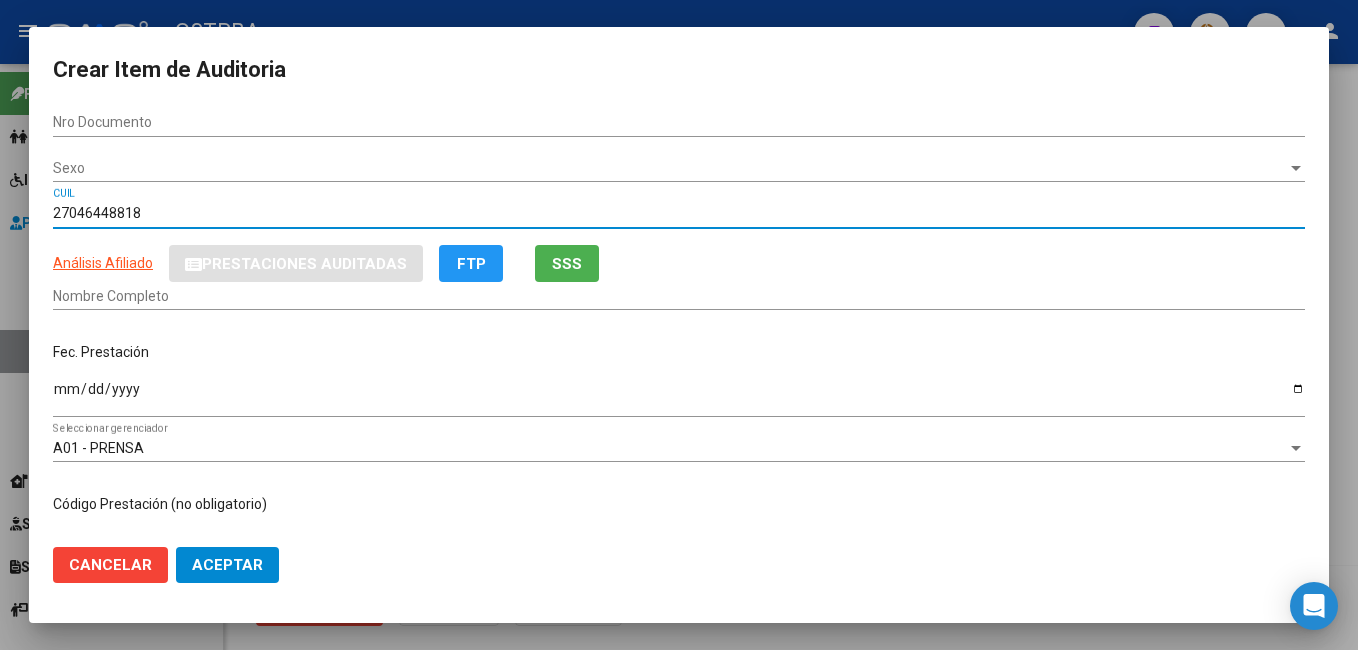 type on "04644881" 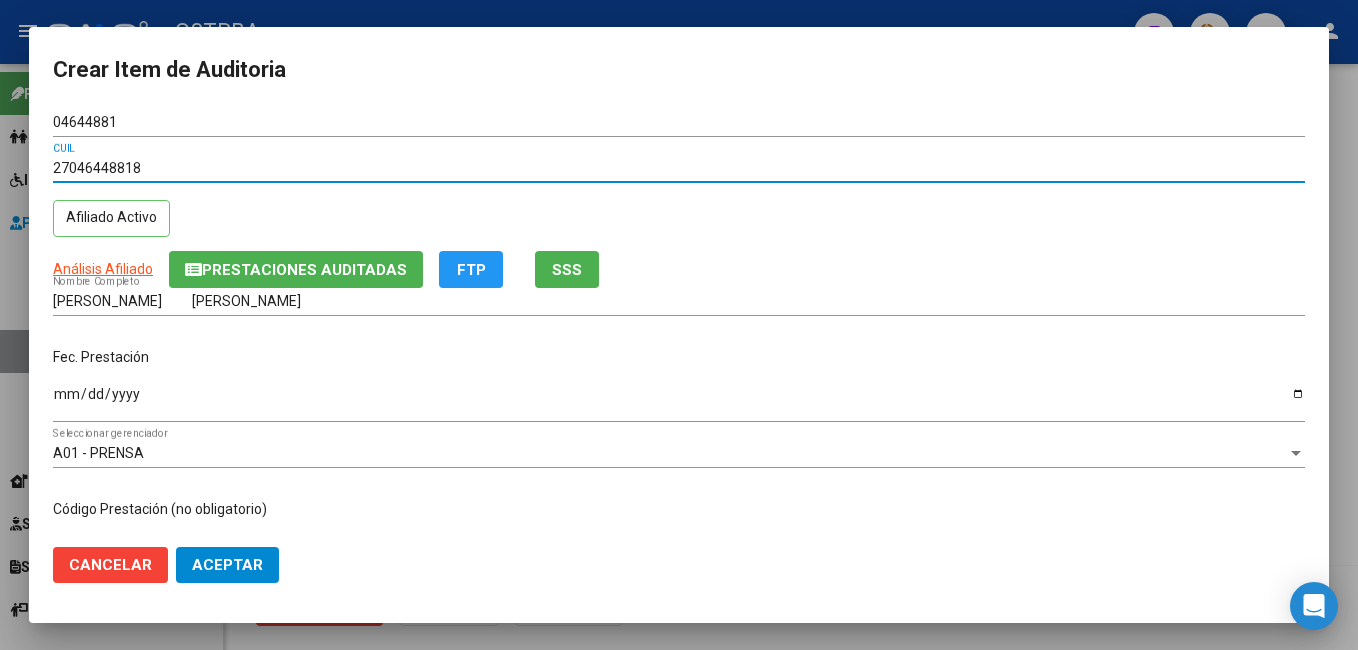 type on "27046448818" 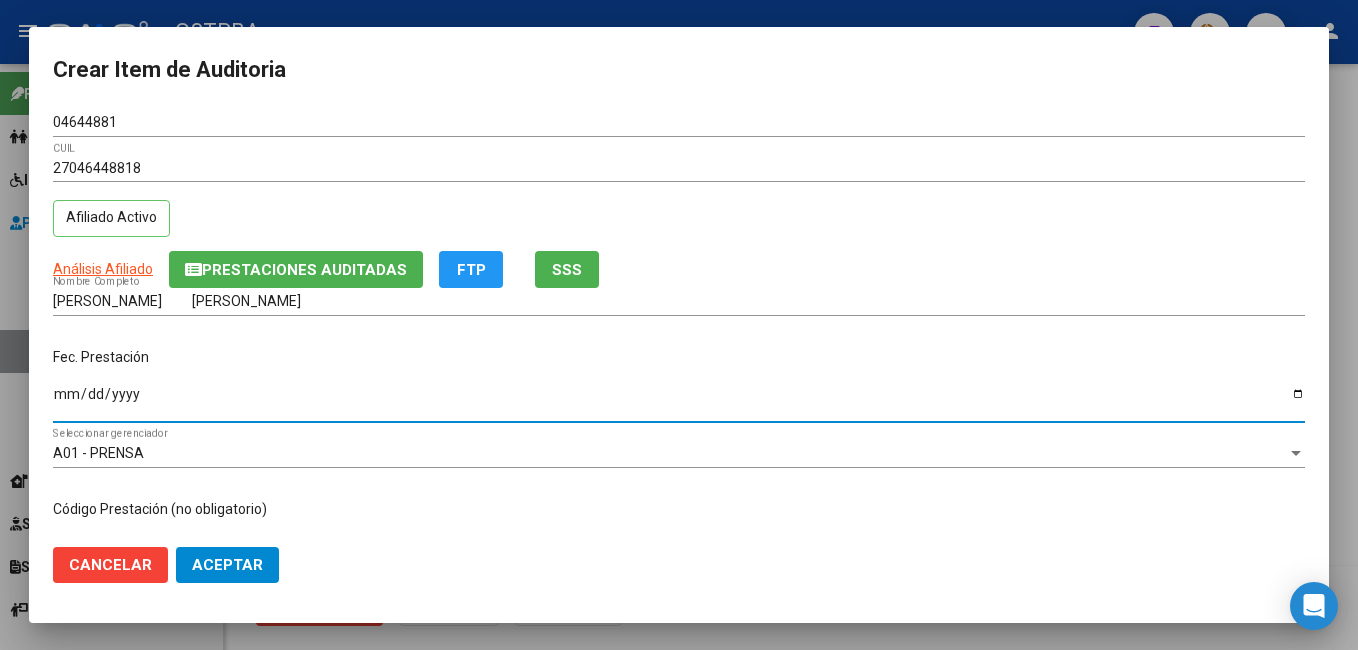 click on "Ingresar la fecha" at bounding box center [679, 401] 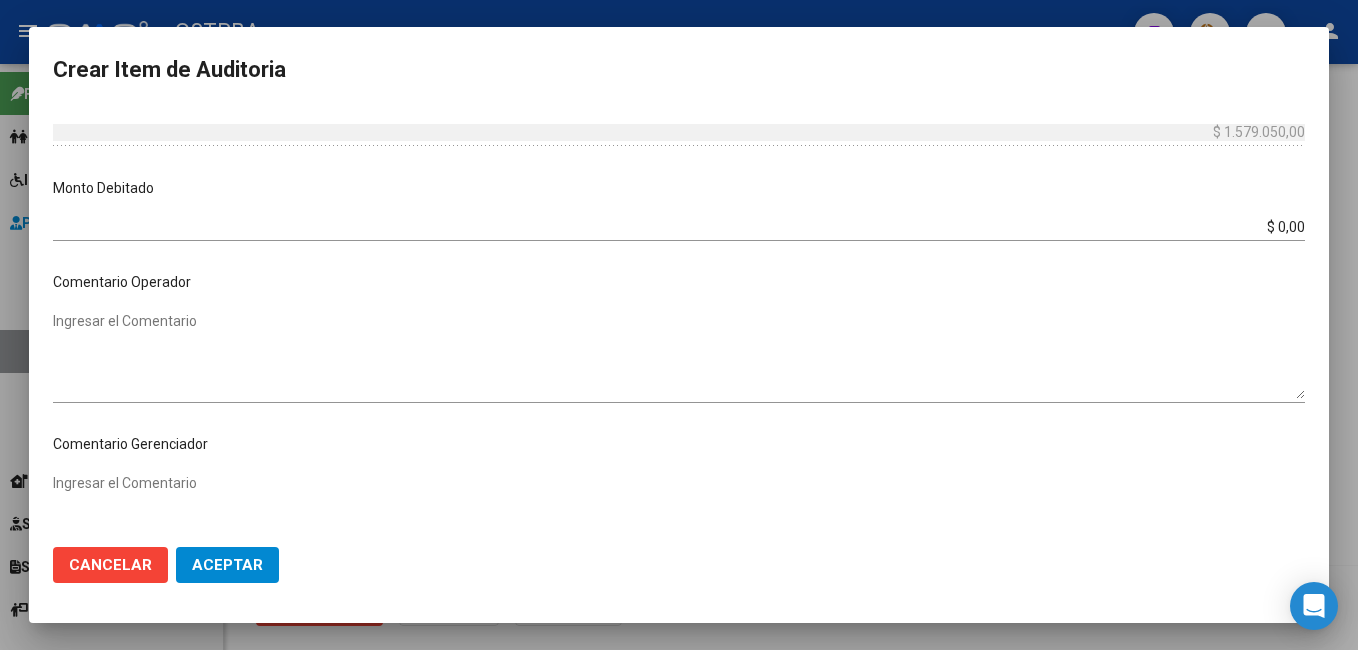scroll, scrollTop: 700, scrollLeft: 0, axis: vertical 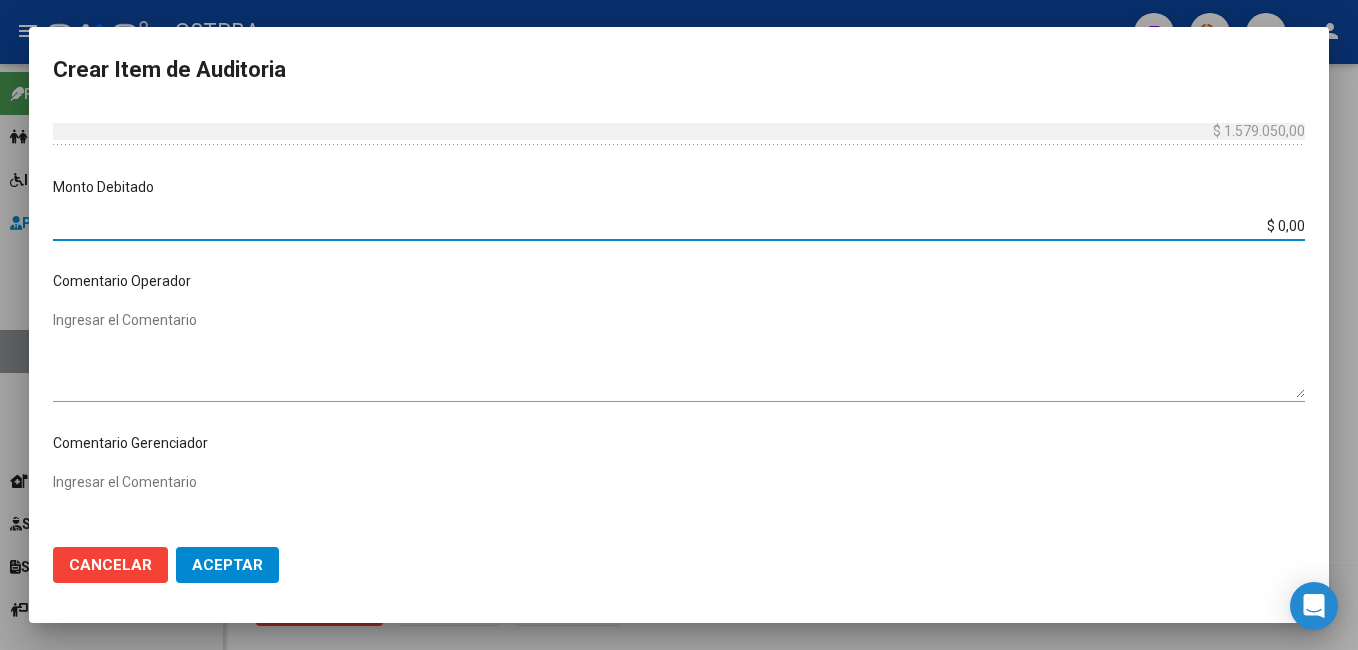 drag, startPoint x: 1288, startPoint y: 223, endPoint x: 1215, endPoint y: 223, distance: 73 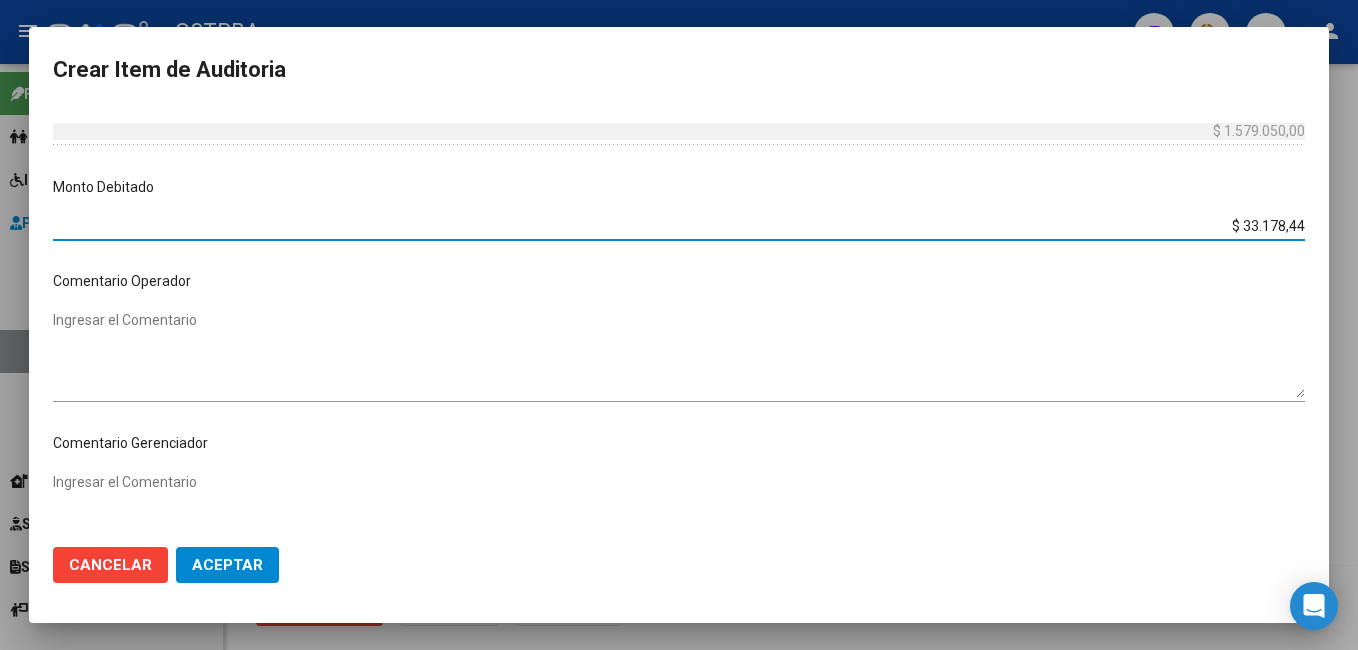 type on "$ 331.784,45" 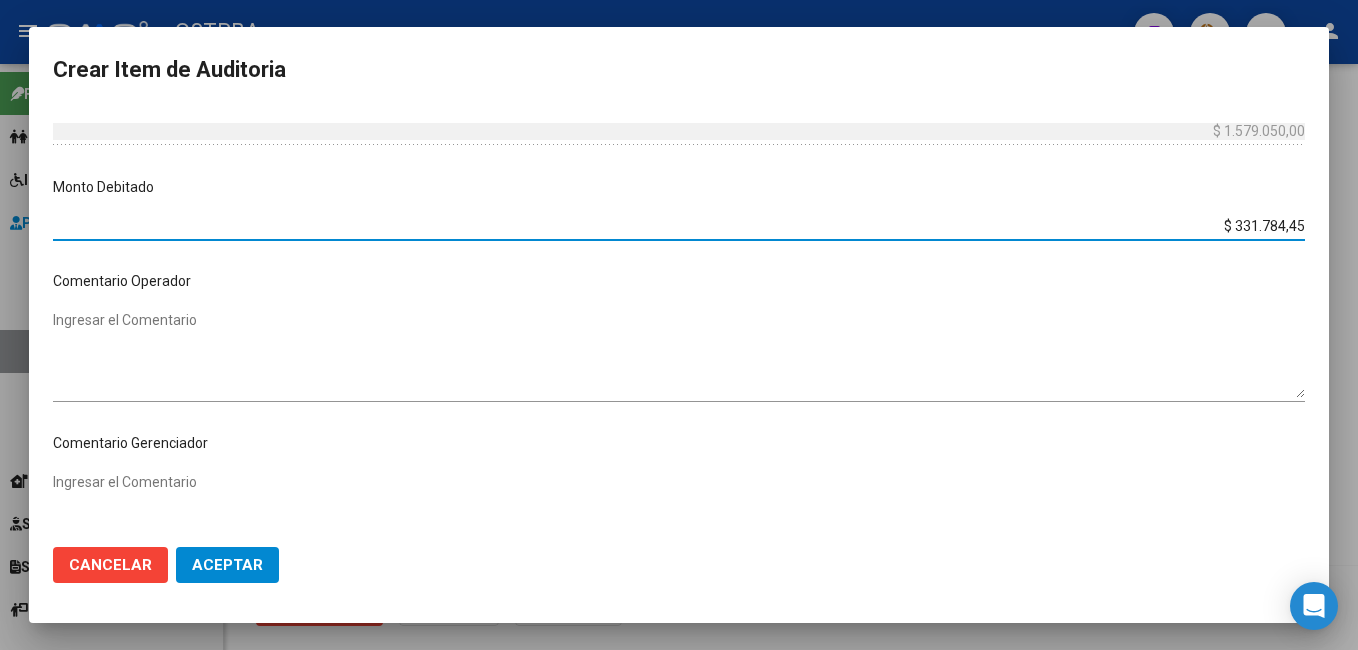 drag, startPoint x: 231, startPoint y: 559, endPoint x: 222, endPoint y: 376, distance: 183.22118 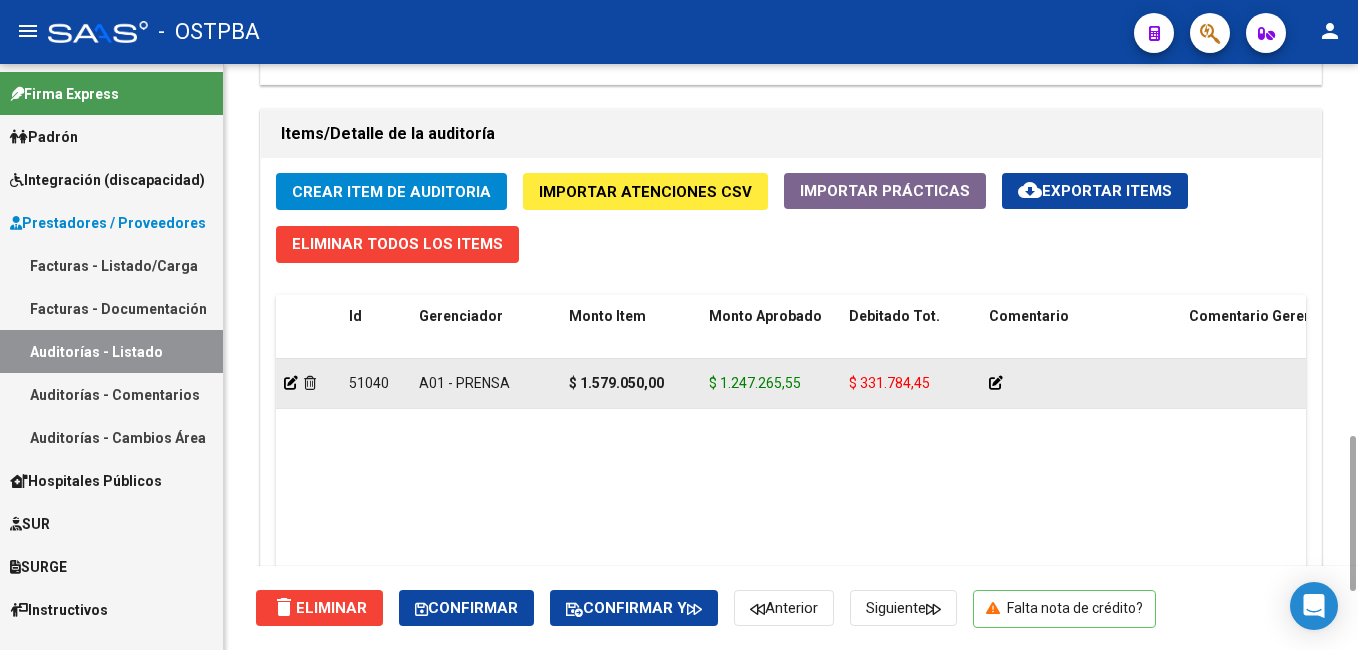 click 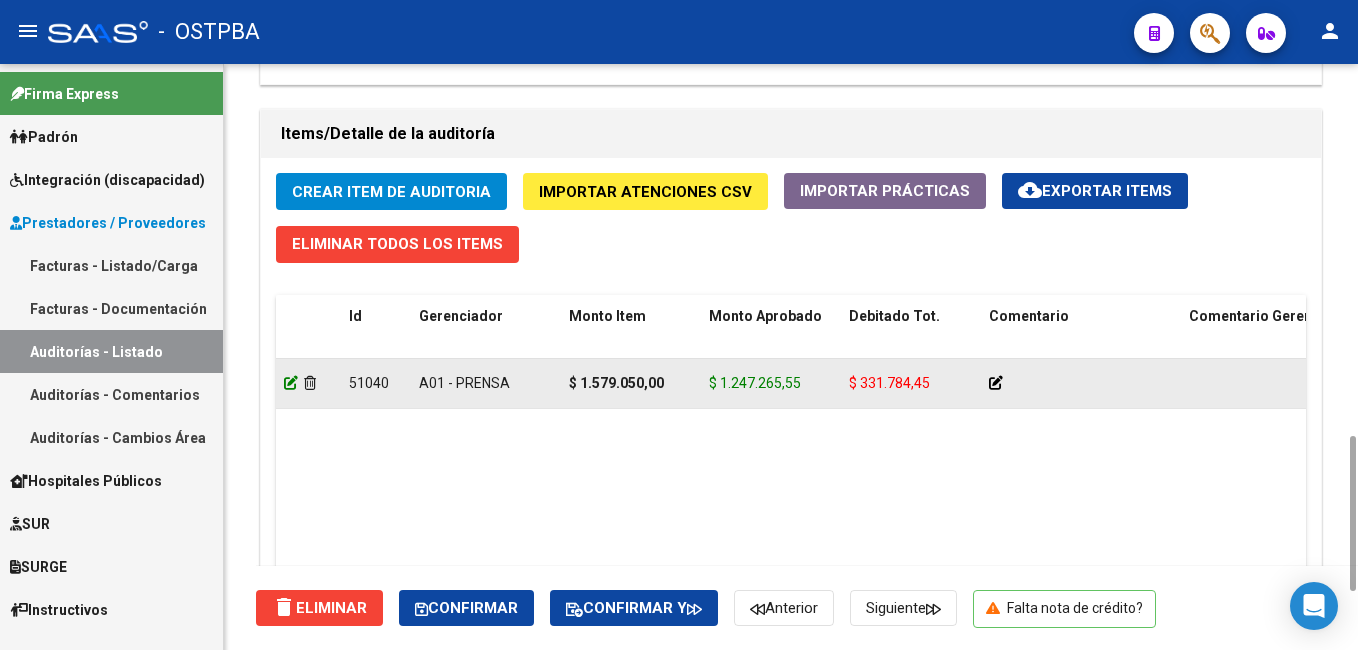 click 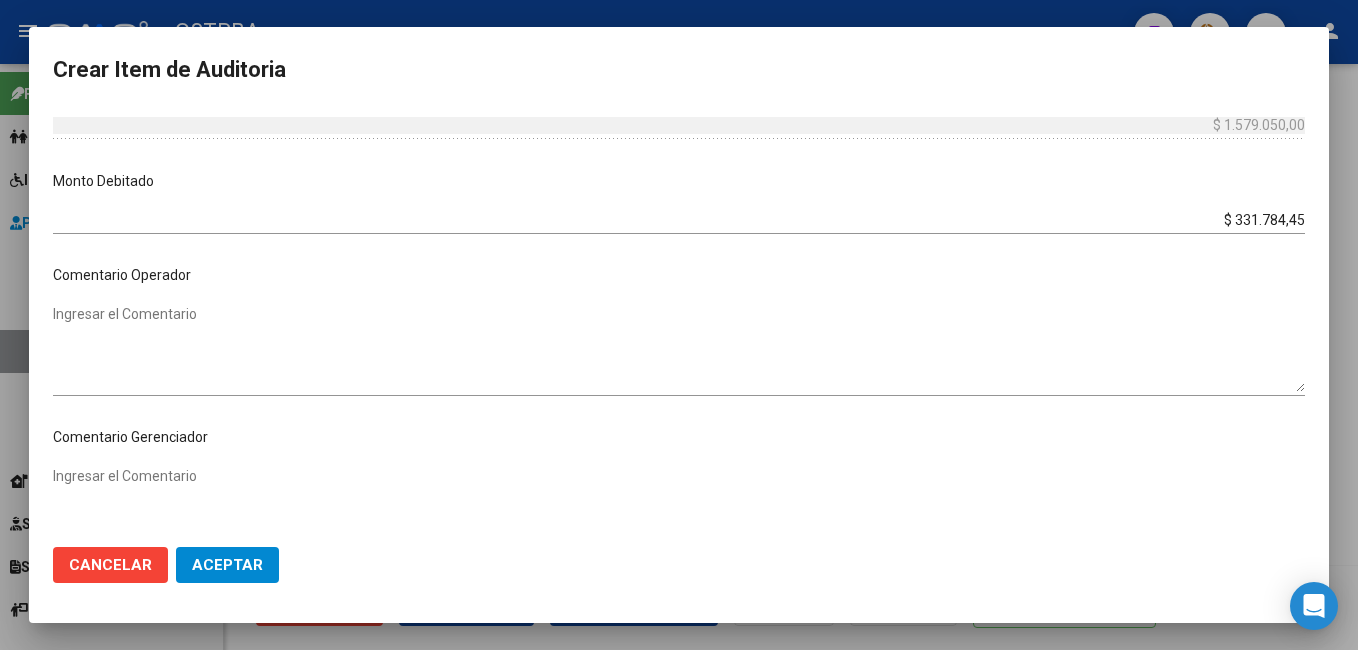 scroll, scrollTop: 700, scrollLeft: 0, axis: vertical 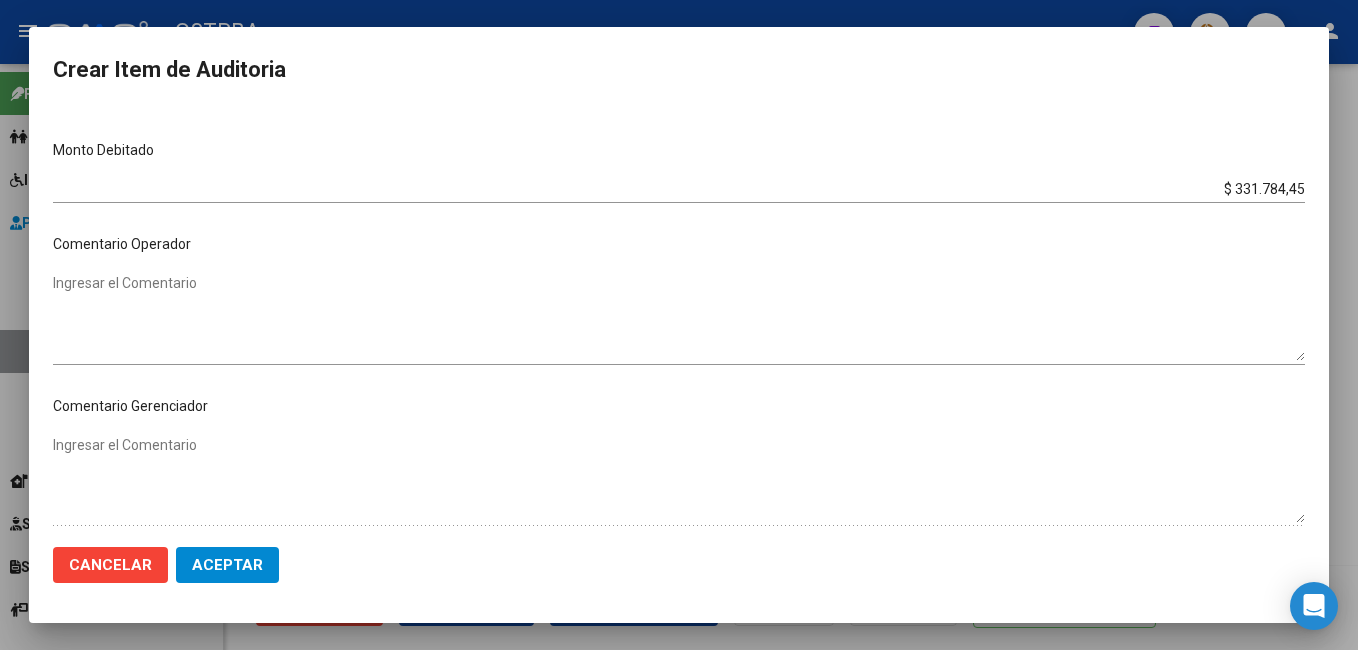 click on "Ingresar el Comentario" at bounding box center (679, 317) 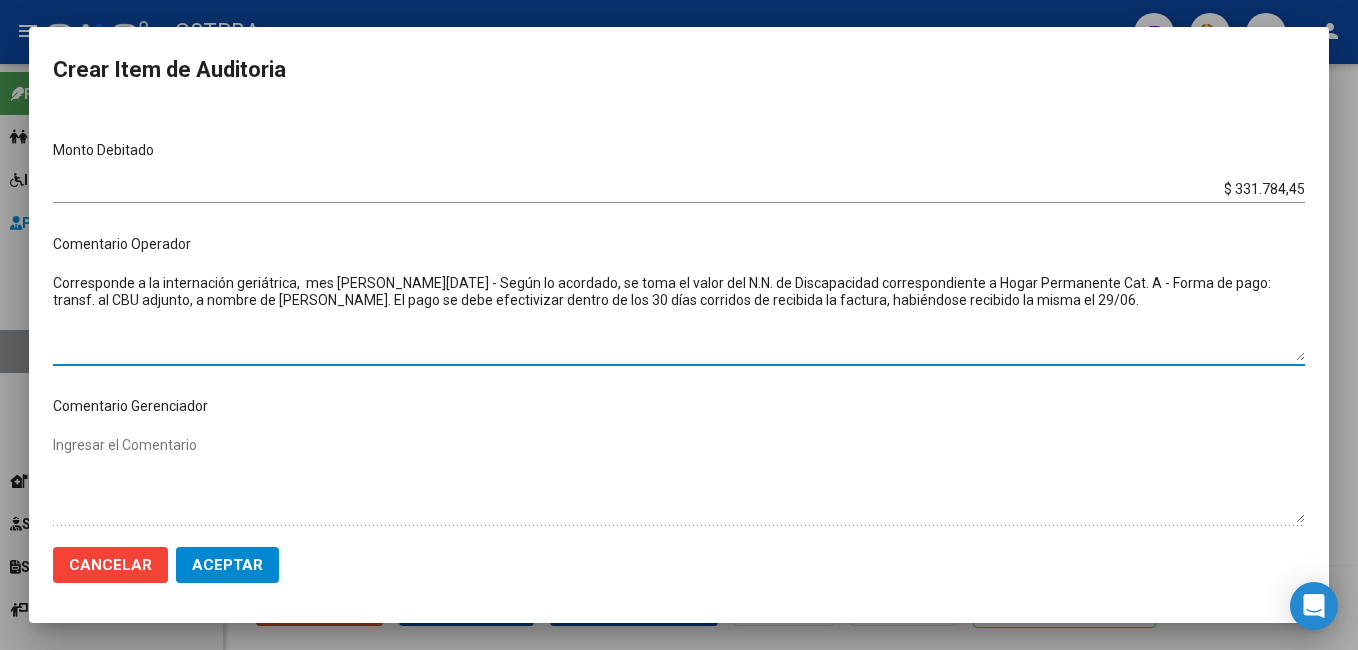 type on "Corresponde a la internación geriátrica,  mes [PERSON_NAME][DATE] - Según lo acordado, se toma el valor del N.N. de Discapacidad correspondiente a Hogar Permanente Cat. A - Forma de pago: transf. al CBU adjunto, a nombre de [PERSON_NAME]. El pago se debe efectivizar dentro de los 30 días corridos de recibida la factura, habiéndose recibido la misma el 29/06." 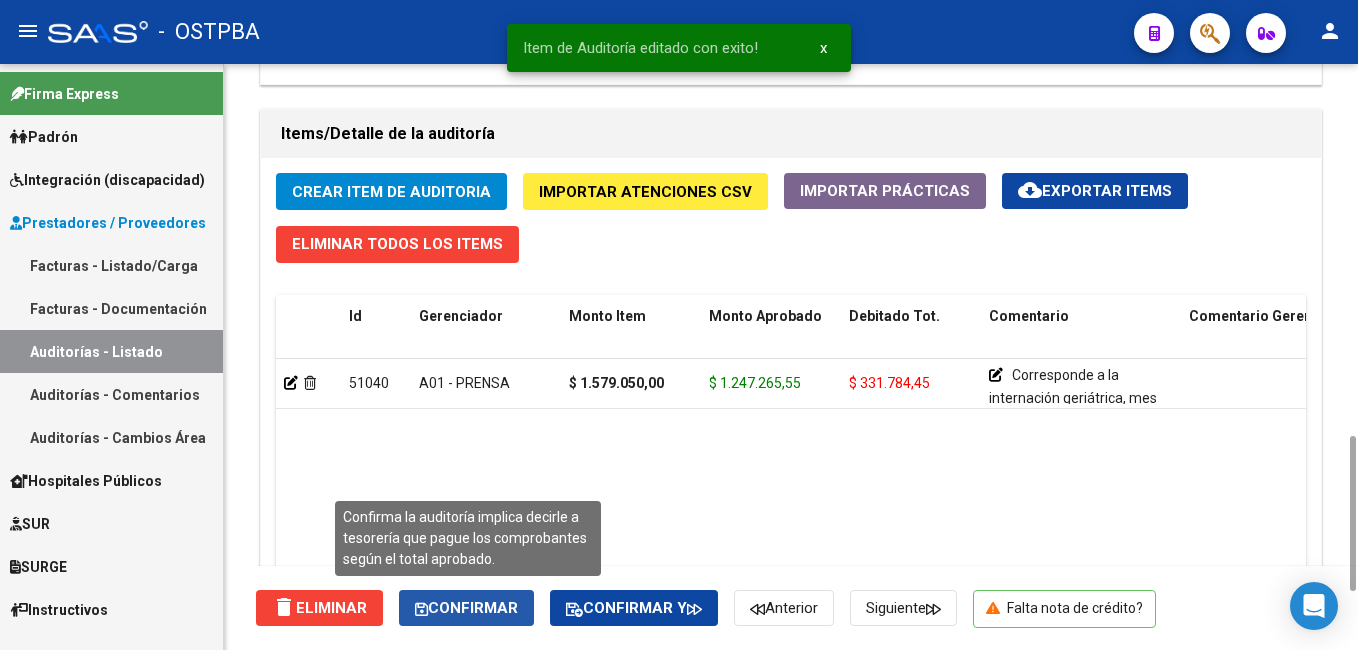 click on "Confirmar" 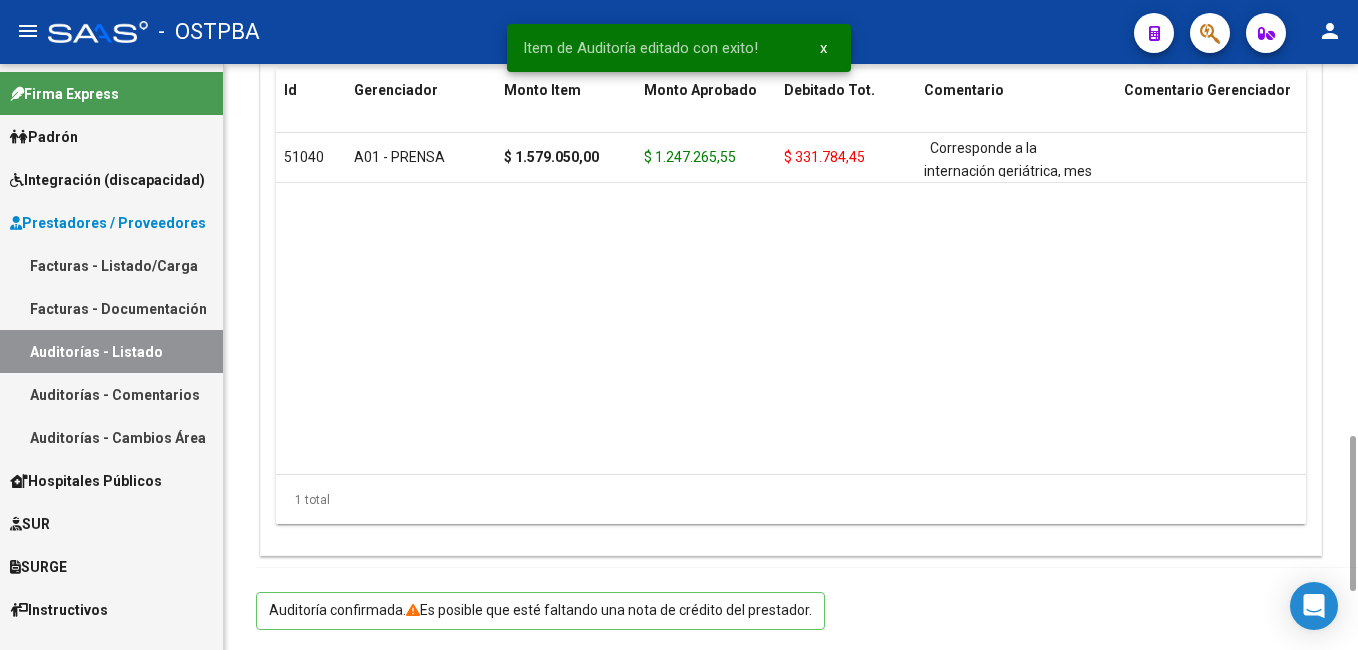 type on "202507" 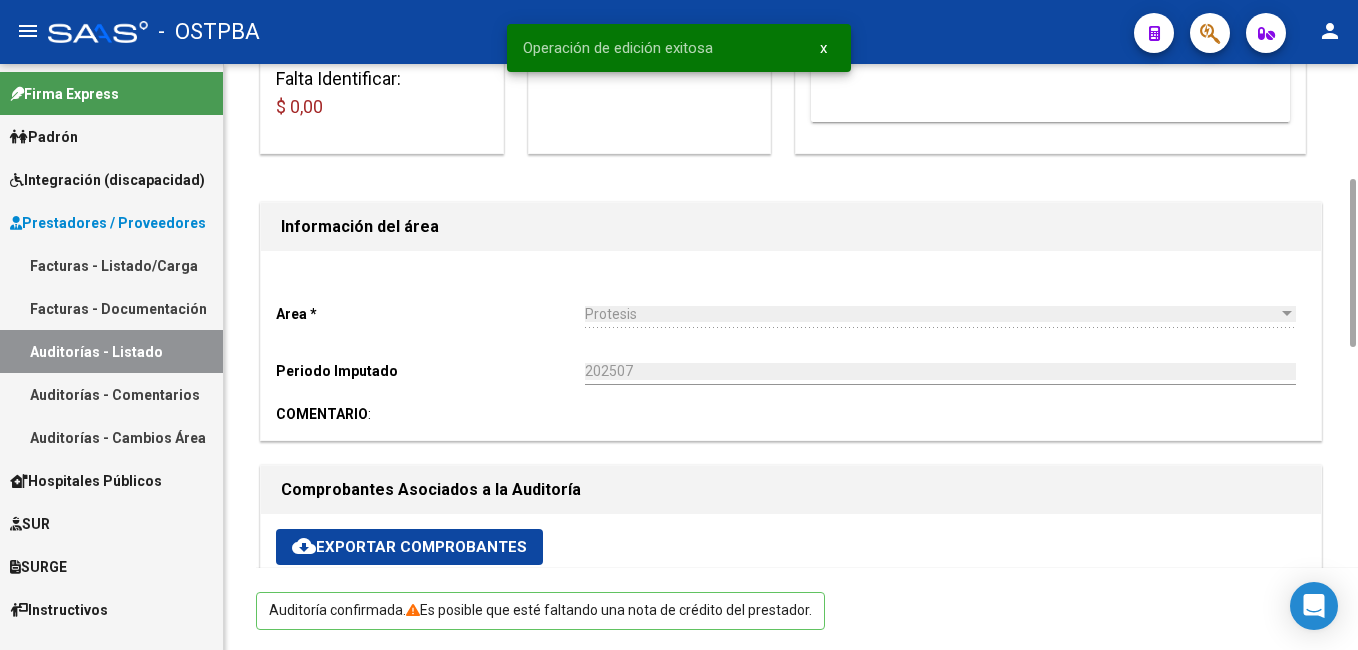 scroll, scrollTop: 0, scrollLeft: 0, axis: both 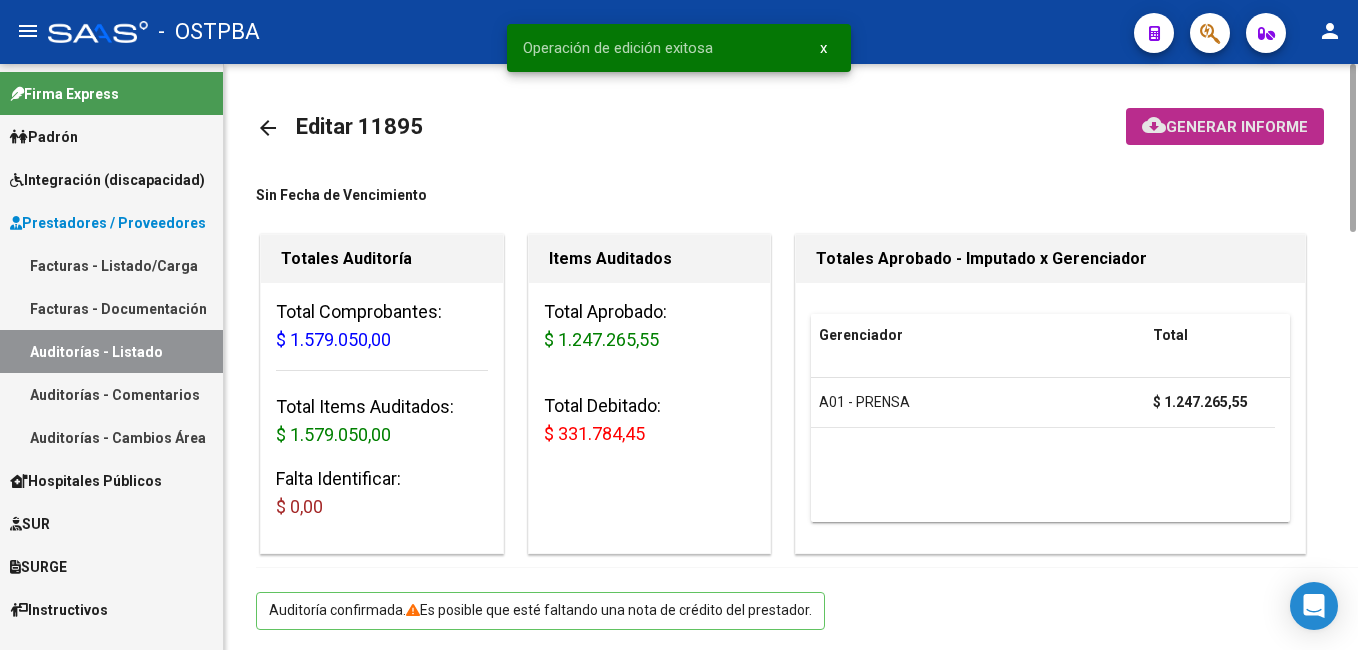 click on "Generar informe" 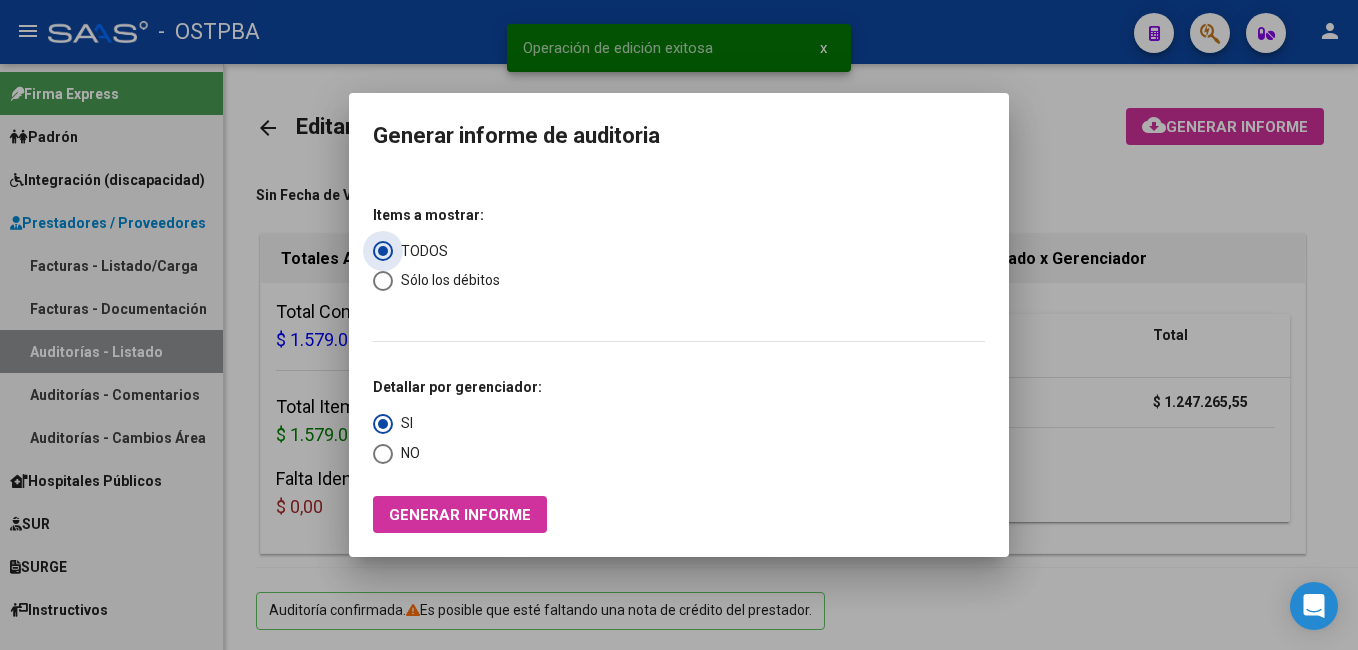 click on "Generar informe" at bounding box center (460, 515) 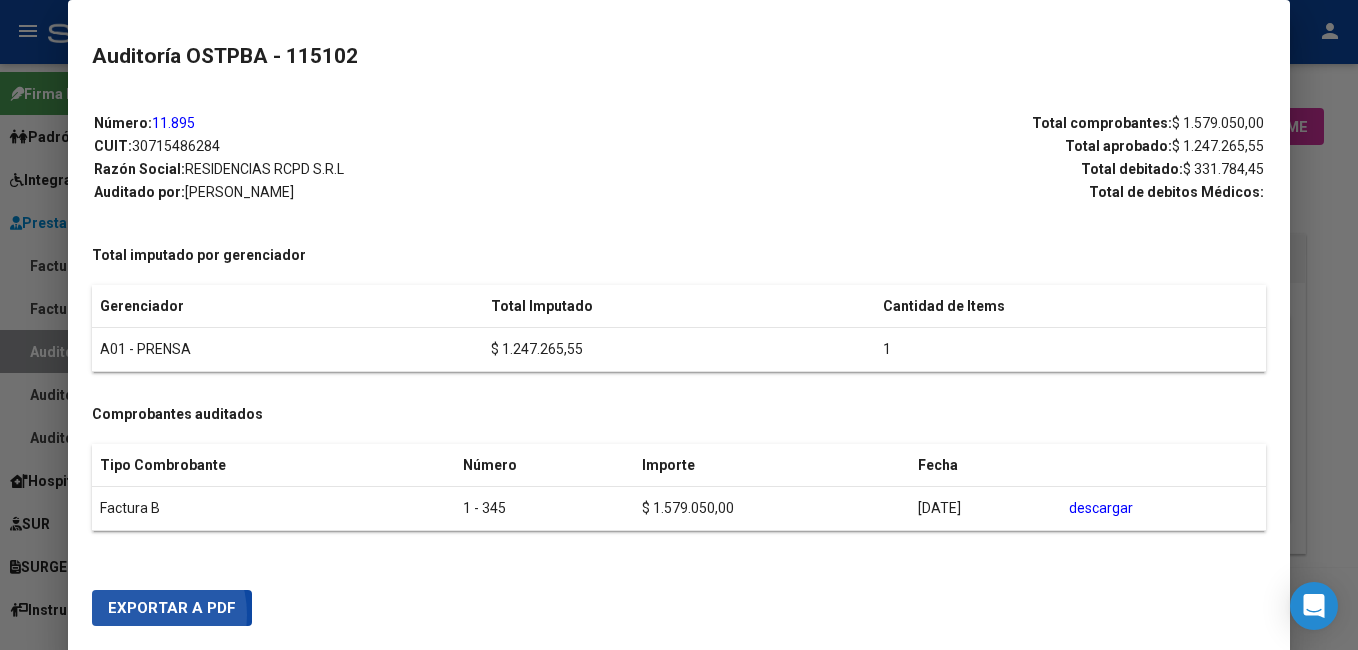 click on "Exportar a PDF" at bounding box center [172, 608] 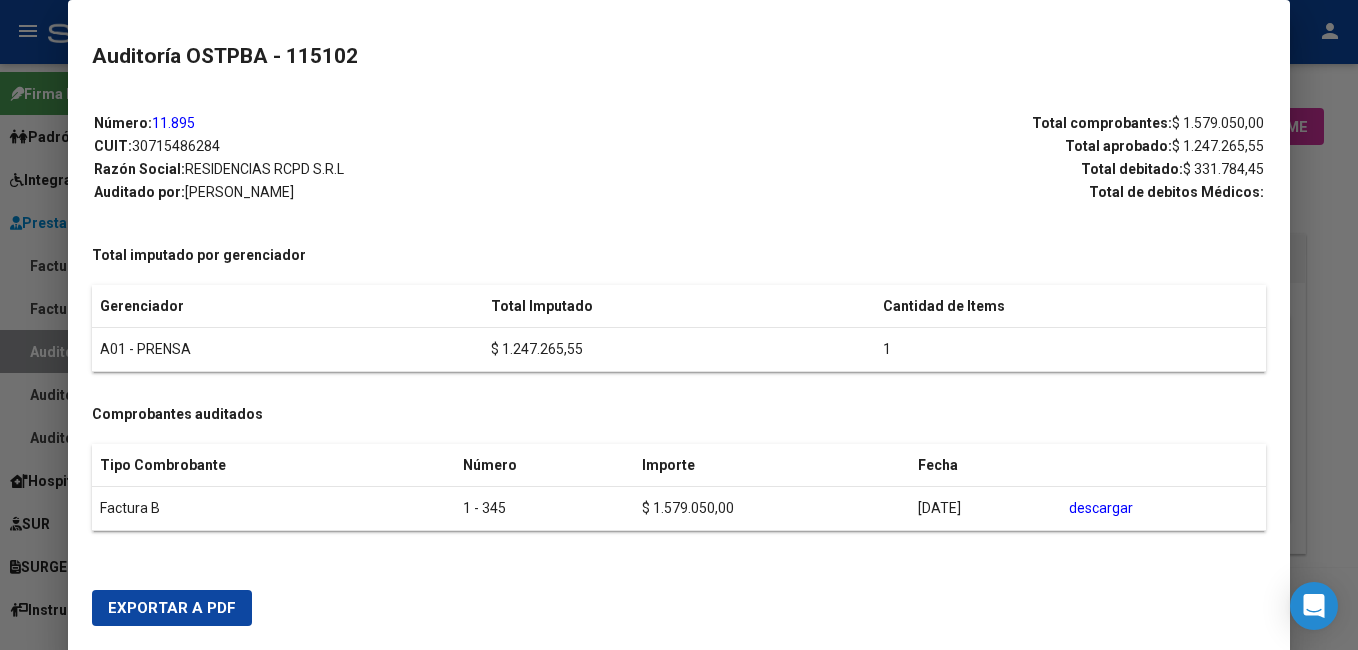 click at bounding box center (679, 325) 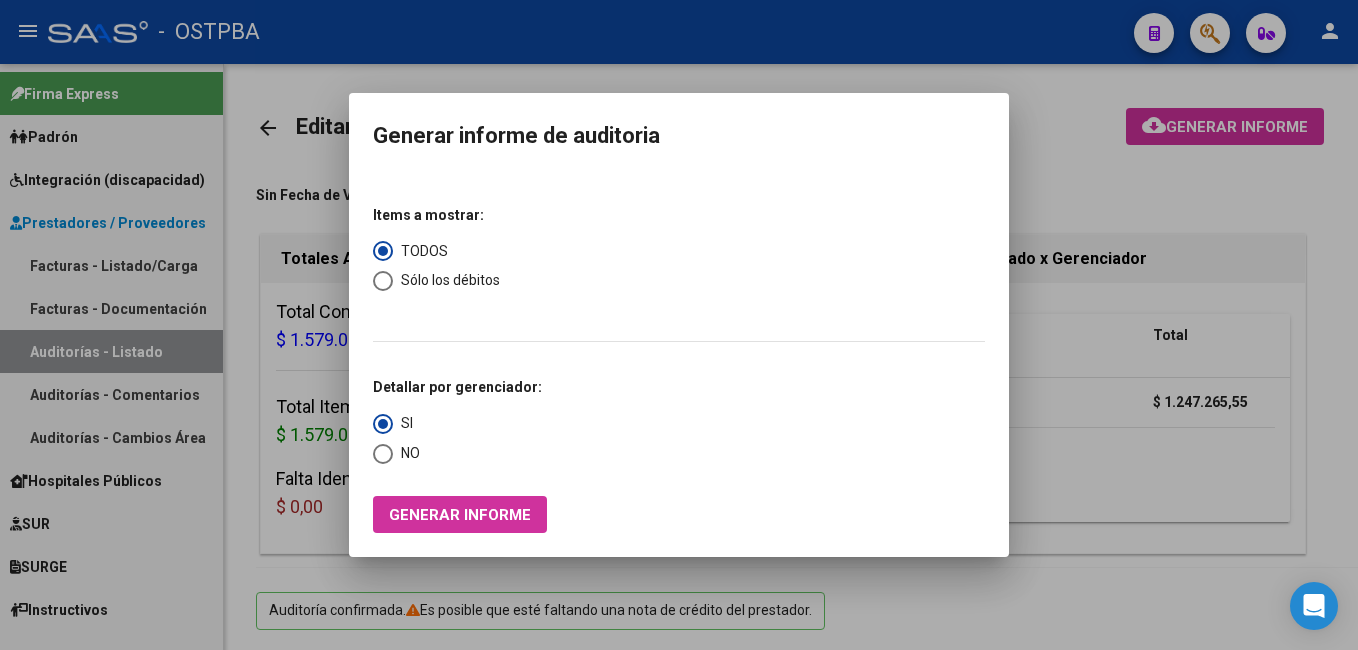 click at bounding box center [679, 325] 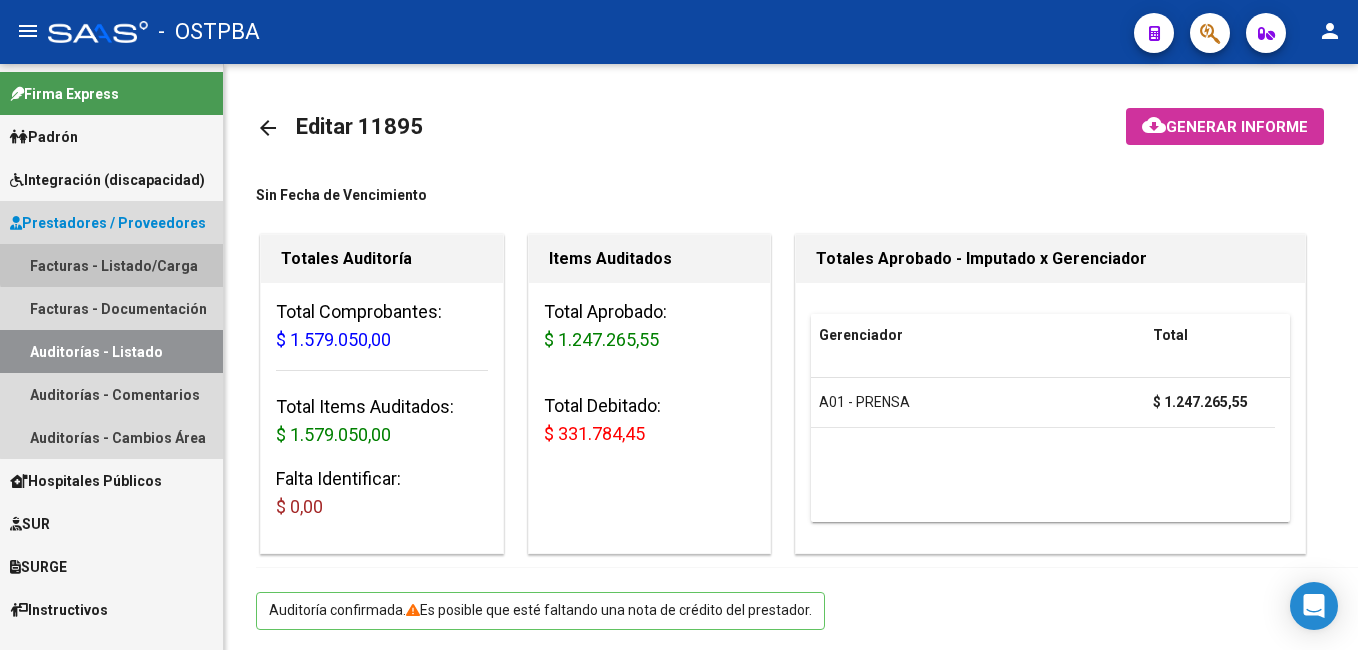 click on "Facturas - Listado/Carga" at bounding box center (111, 265) 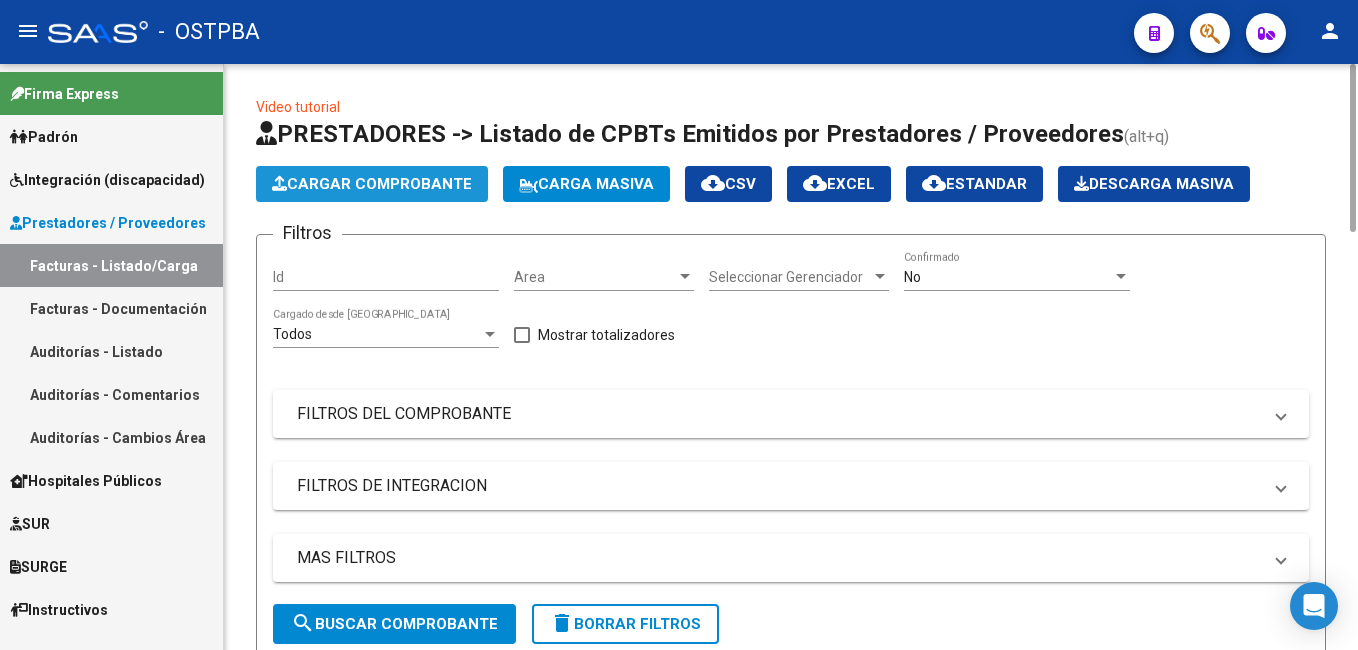 click on "Cargar Comprobante" 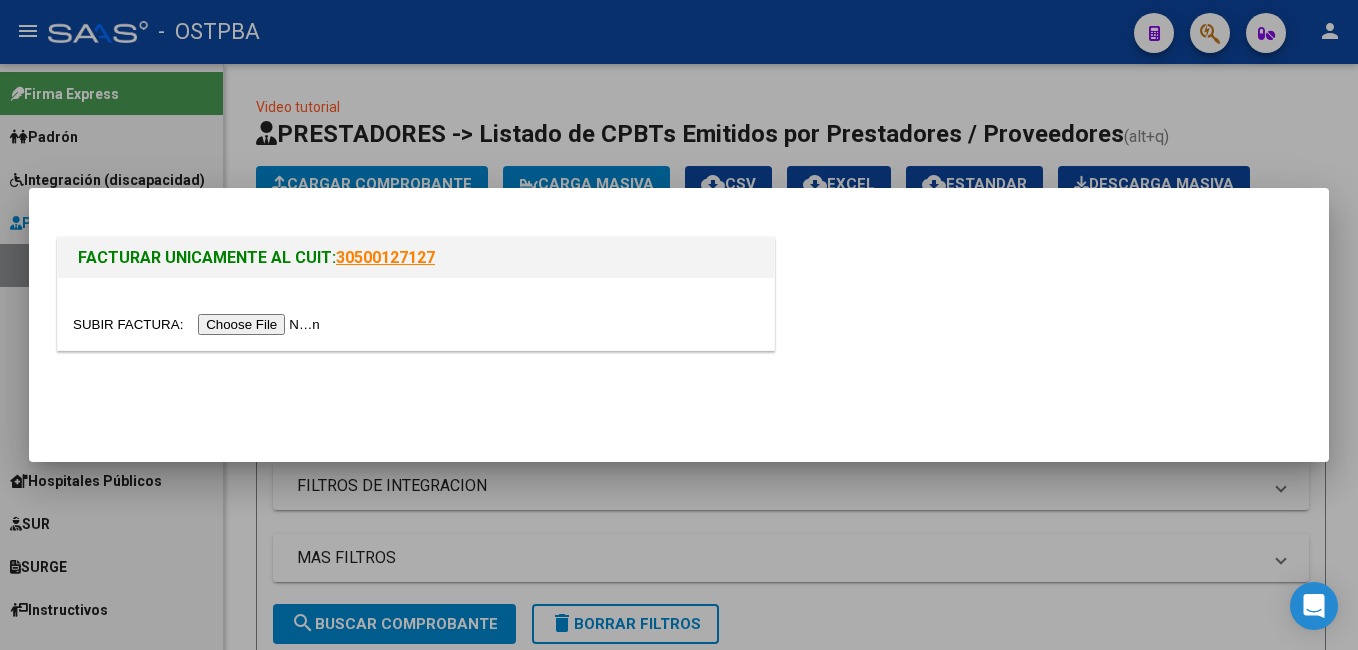 click at bounding box center [199, 324] 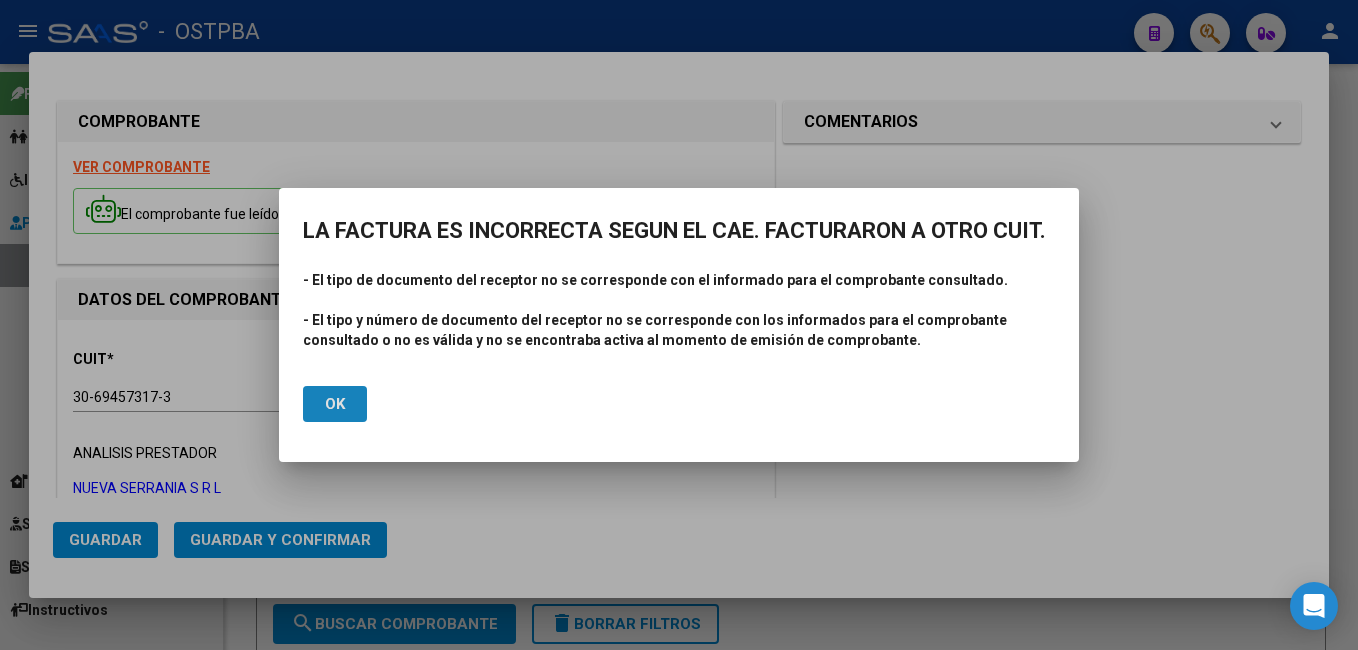 click on "Ok" 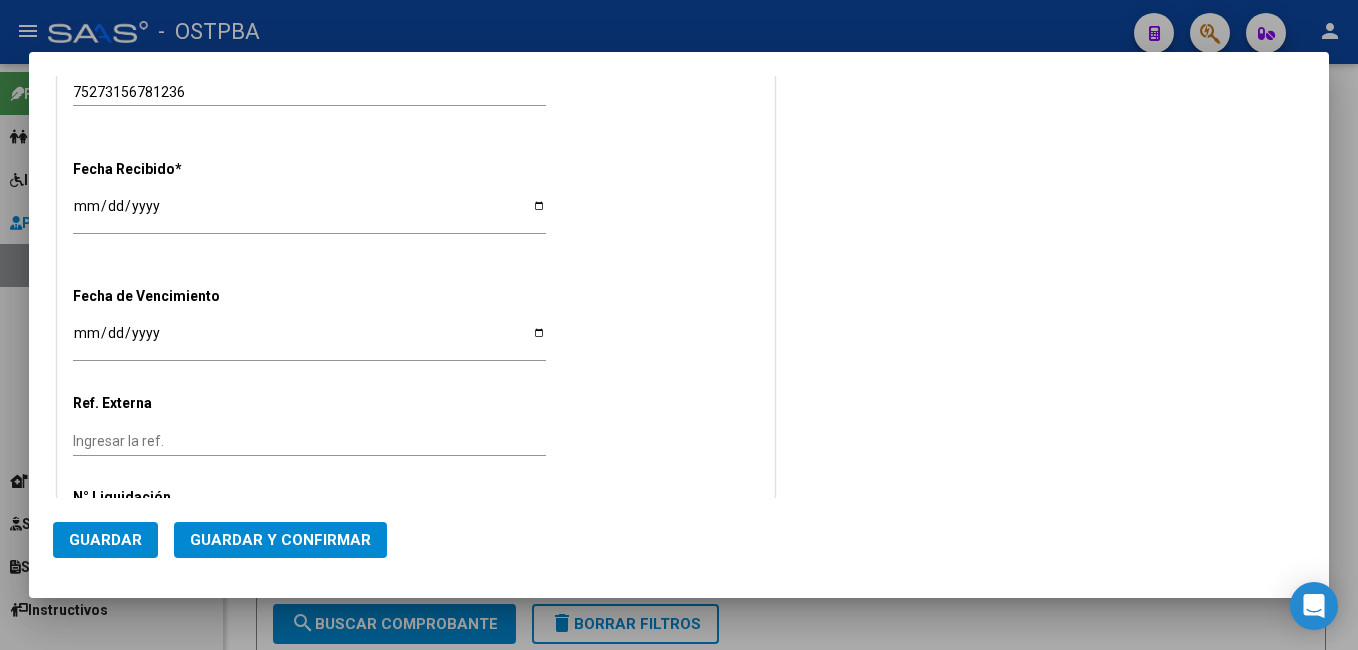scroll, scrollTop: 1200, scrollLeft: 0, axis: vertical 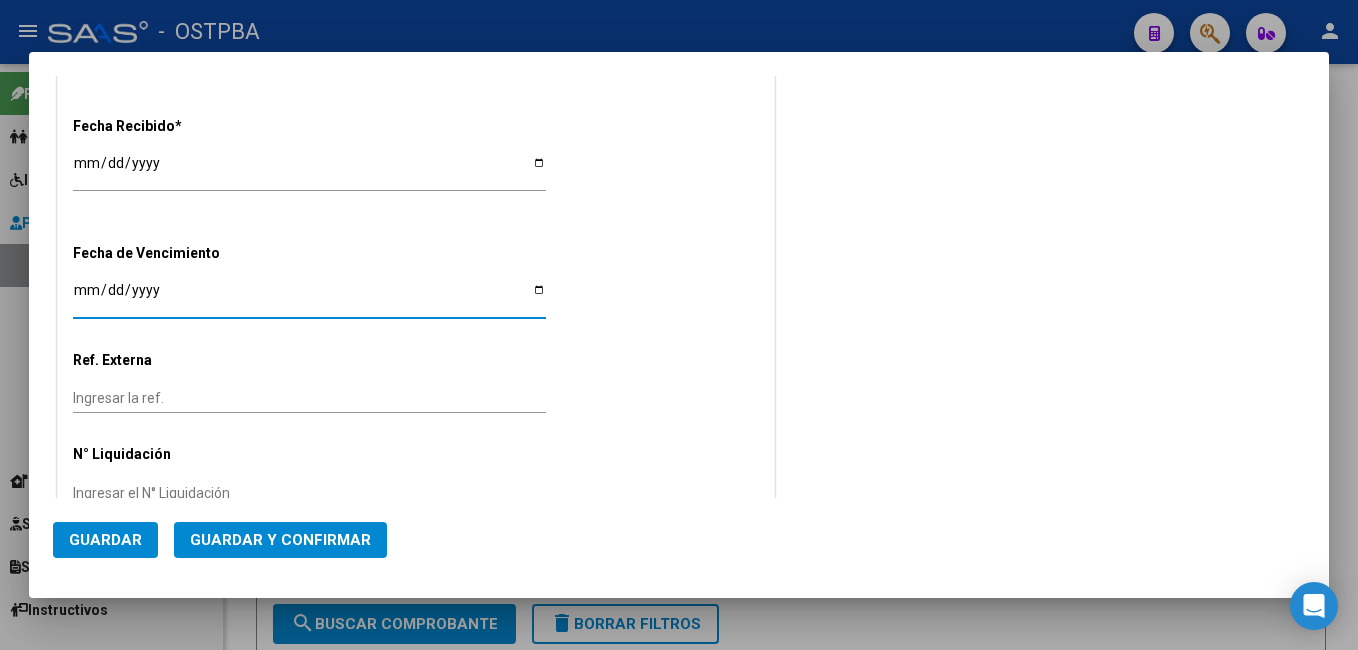 click on "Ingresar la fecha" at bounding box center [309, 297] 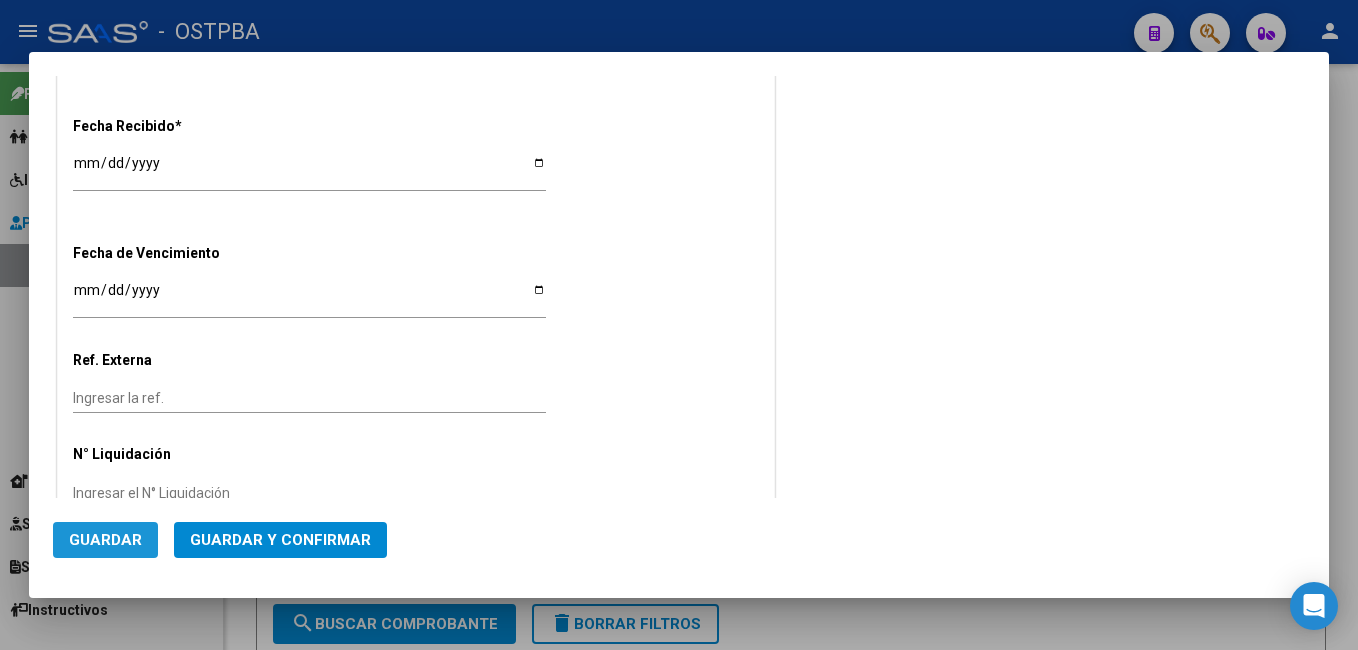 click on "Guardar" 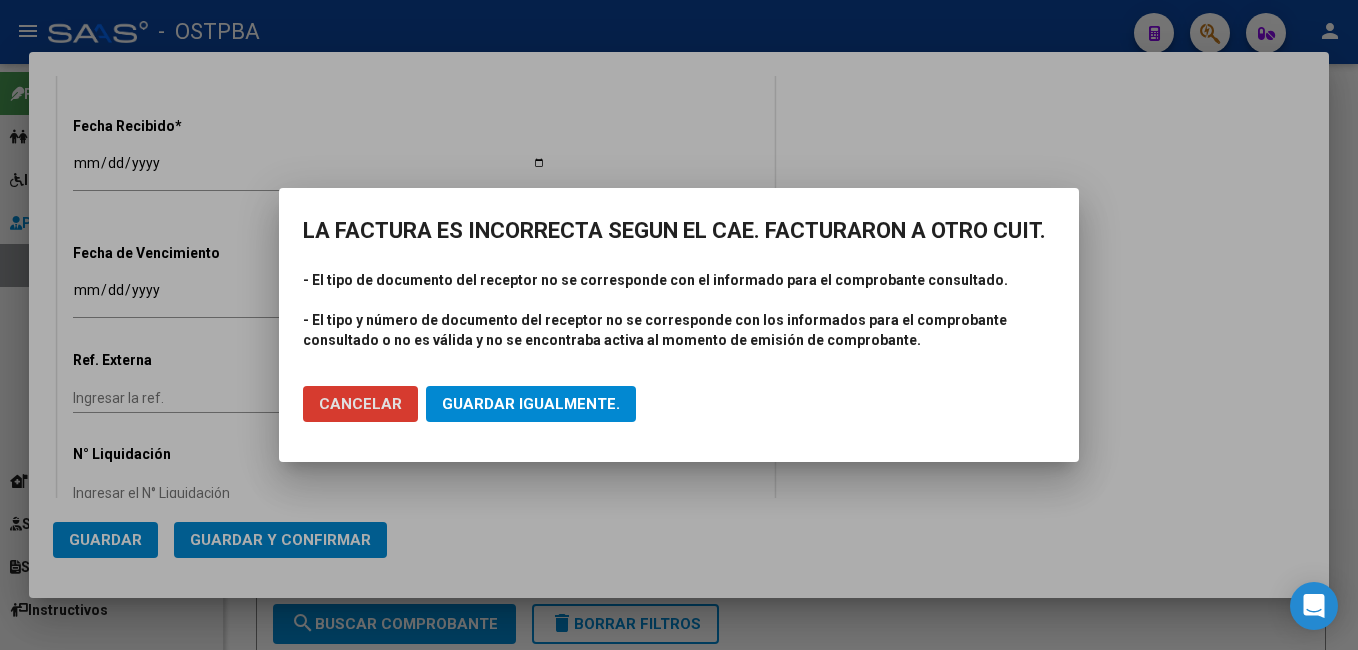 click on "Guardar igualmente." 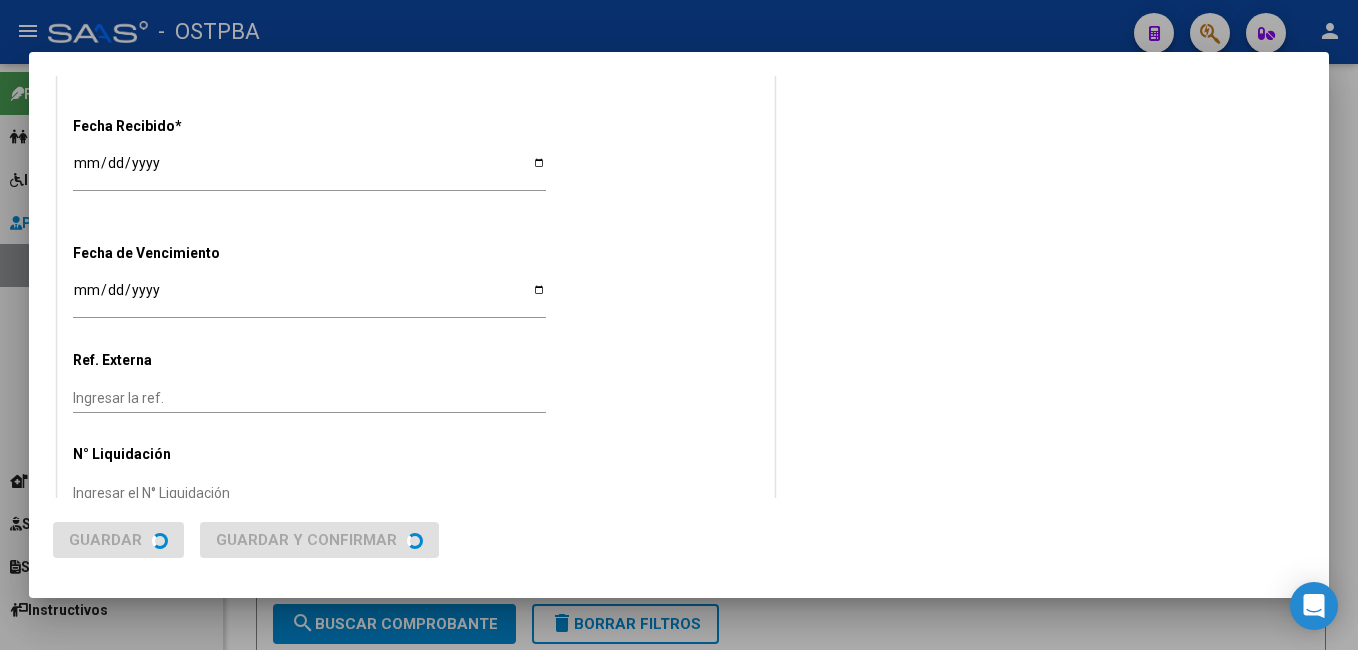 scroll, scrollTop: 0, scrollLeft: 0, axis: both 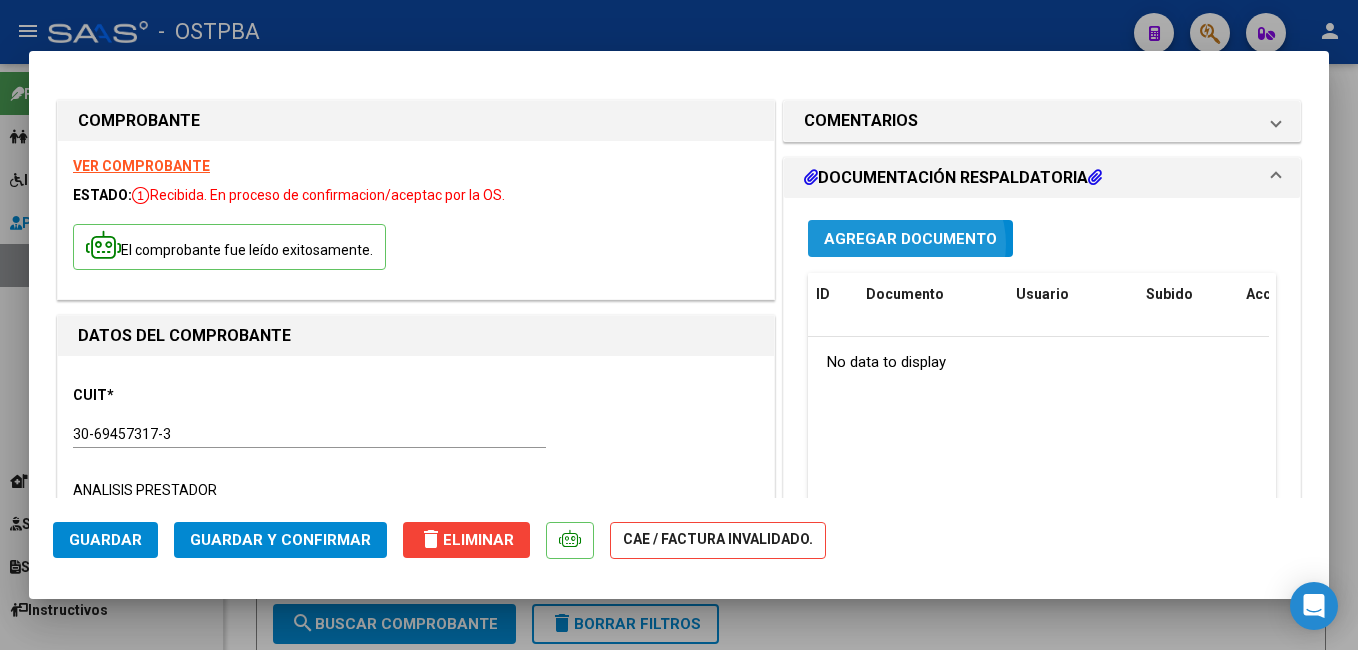 click on "Agregar Documento" at bounding box center (910, 239) 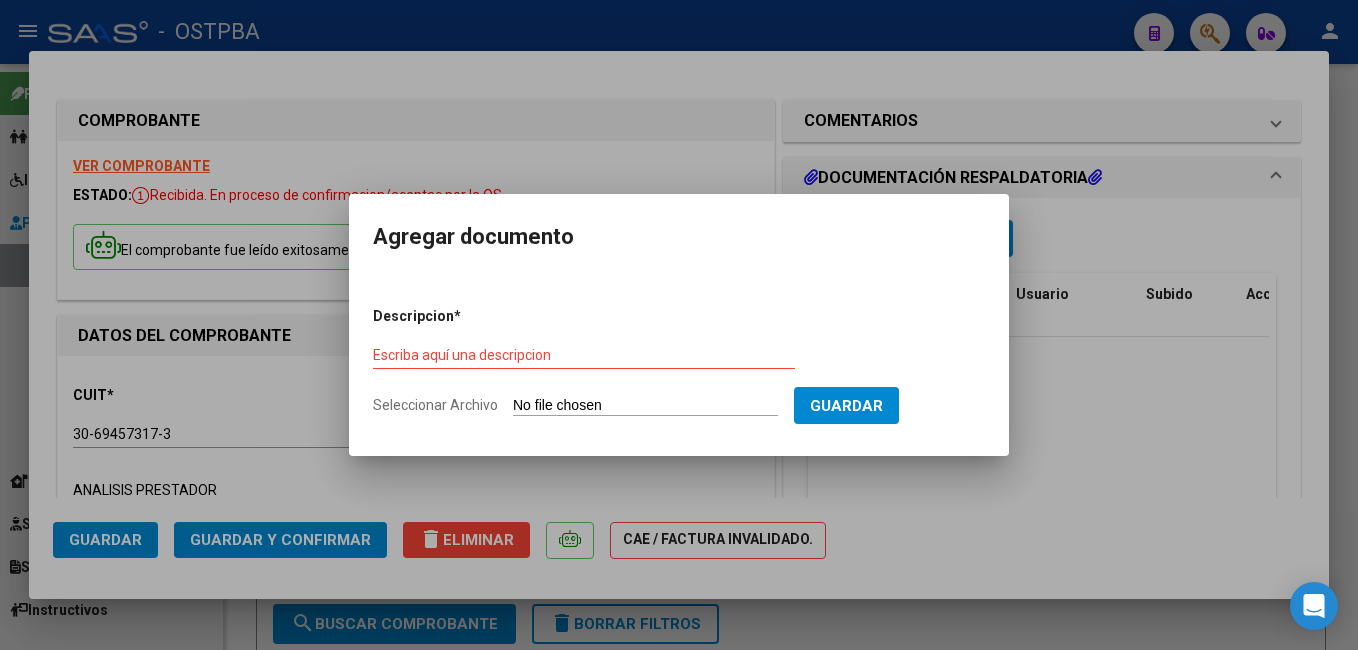 click on "Seleccionar Archivo" 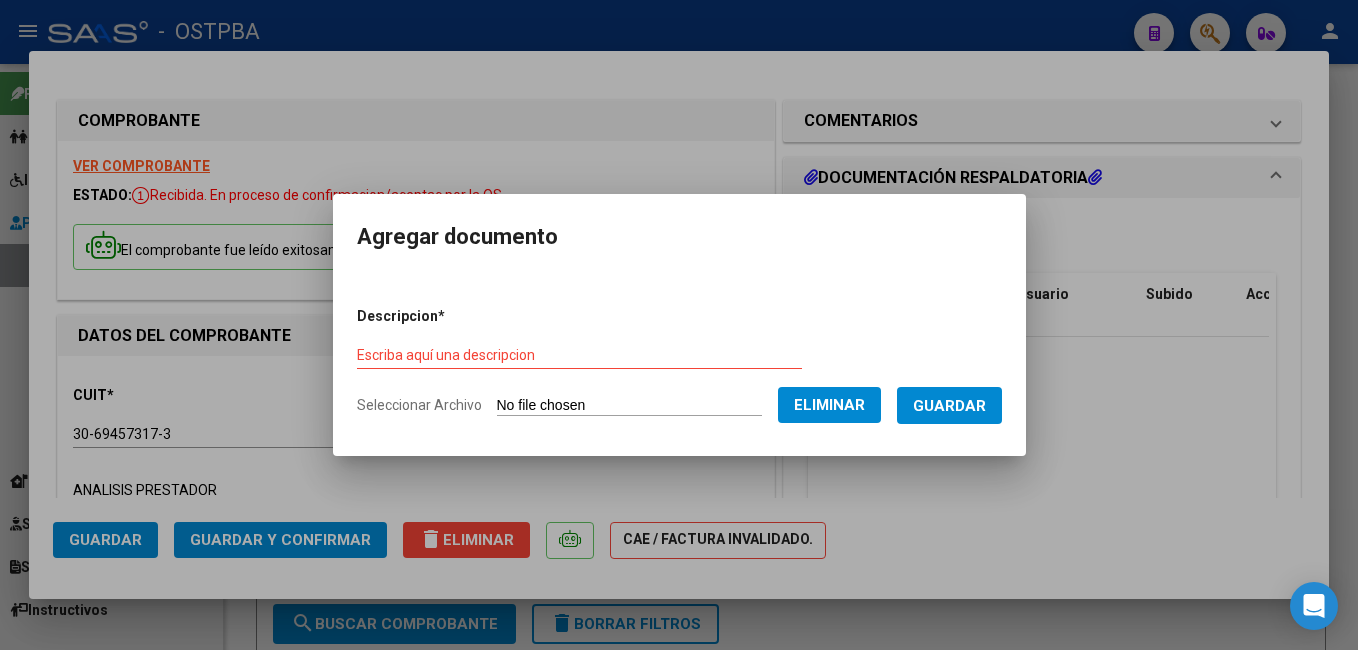 click on "Escriba aquí una descripcion" at bounding box center [579, 355] 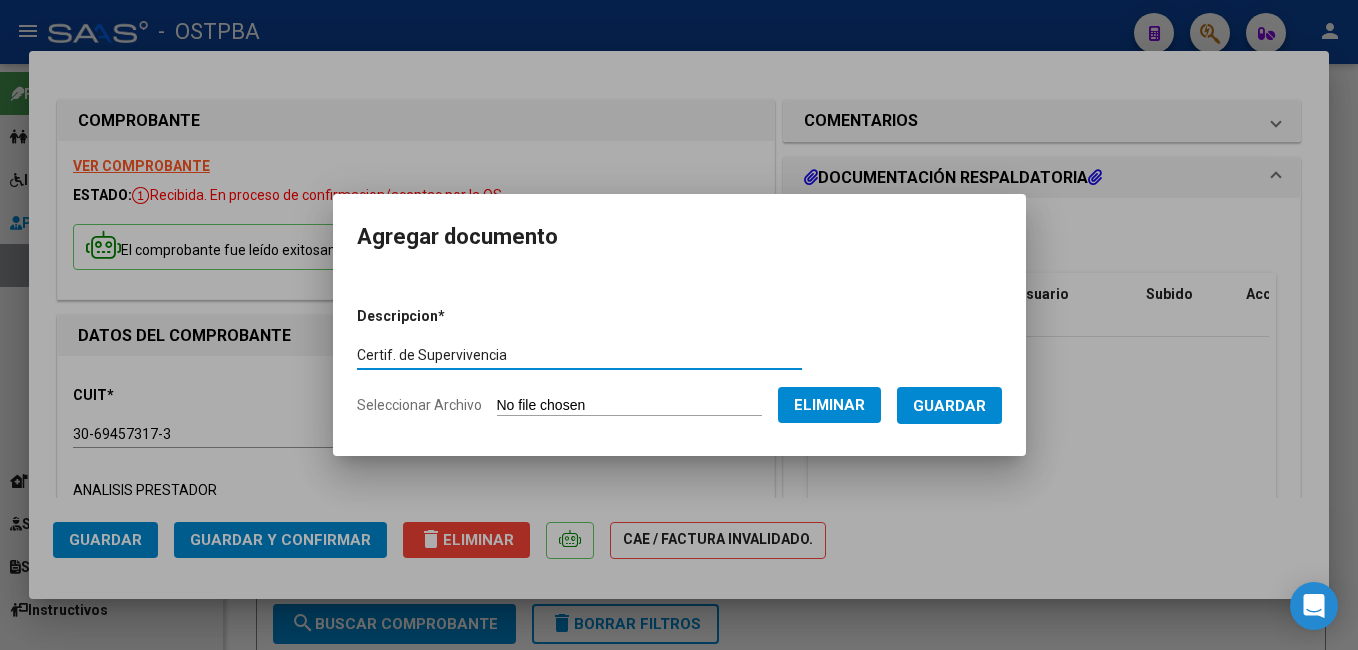type on "Certif. de Supervivencia" 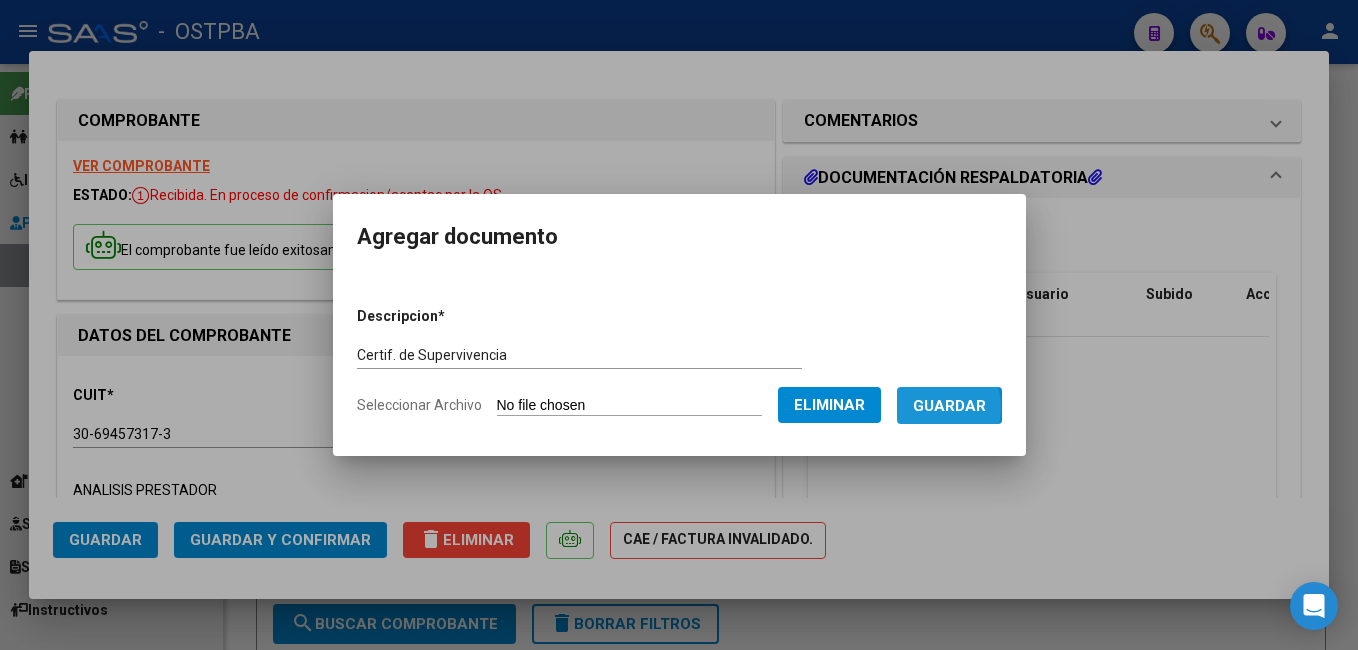 click on "Guardar" at bounding box center (949, 406) 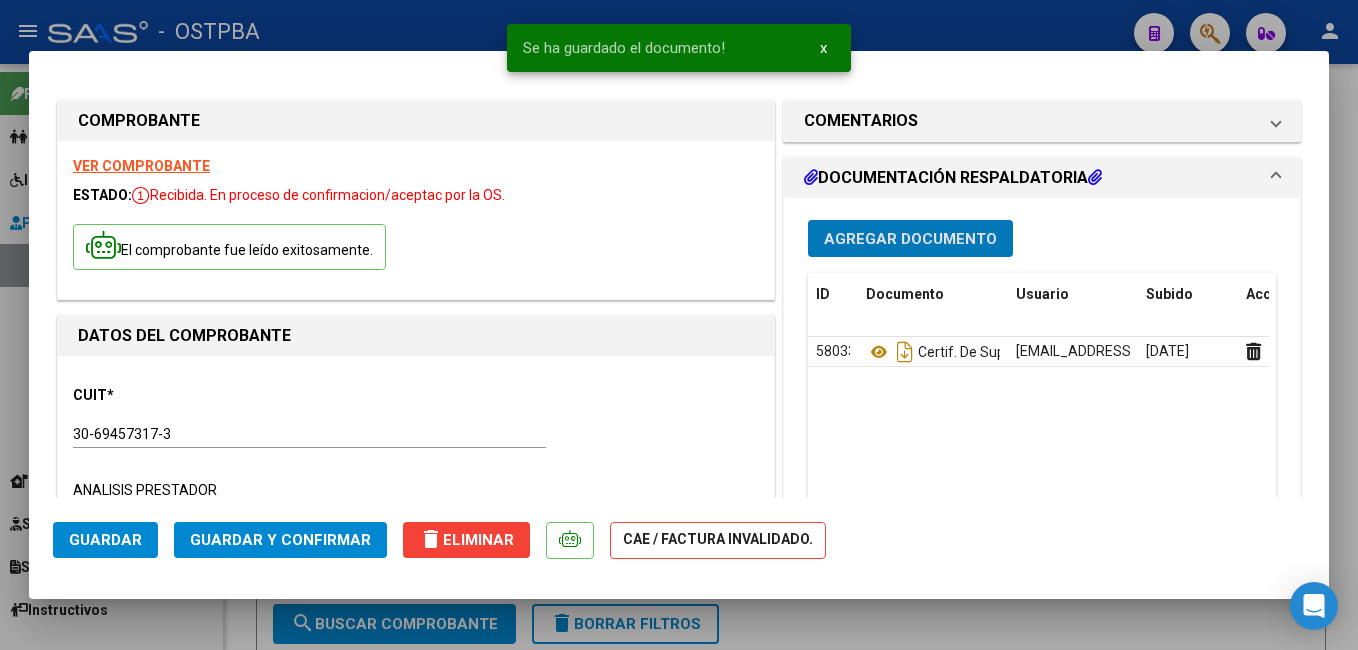 click on "Agregar Documento" at bounding box center [910, 239] 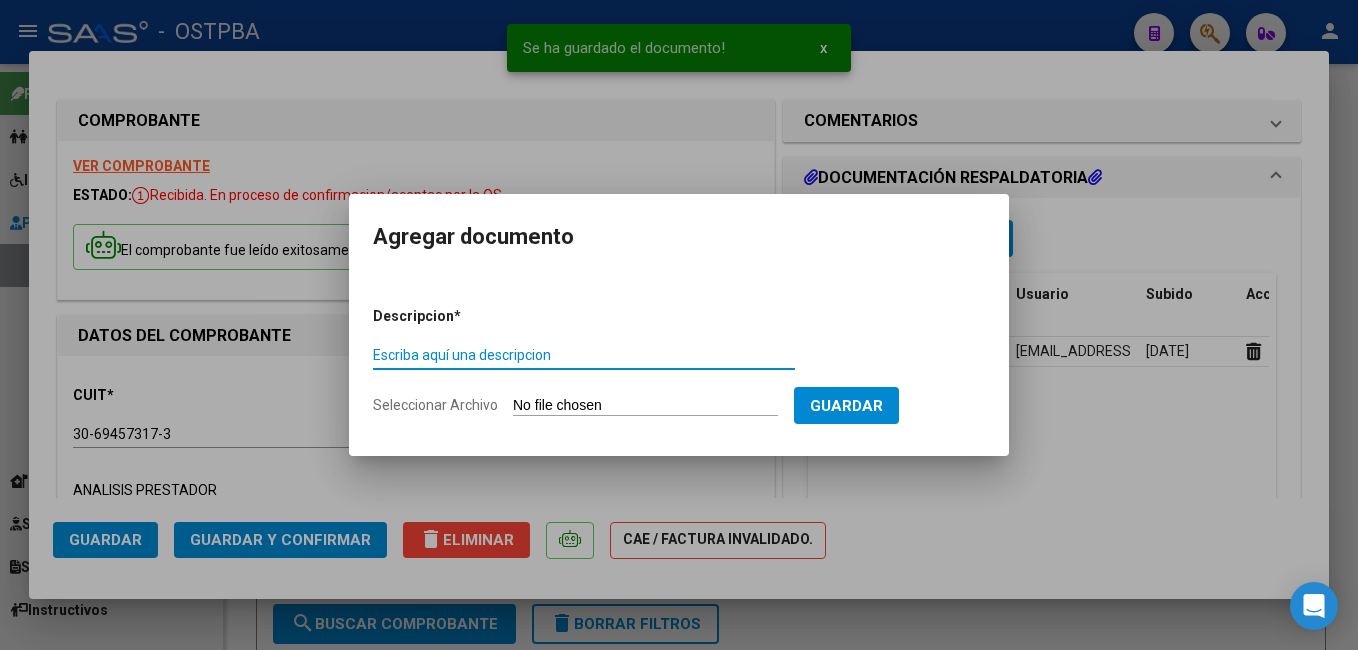 click on "Seleccionar Archivo" 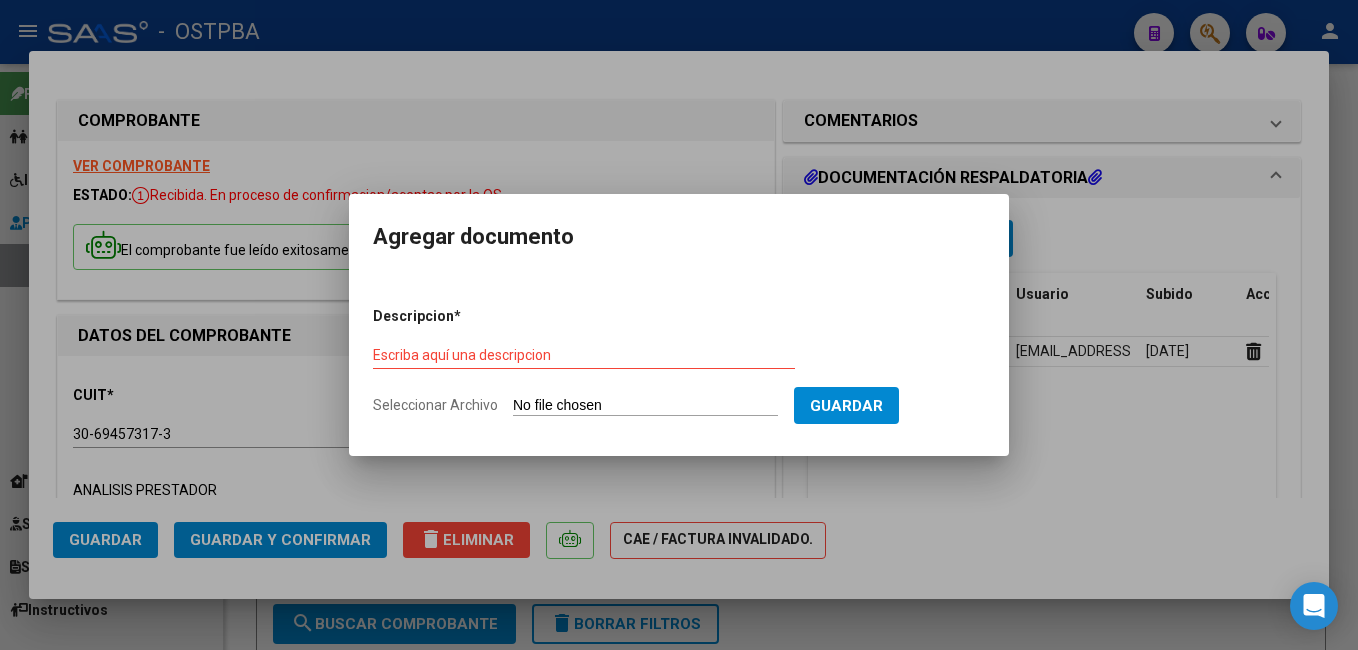type on "C:\fakepath\nuevo CBU-[PERSON_NAME].pdf" 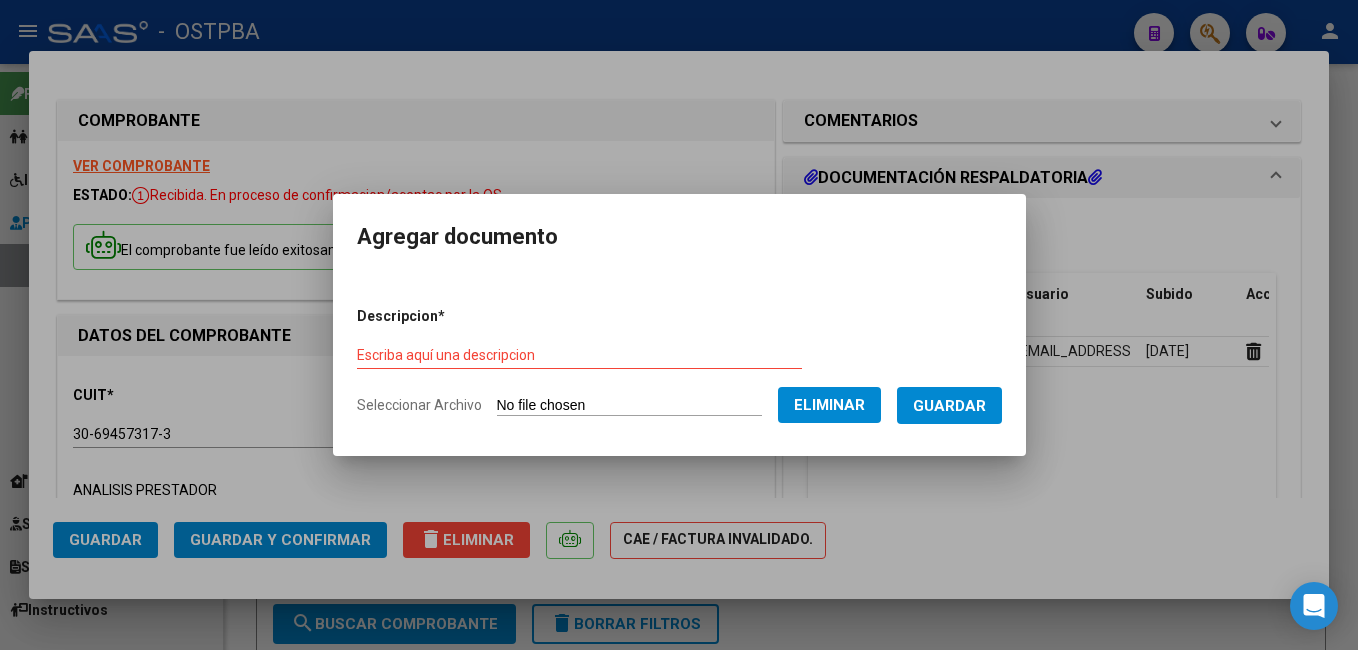 click on "Escriba aquí una descripcion" at bounding box center (579, 355) 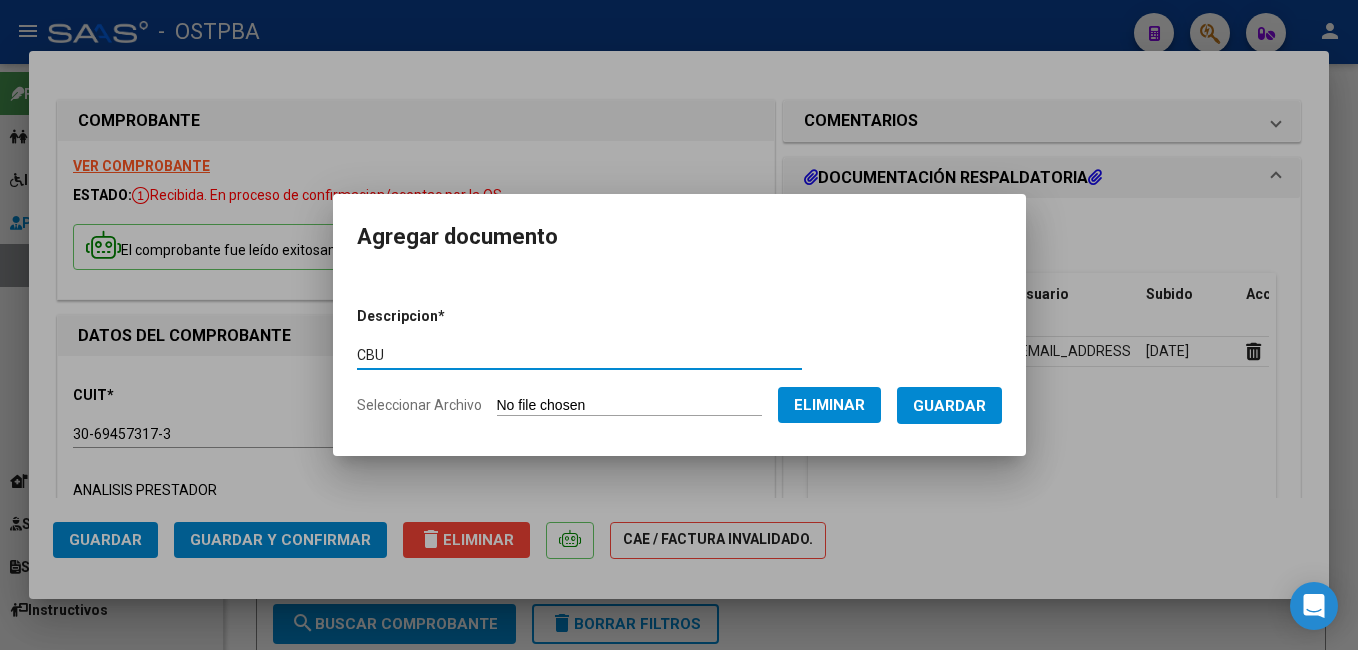 type on "CBU" 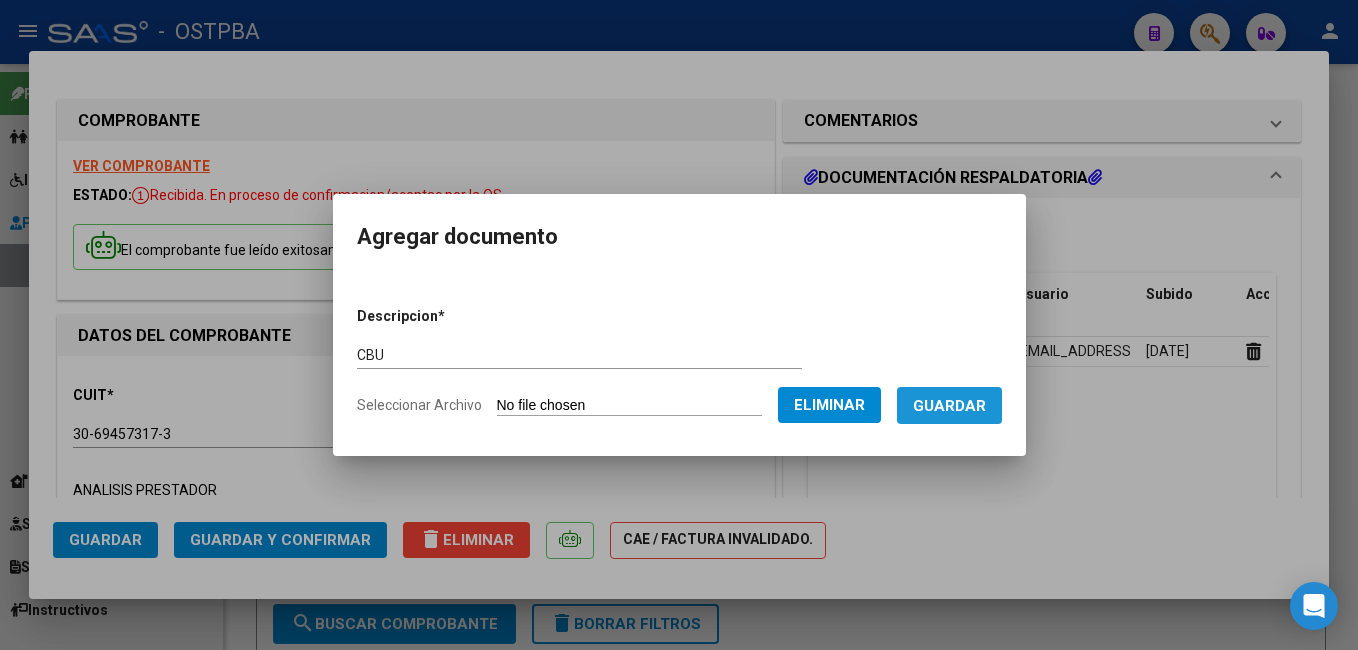 click on "Guardar" at bounding box center [949, 406] 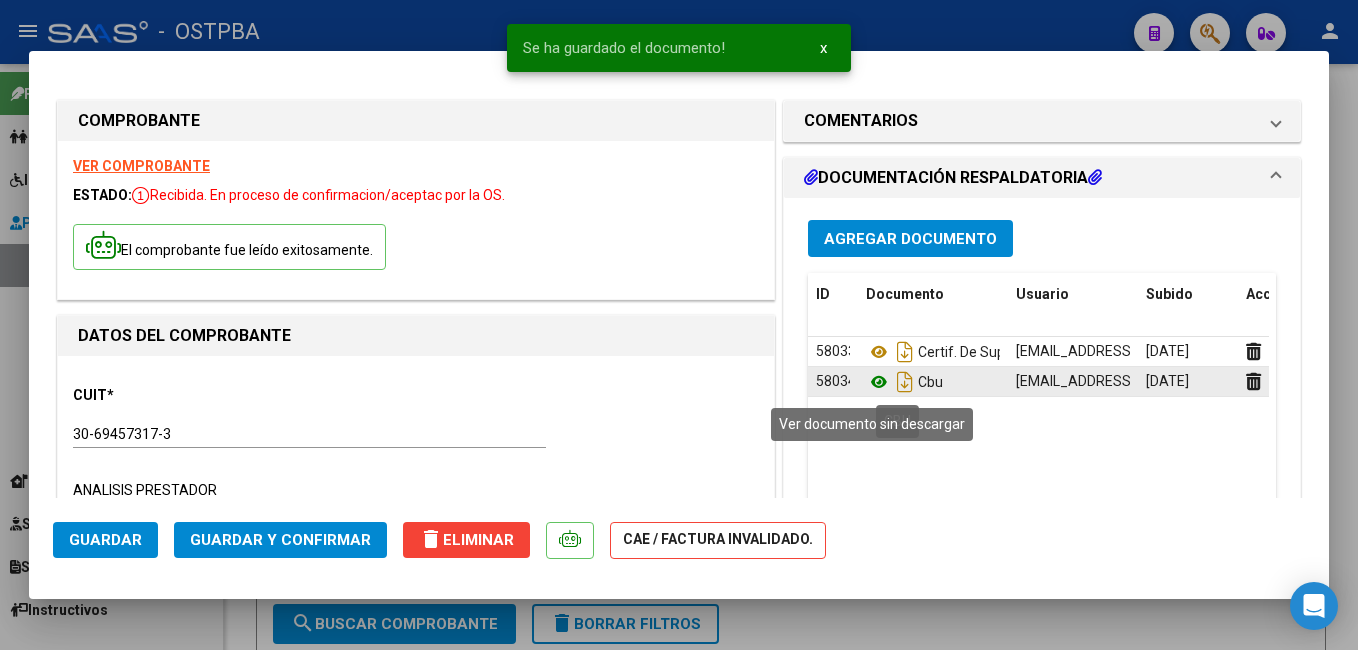 click 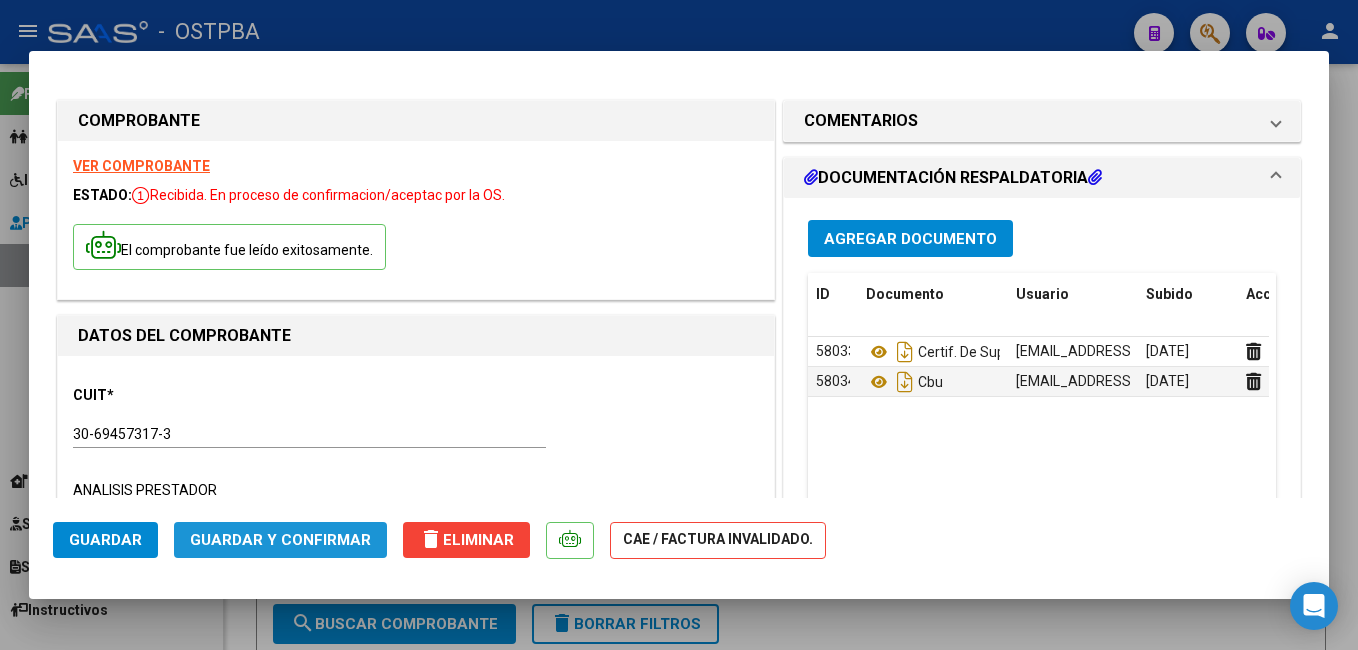 click on "Guardar y Confirmar" 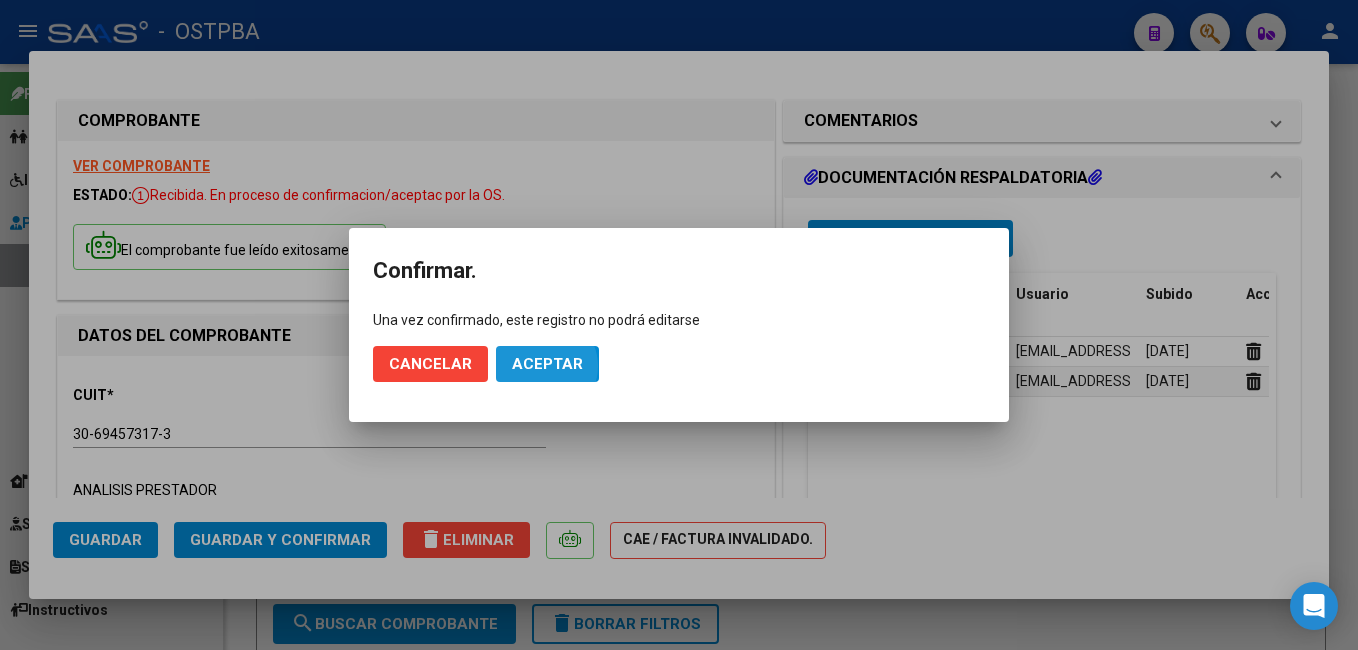 click on "Aceptar" 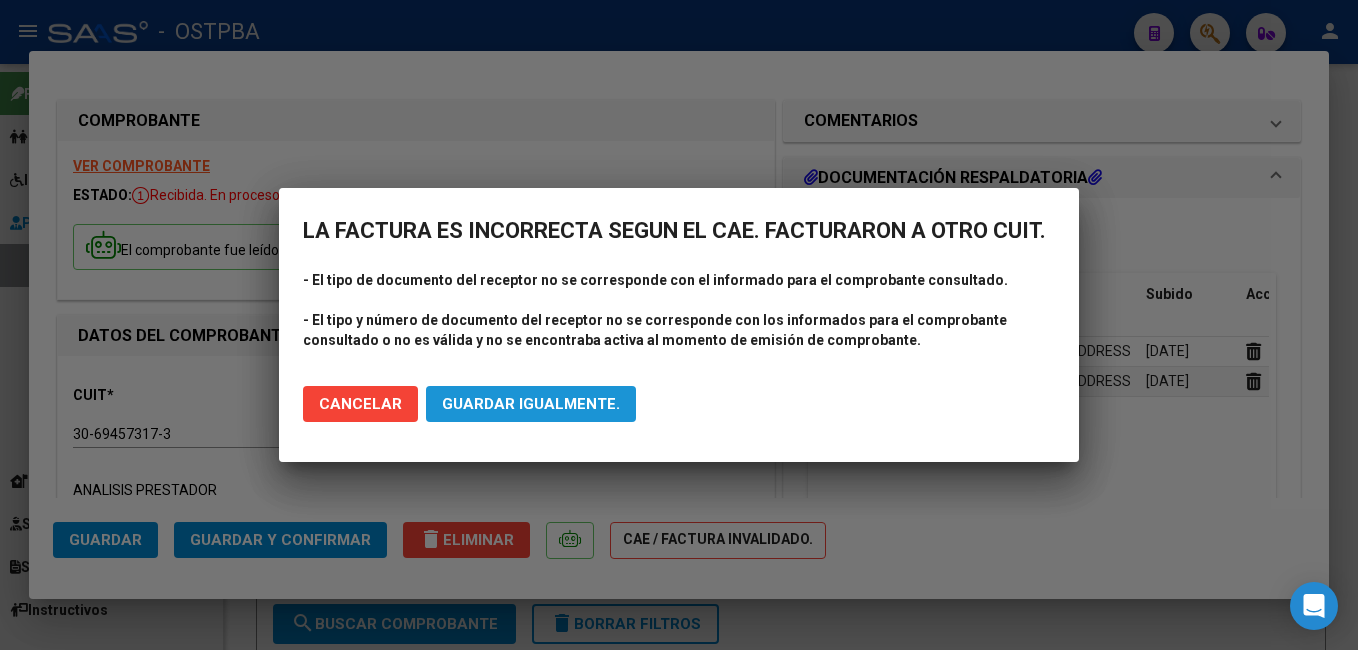 click on "Guardar igualmente." 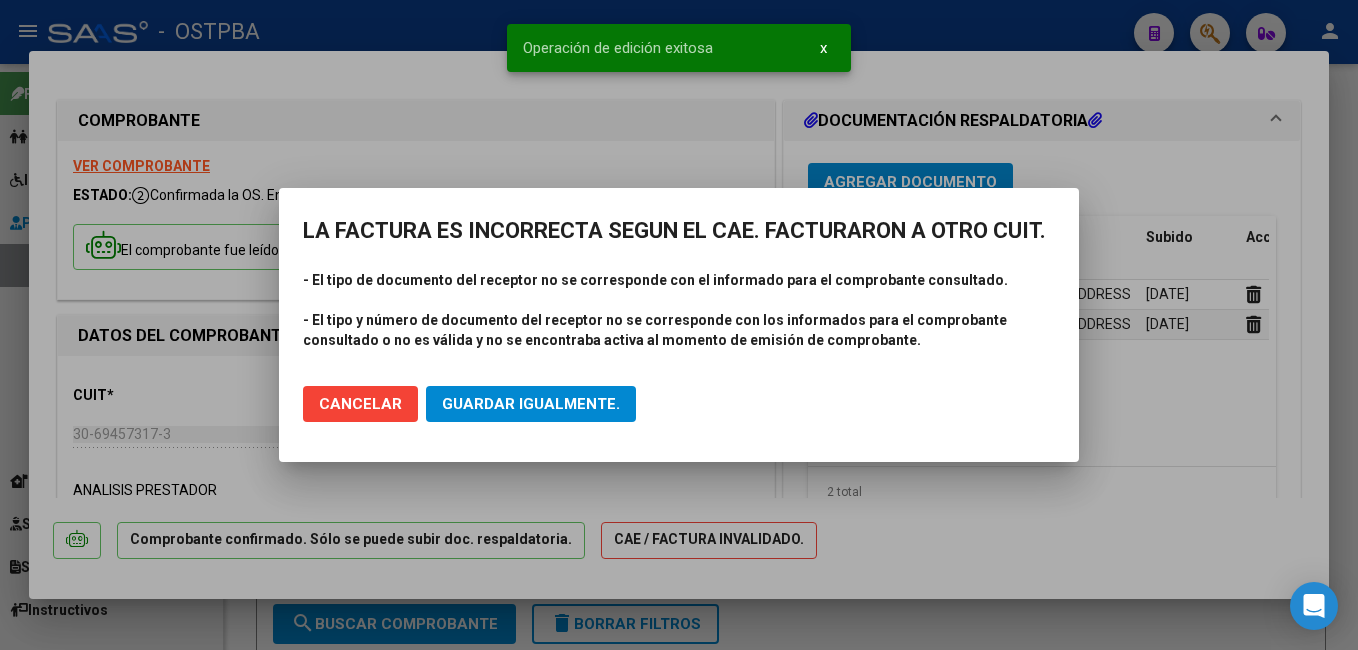 click at bounding box center (679, 325) 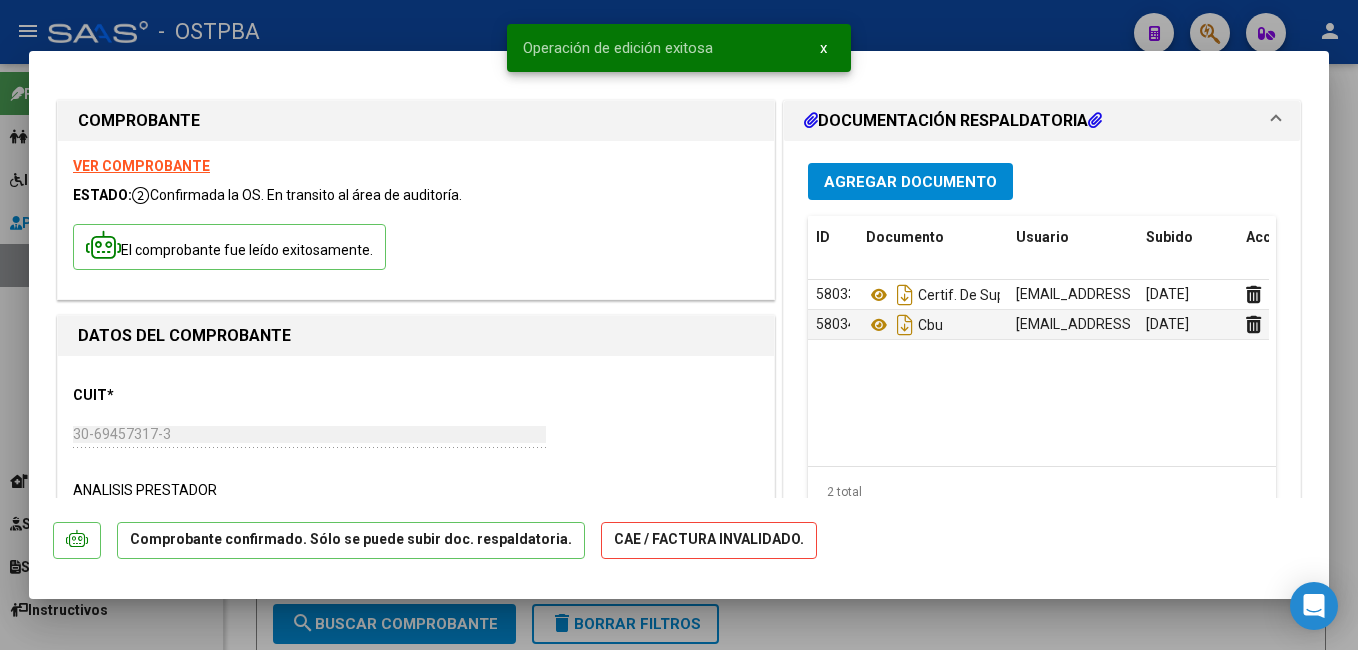 click at bounding box center [679, 325] 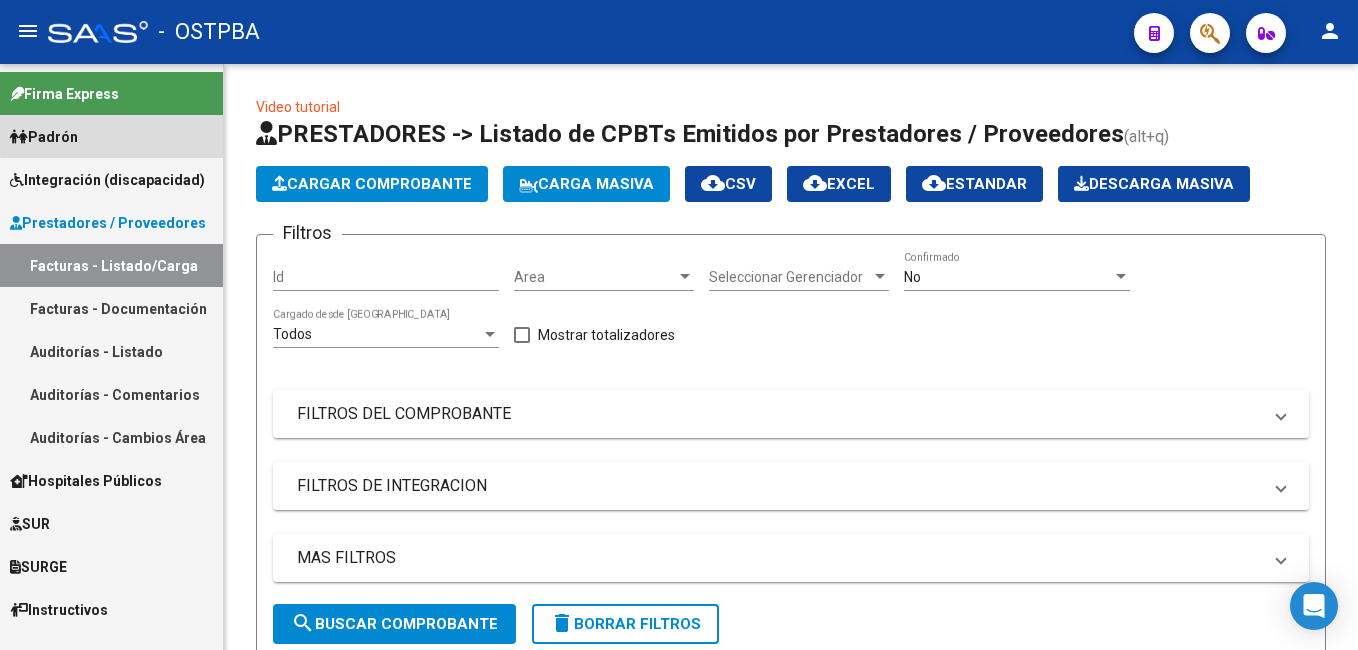 click on "Padrón" at bounding box center [111, 136] 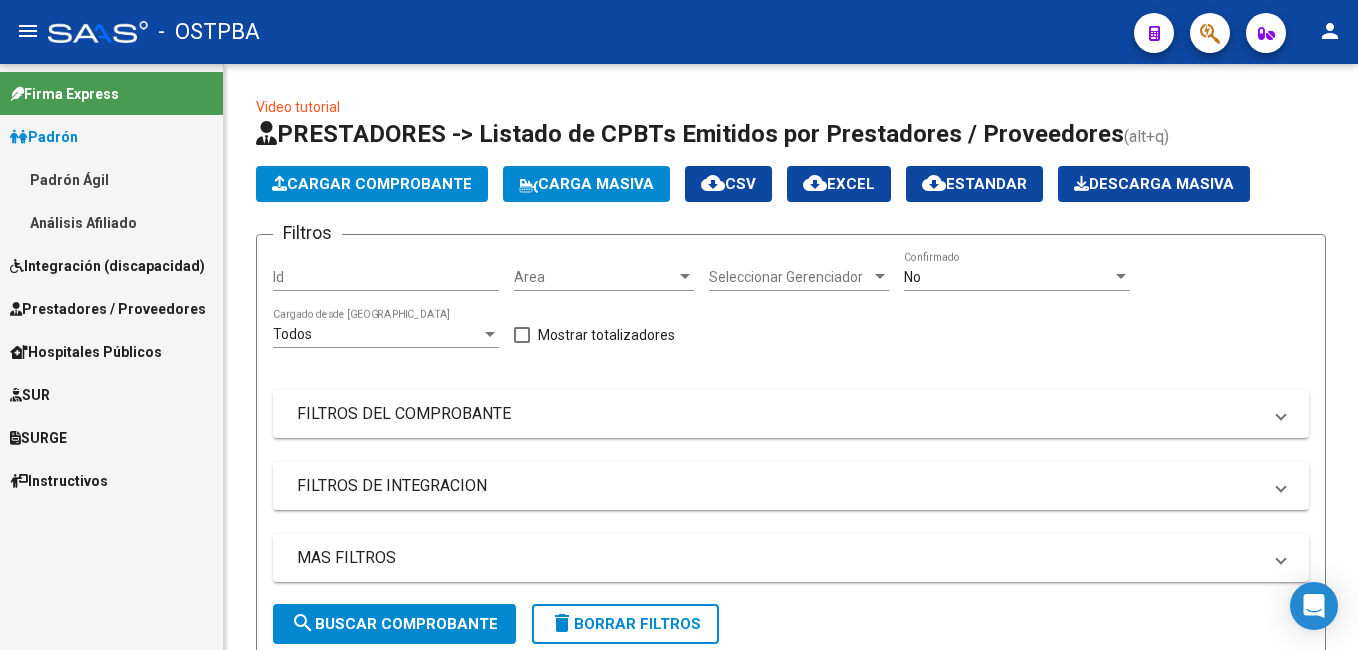 click on "Padrón Ágil" at bounding box center [111, 179] 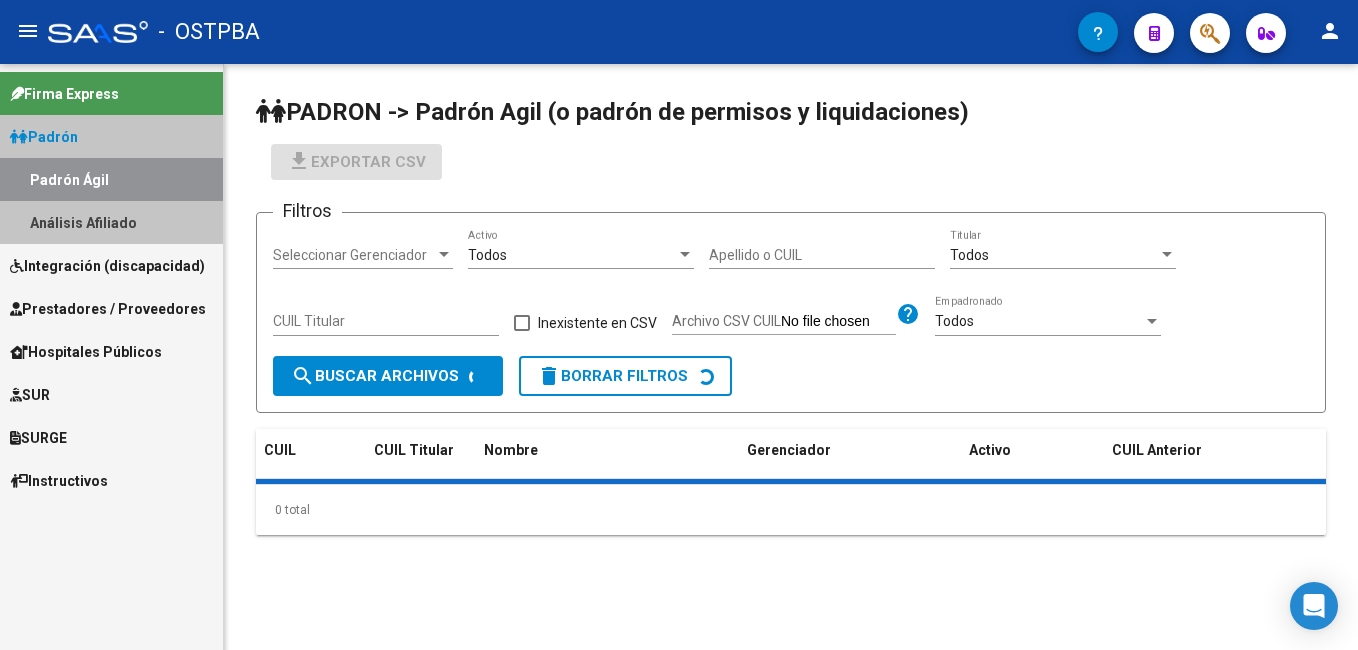click on "Padrón Ágil" at bounding box center [111, 179] 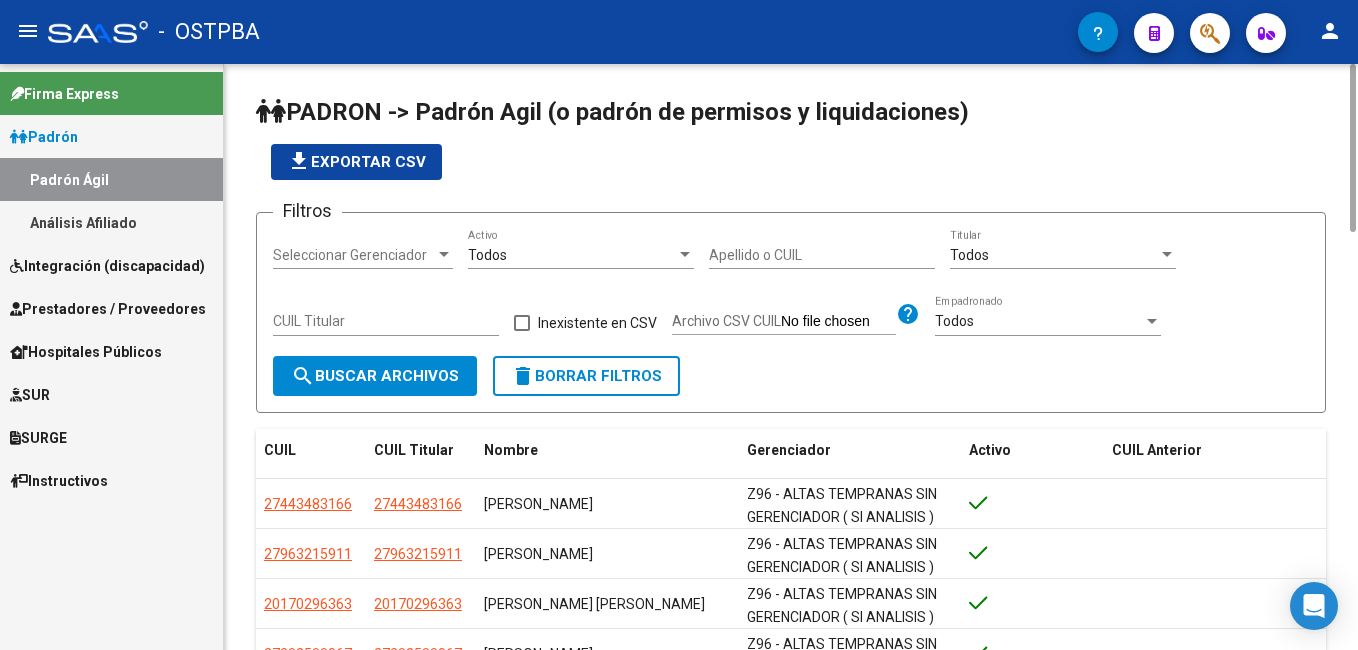 click on "Apellido o CUIL" at bounding box center (822, 255) 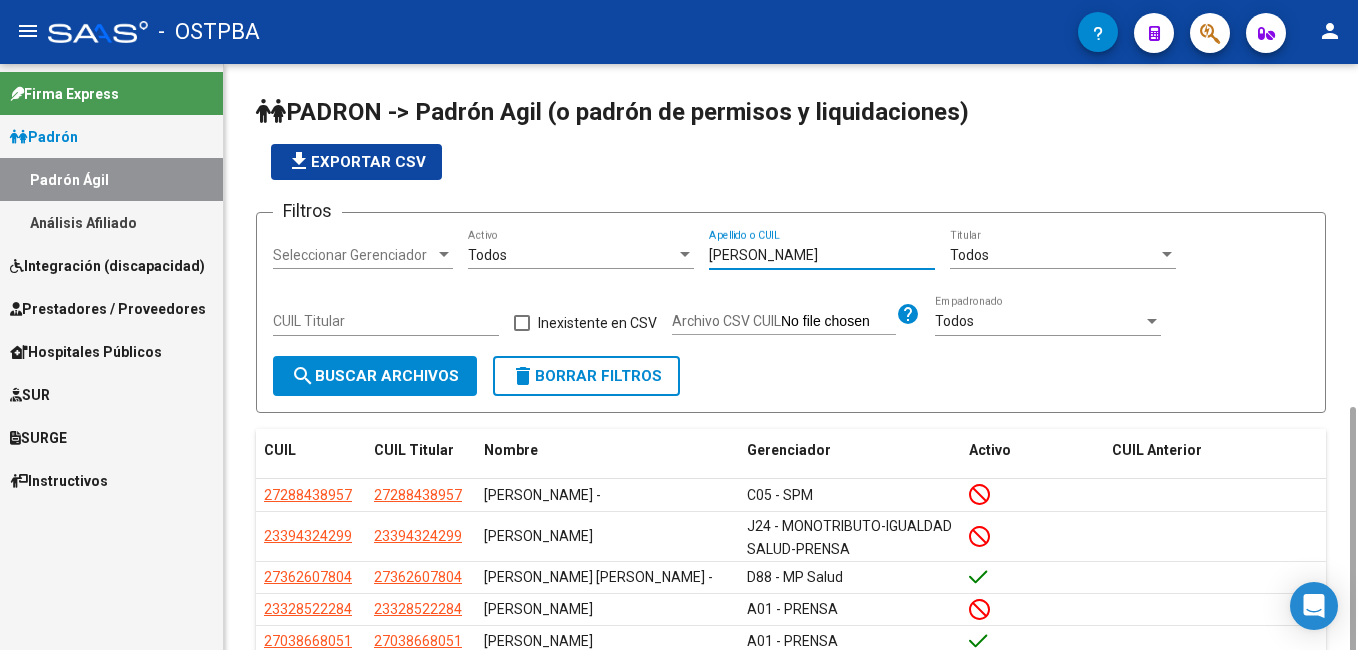 scroll, scrollTop: 234, scrollLeft: 0, axis: vertical 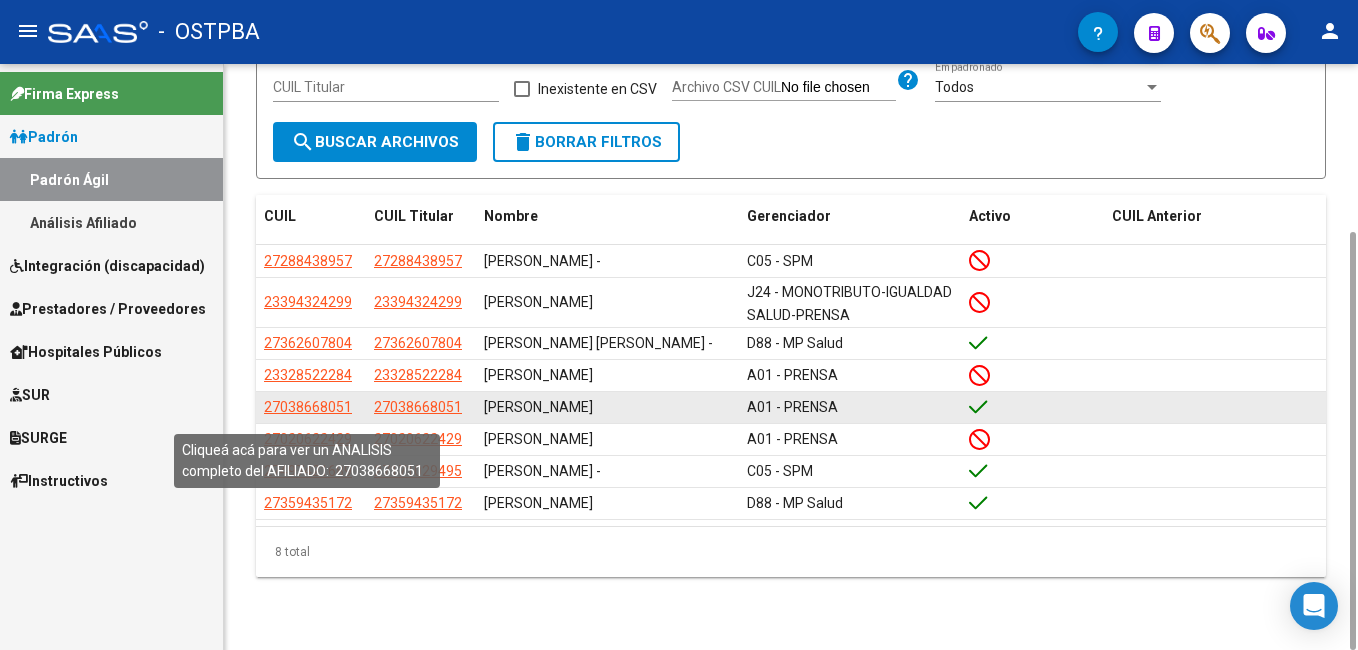 type on "[PERSON_NAME]" 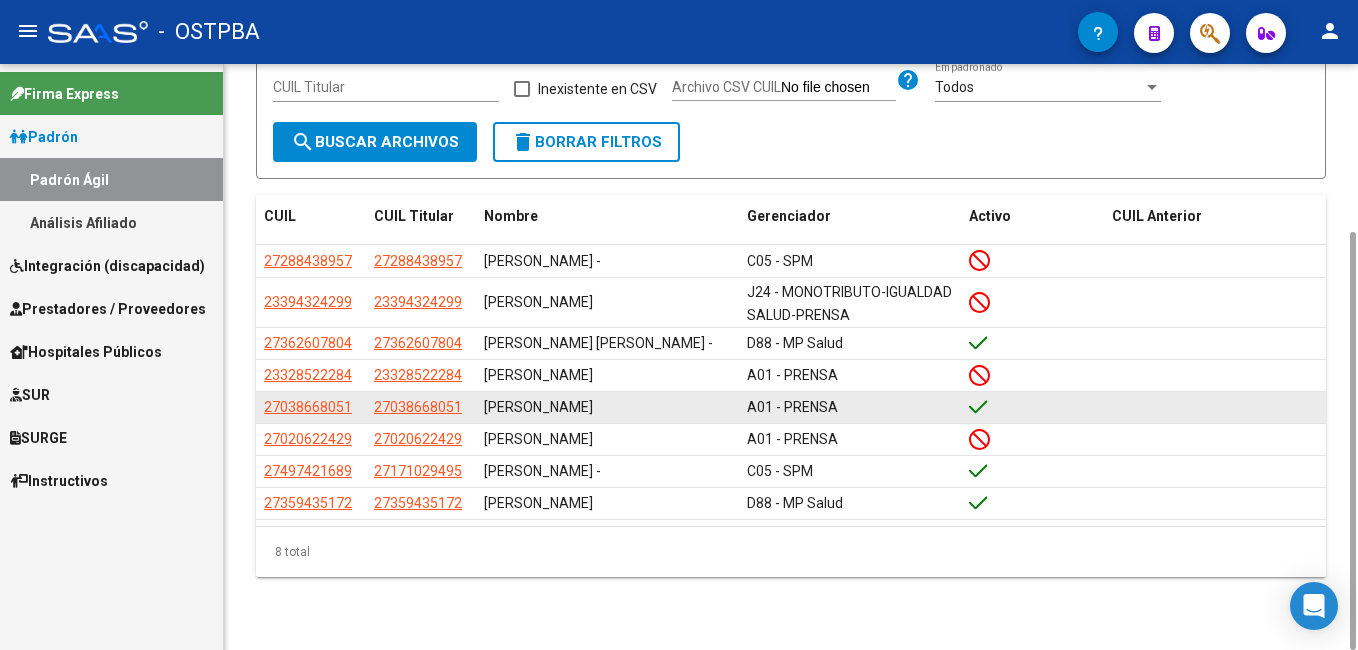 drag, startPoint x: 264, startPoint y: 410, endPoint x: 354, endPoint y: 418, distance: 90.35486 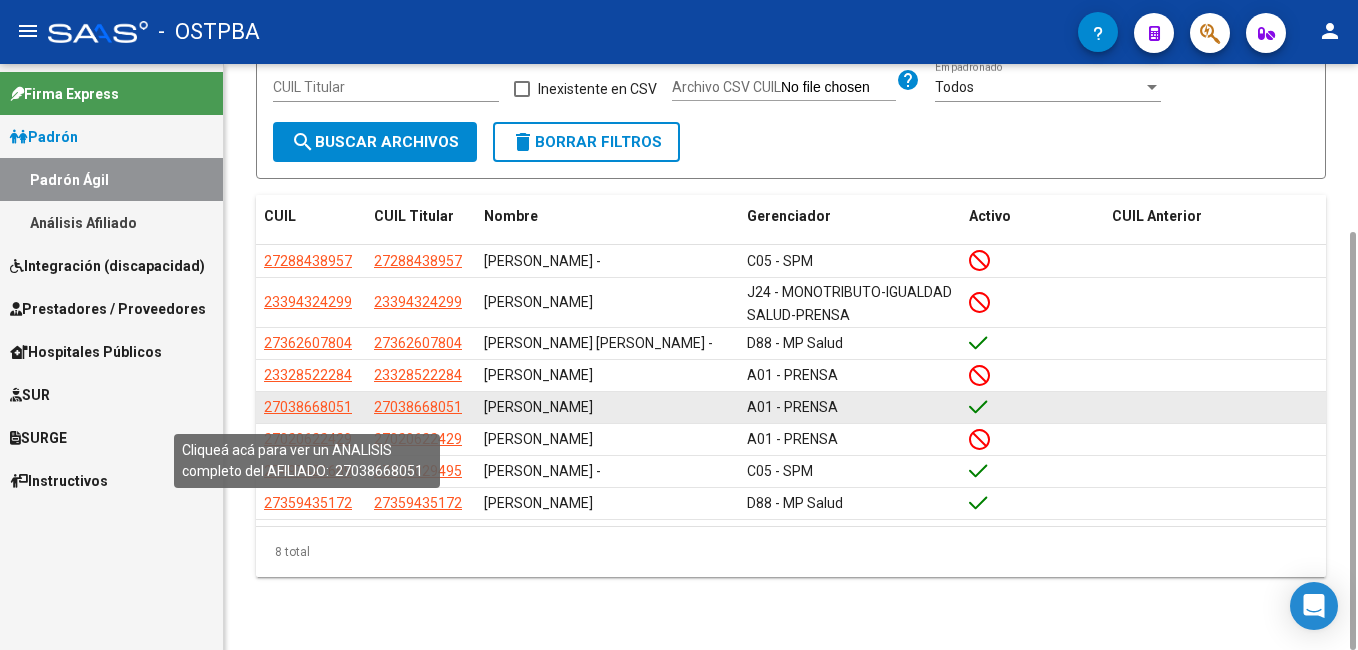 copy on "27038668051" 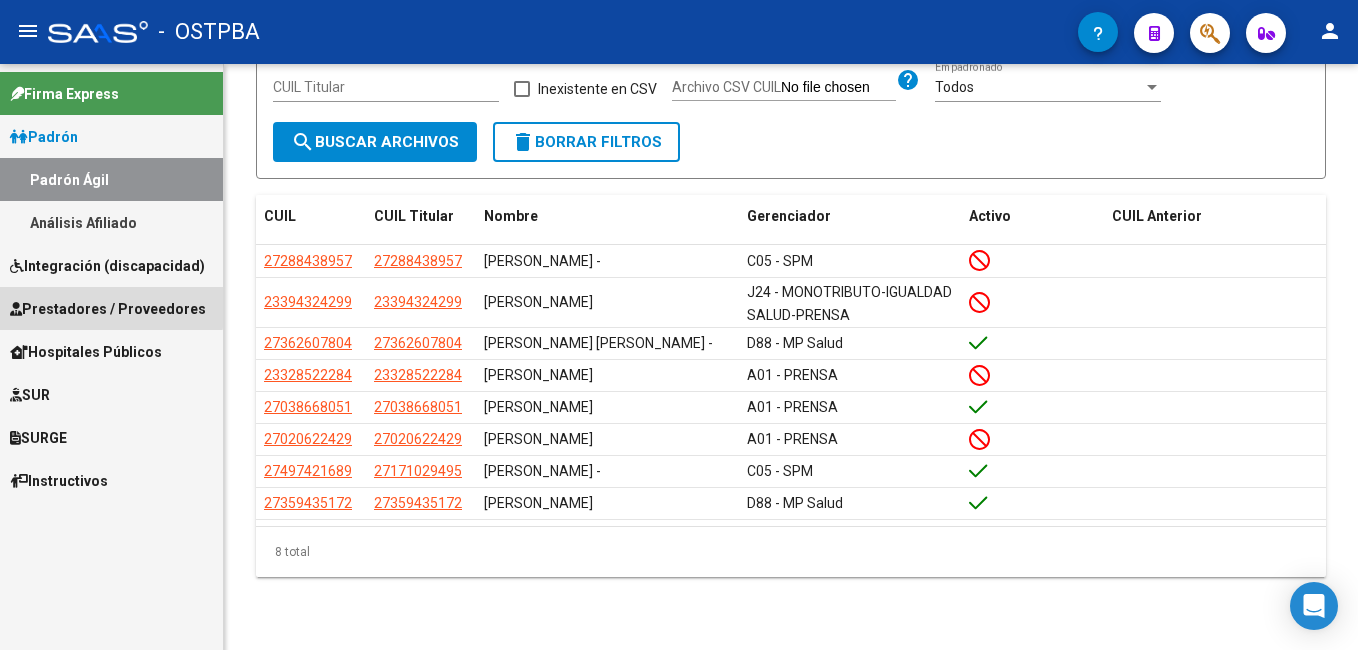 click on "Prestadores / Proveedores" at bounding box center (108, 309) 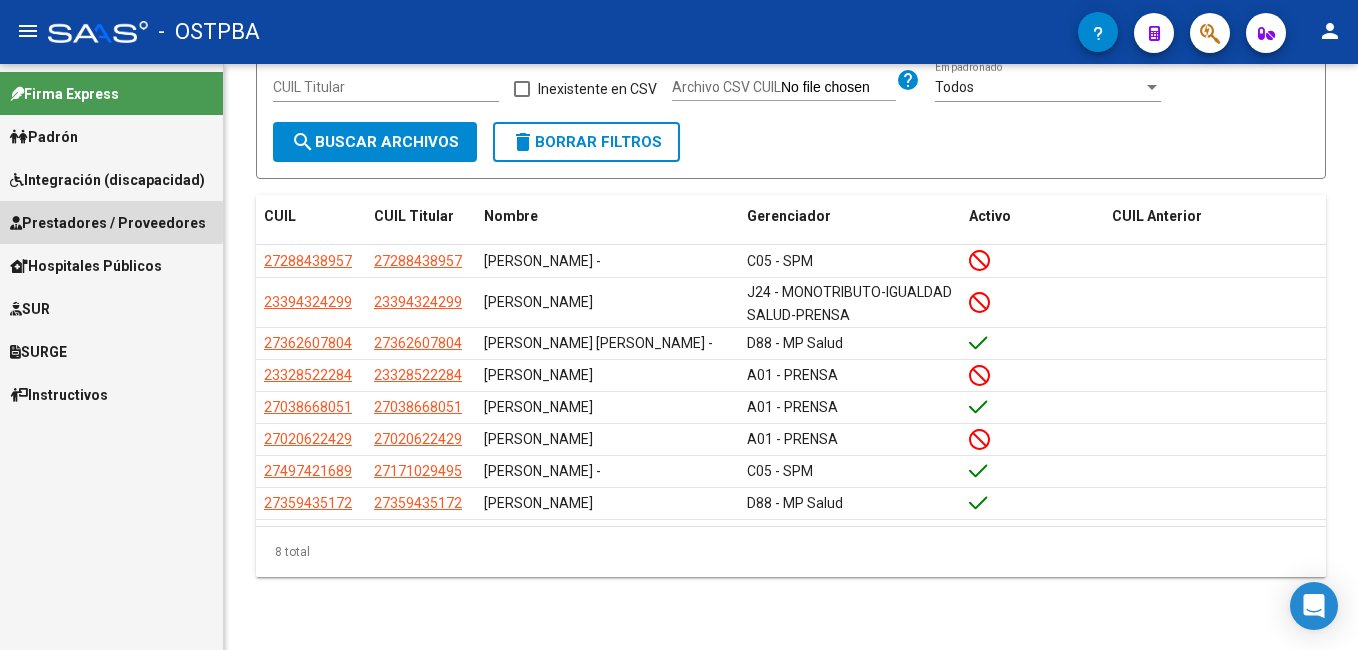 drag, startPoint x: 70, startPoint y: 304, endPoint x: 48, endPoint y: 216, distance: 90.70832 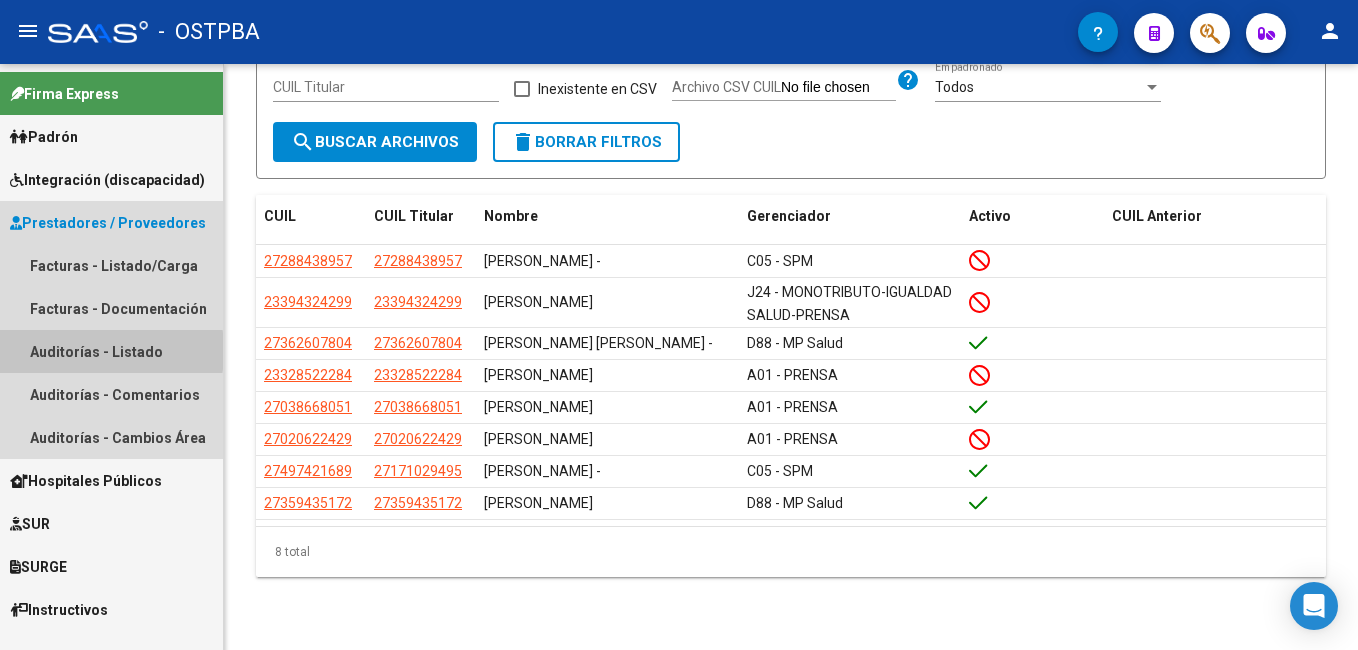 click on "Auditorías - Listado" at bounding box center [111, 351] 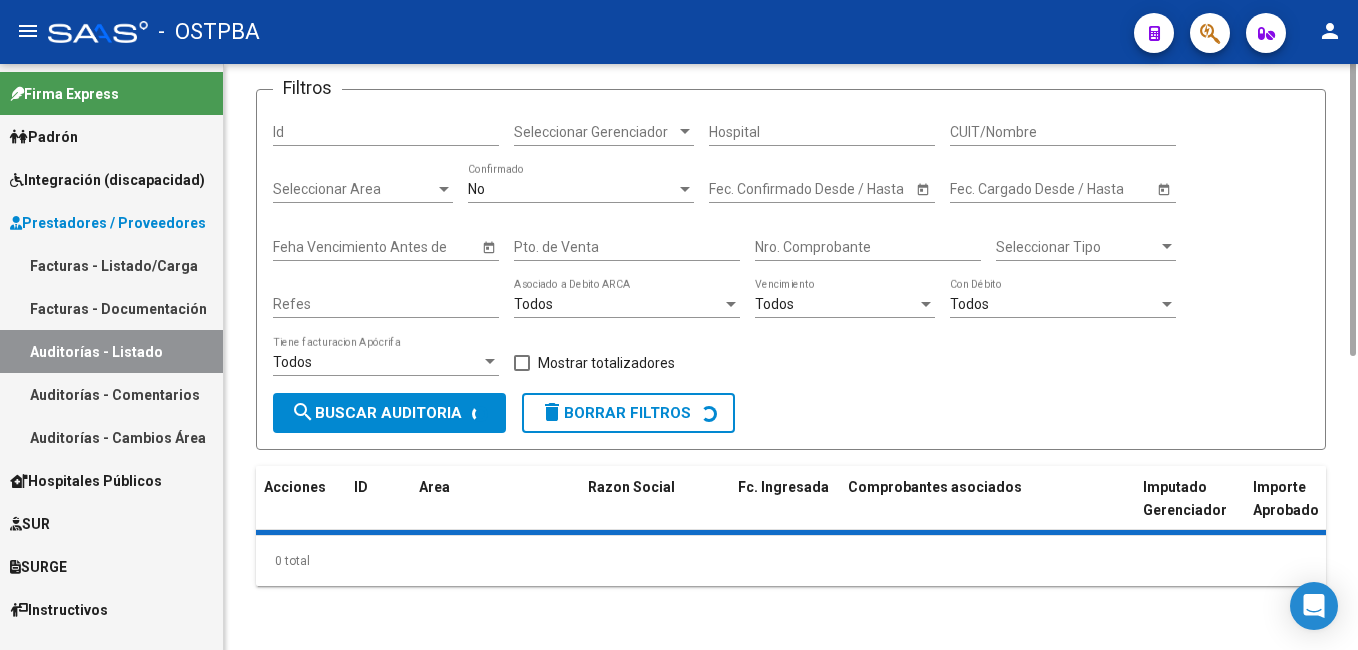 scroll, scrollTop: 0, scrollLeft: 0, axis: both 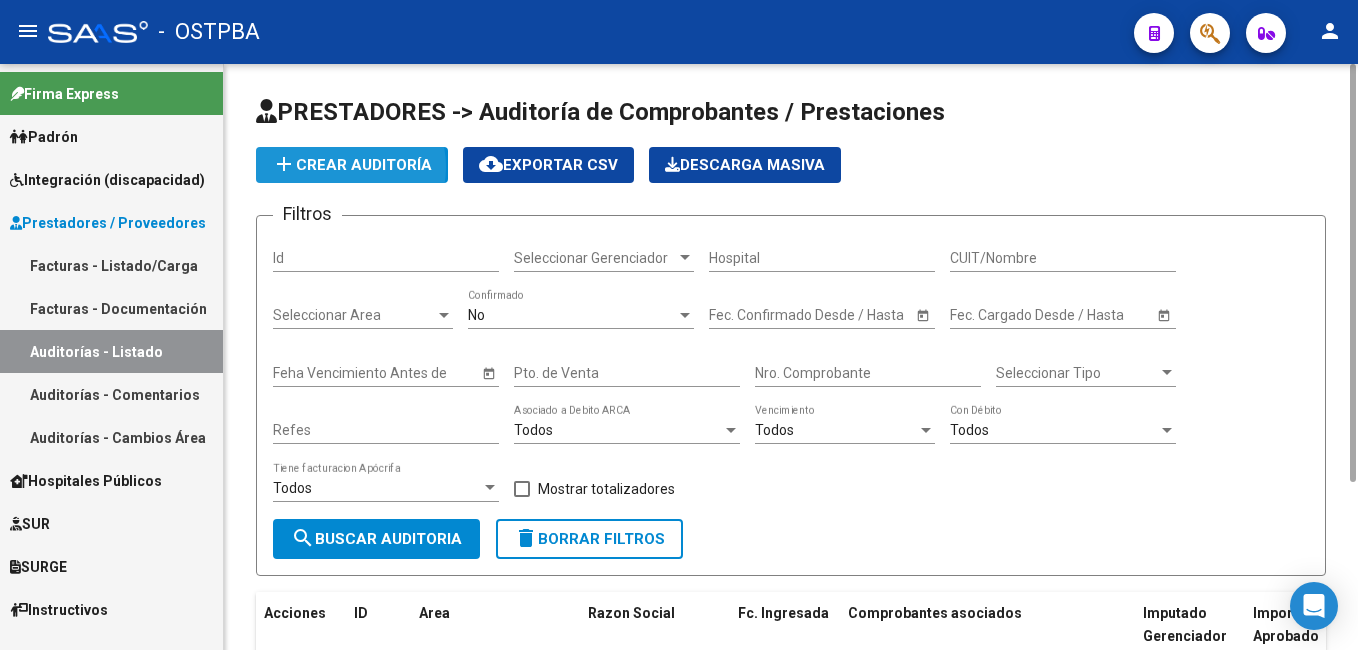 click on "add  Crear Auditoría" 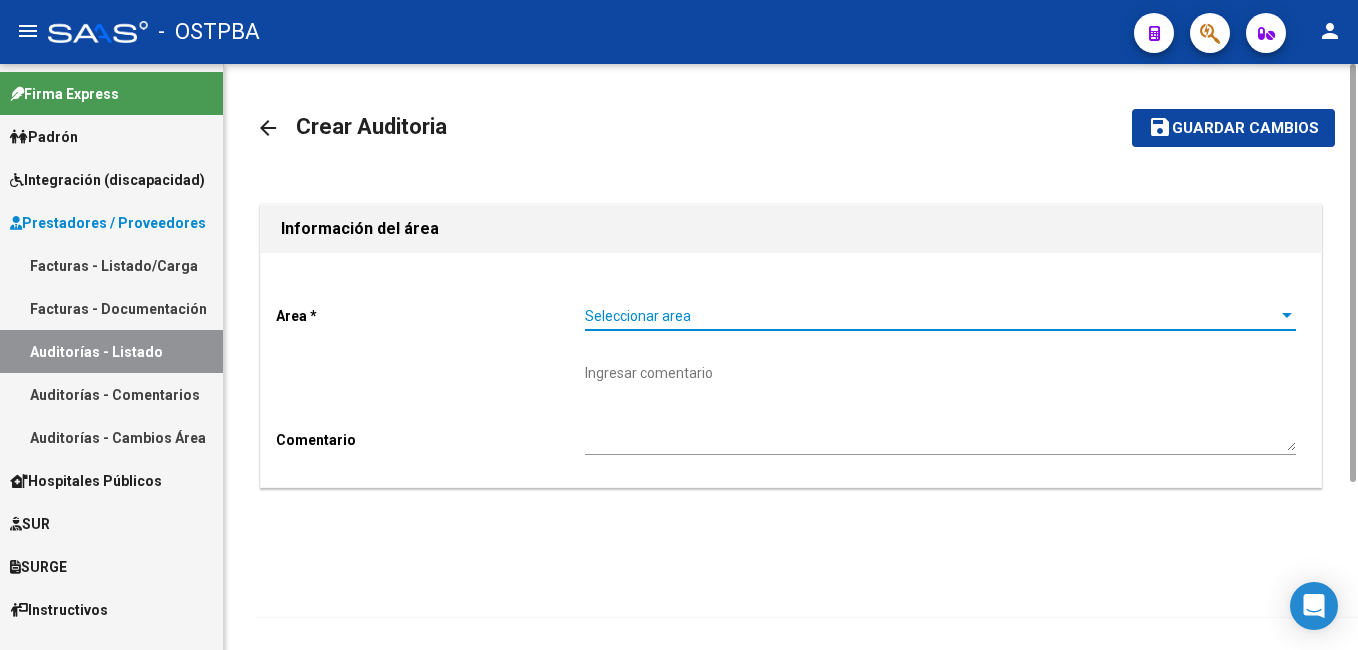 click at bounding box center (1287, 315) 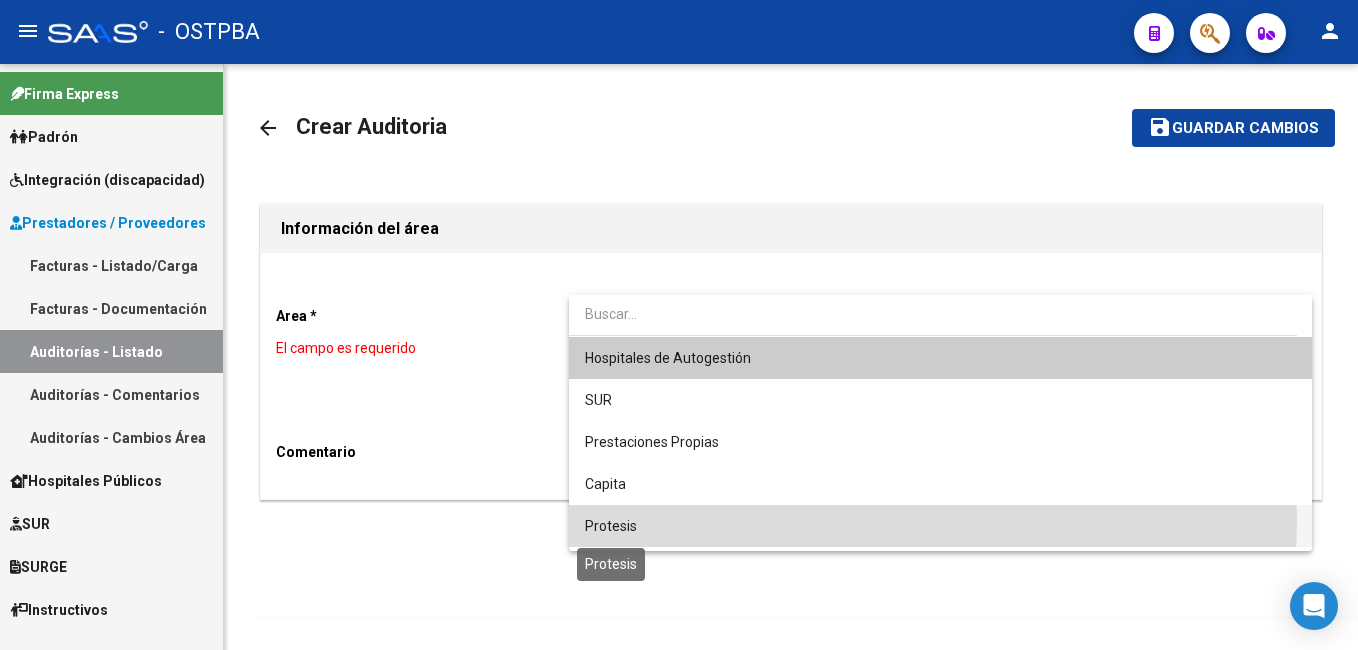 click on "Protesis" at bounding box center (611, 526) 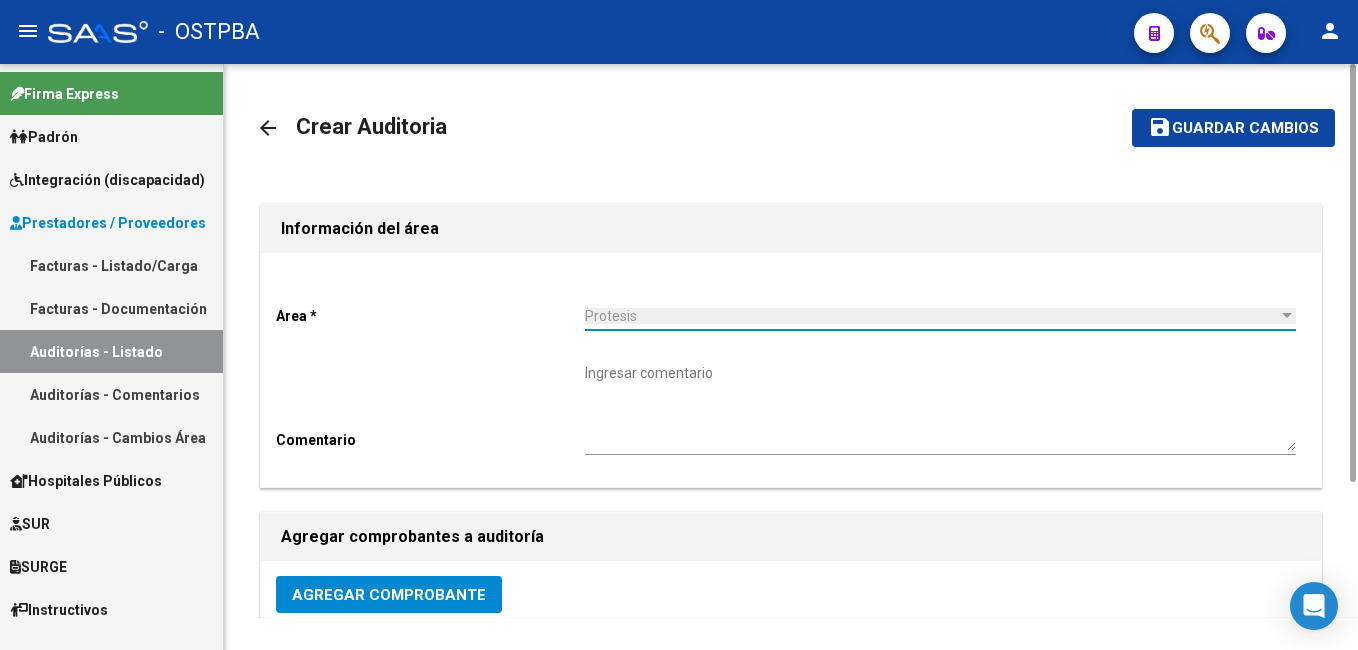 scroll, scrollTop: 400, scrollLeft: 0, axis: vertical 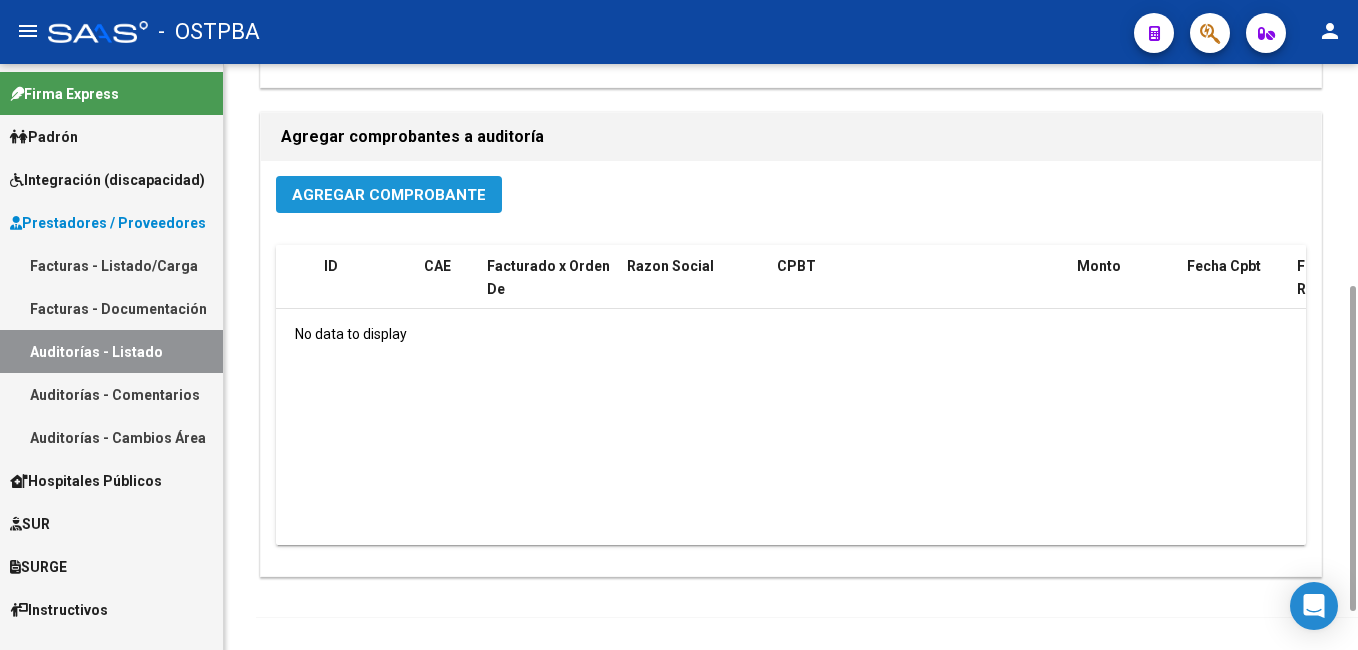click on "Agregar Comprobante" 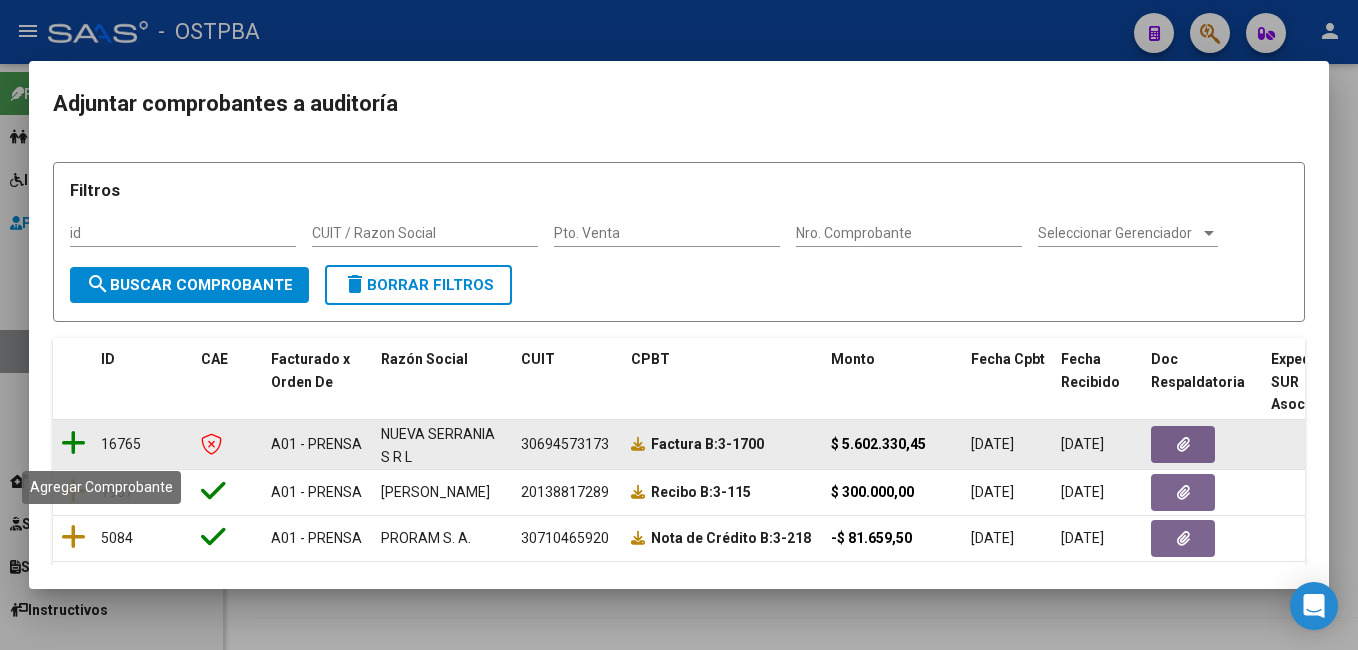 click 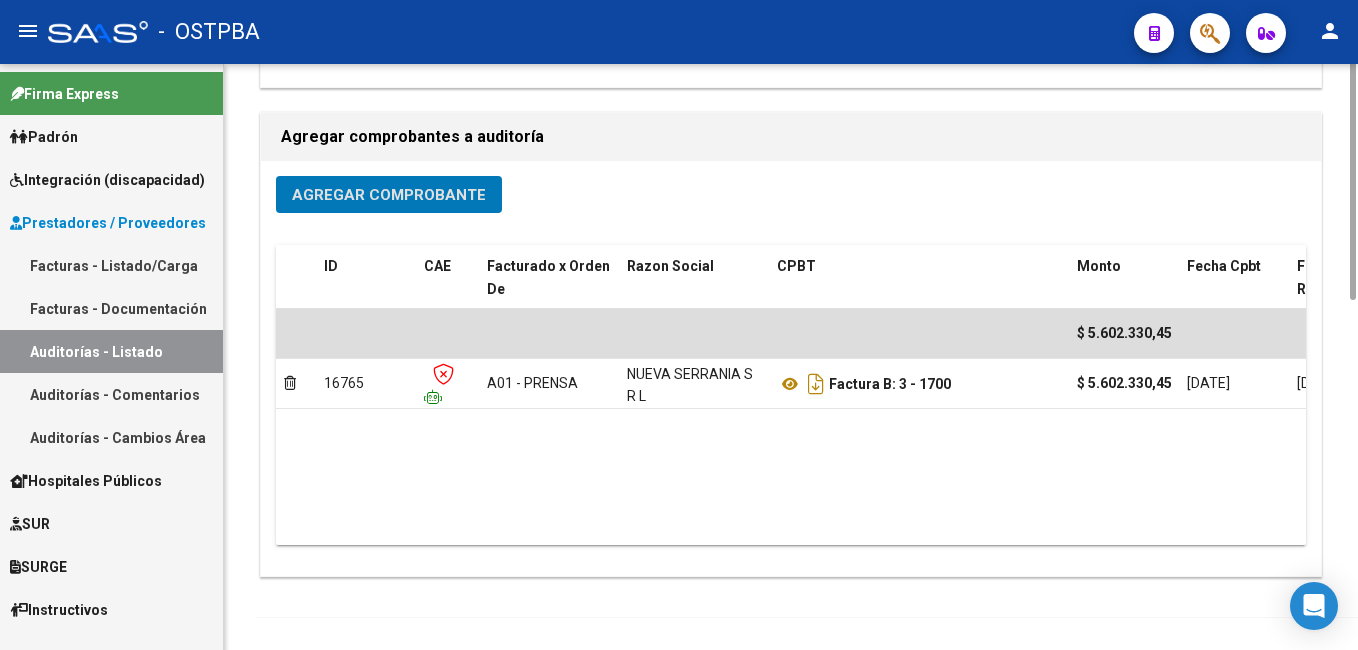scroll, scrollTop: 0, scrollLeft: 0, axis: both 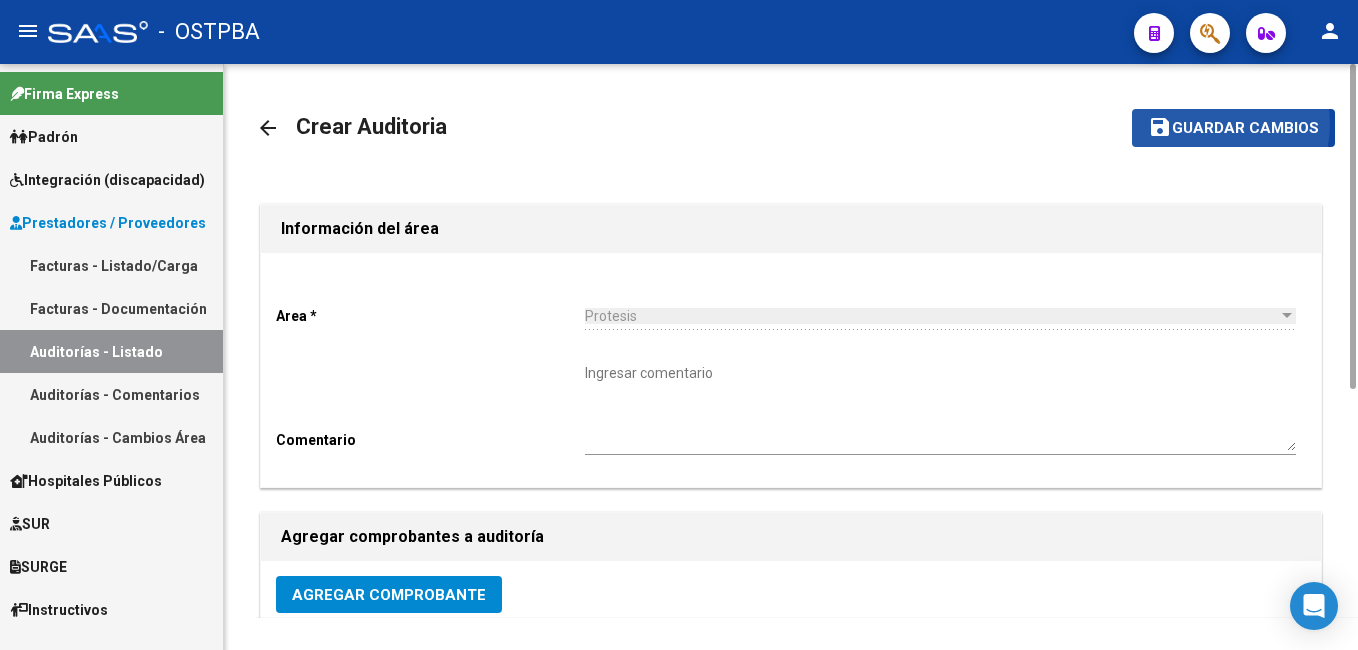 click on "Guardar cambios" 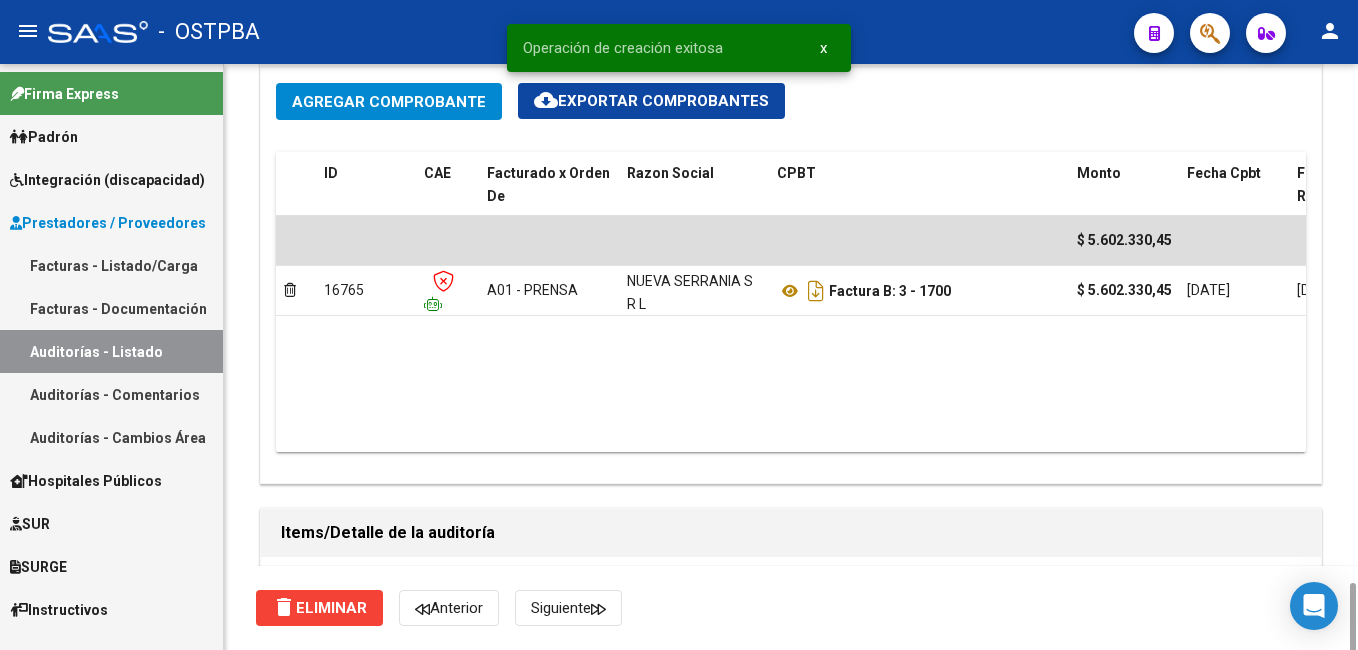scroll, scrollTop: 1400, scrollLeft: 0, axis: vertical 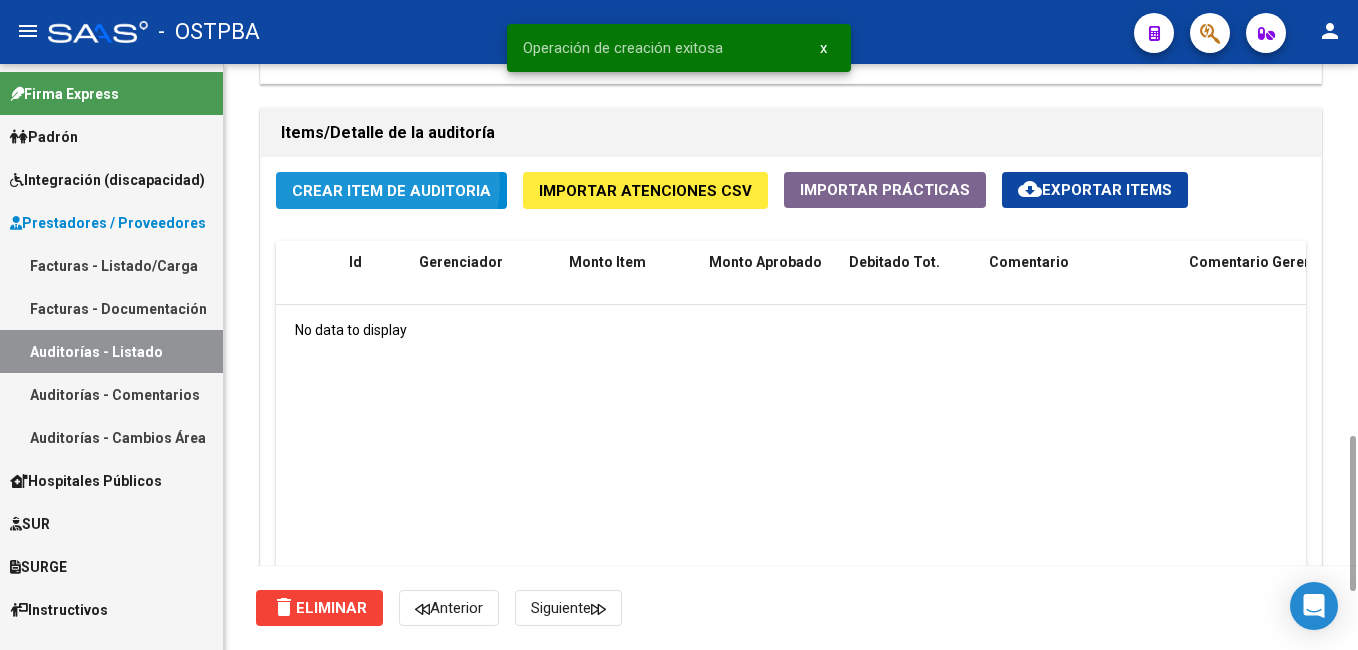 click on "Crear Item de Auditoria" 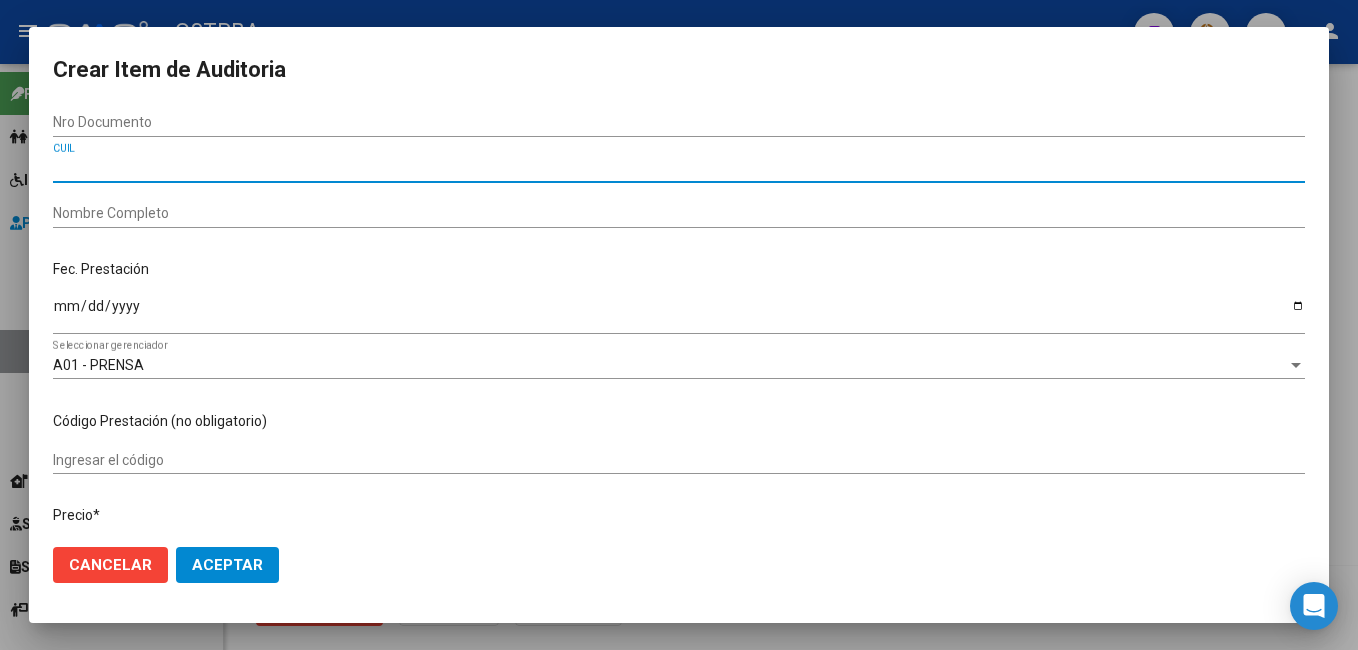 paste on "27038668051" 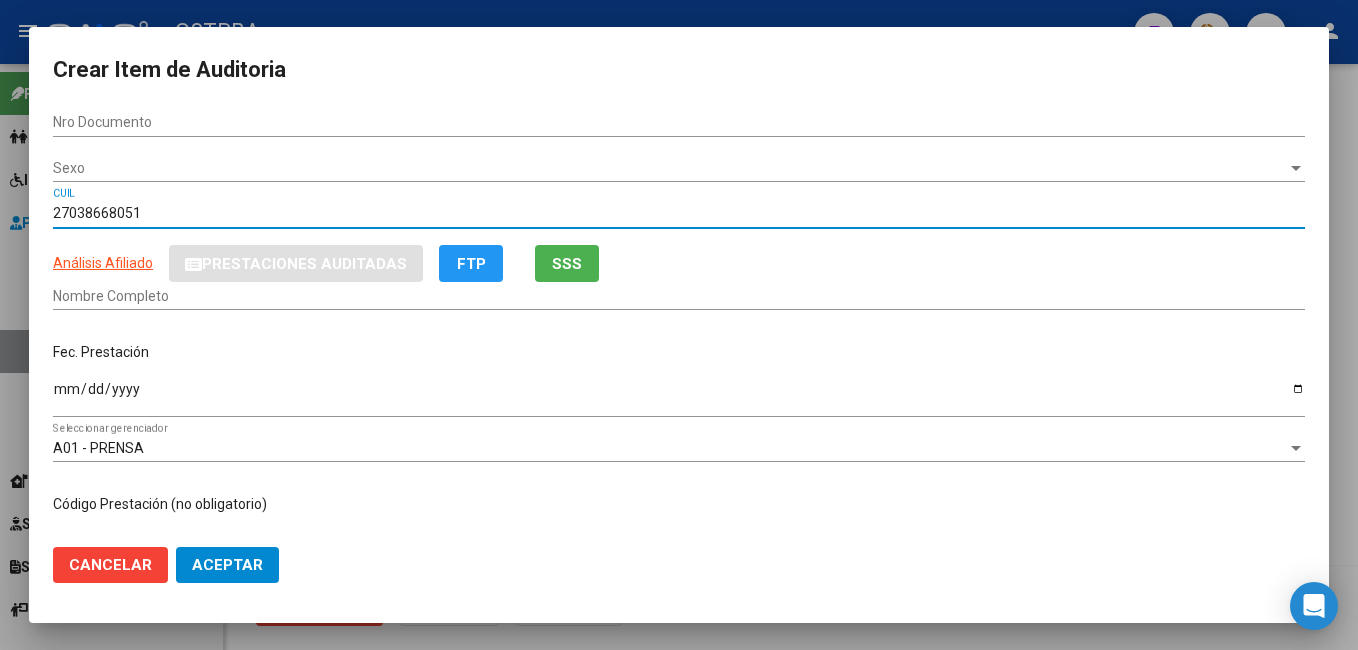 type on "03866805" 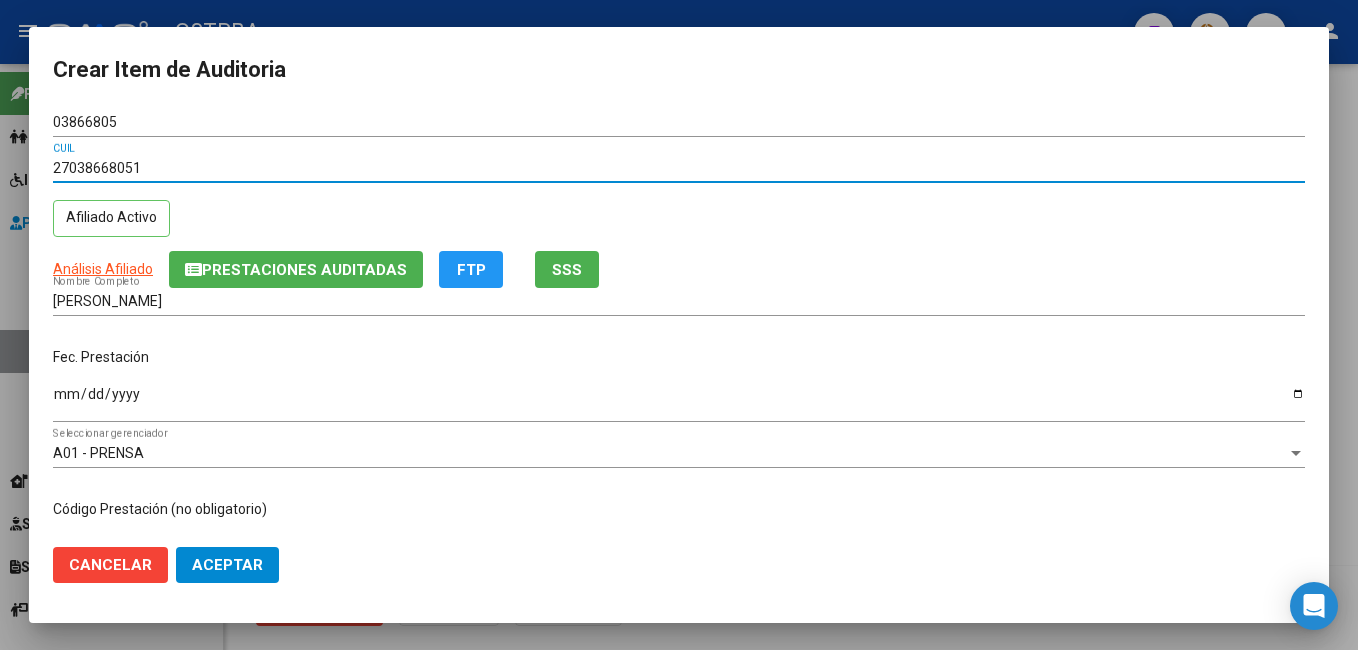 type on "27038668051" 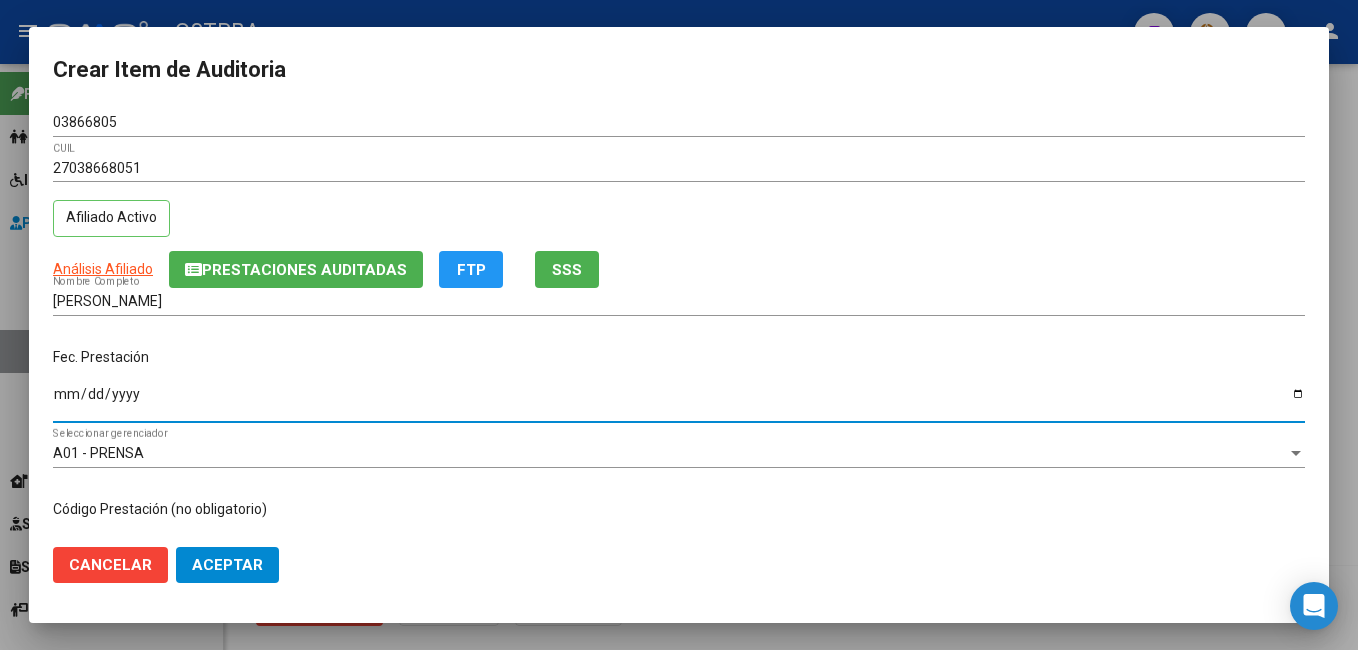 click on "Ingresar la fecha" at bounding box center [679, 401] 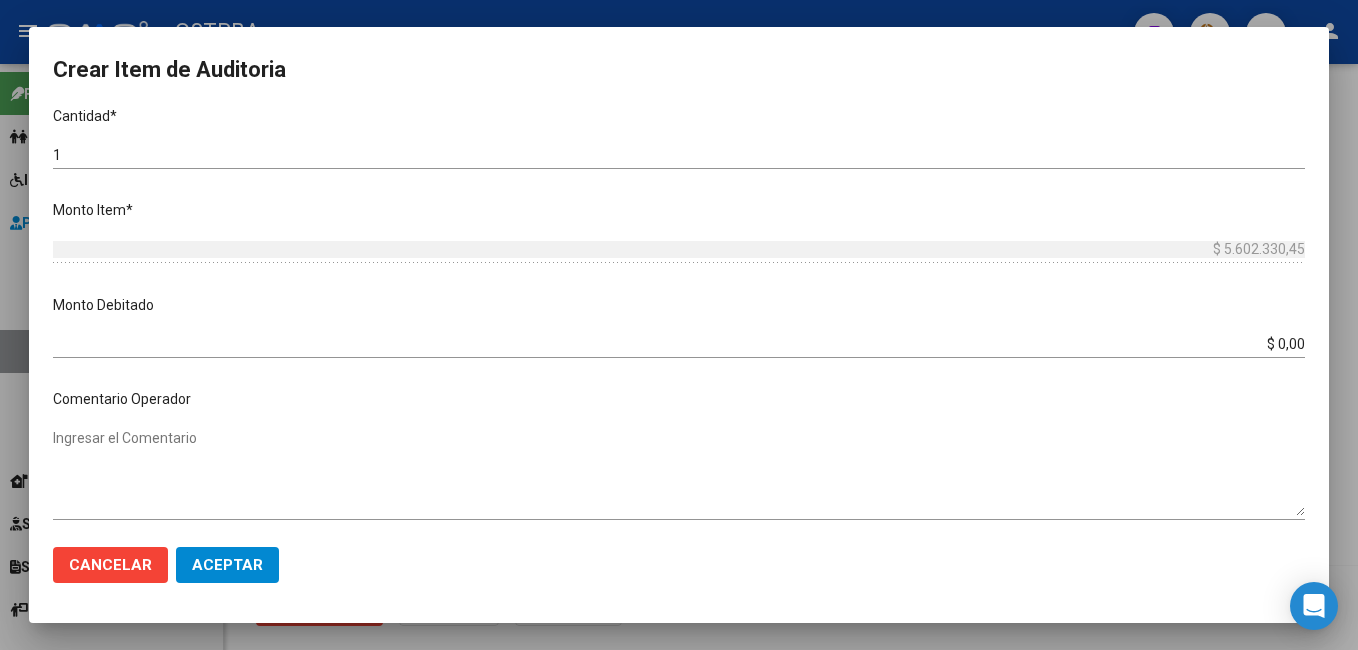 scroll, scrollTop: 700, scrollLeft: 0, axis: vertical 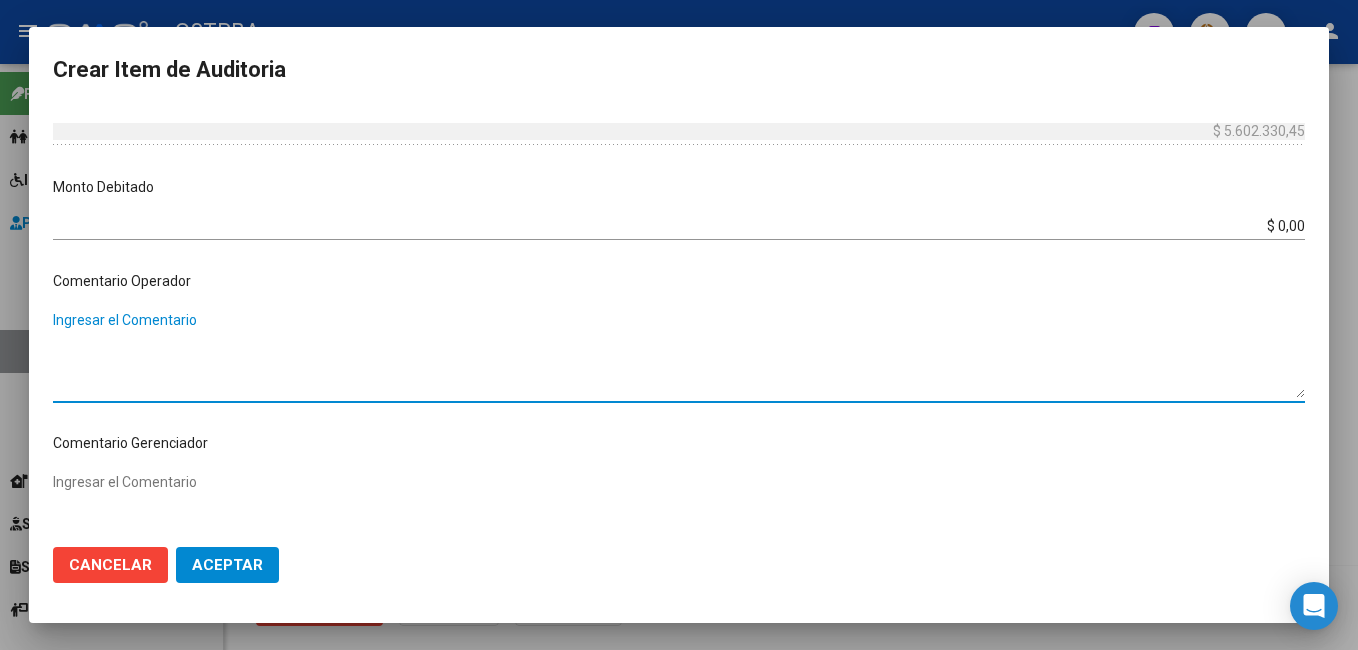 click on "Ingresar el Comentario" at bounding box center [679, 354] 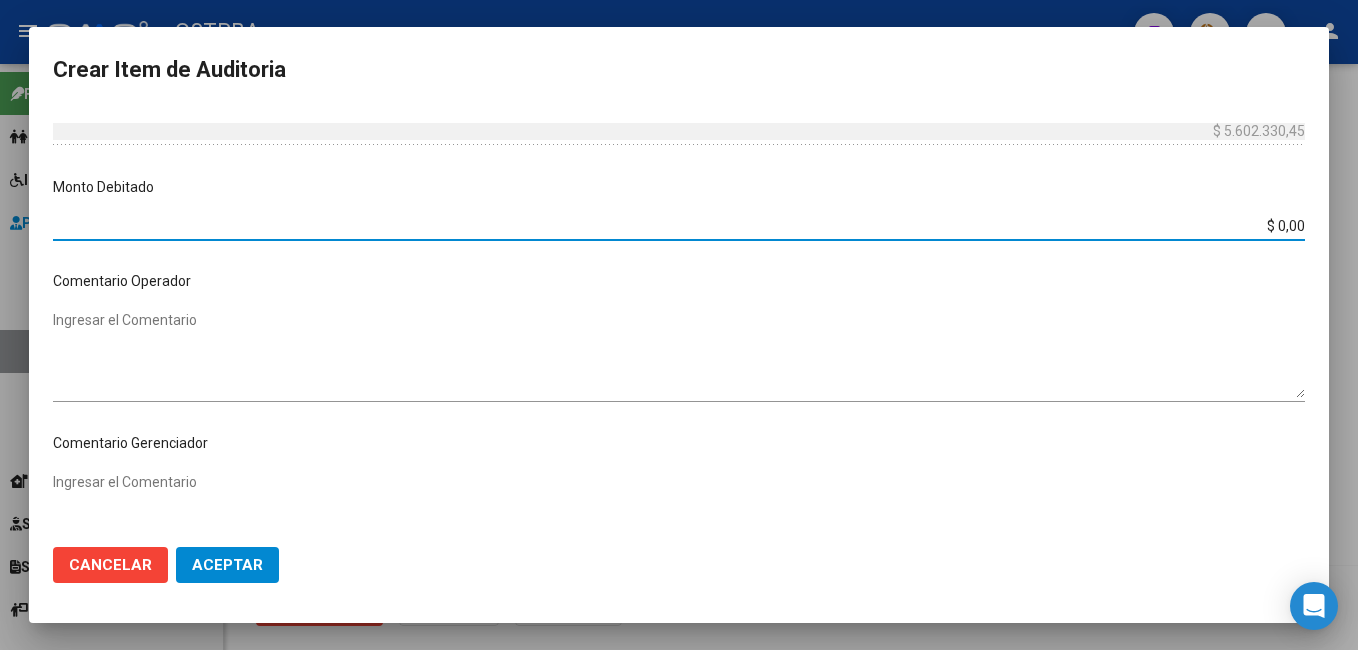 drag, startPoint x: 1288, startPoint y: 223, endPoint x: 1230, endPoint y: 224, distance: 58.00862 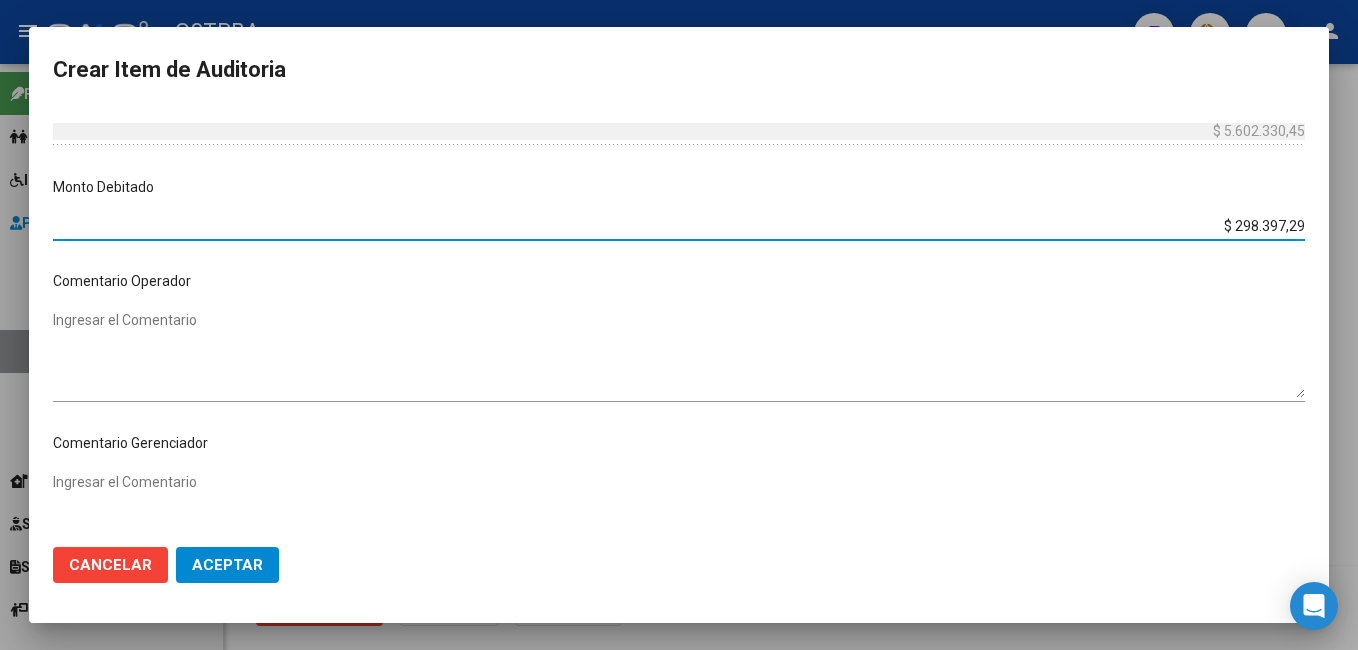 type on "$ 2.983.972,96" 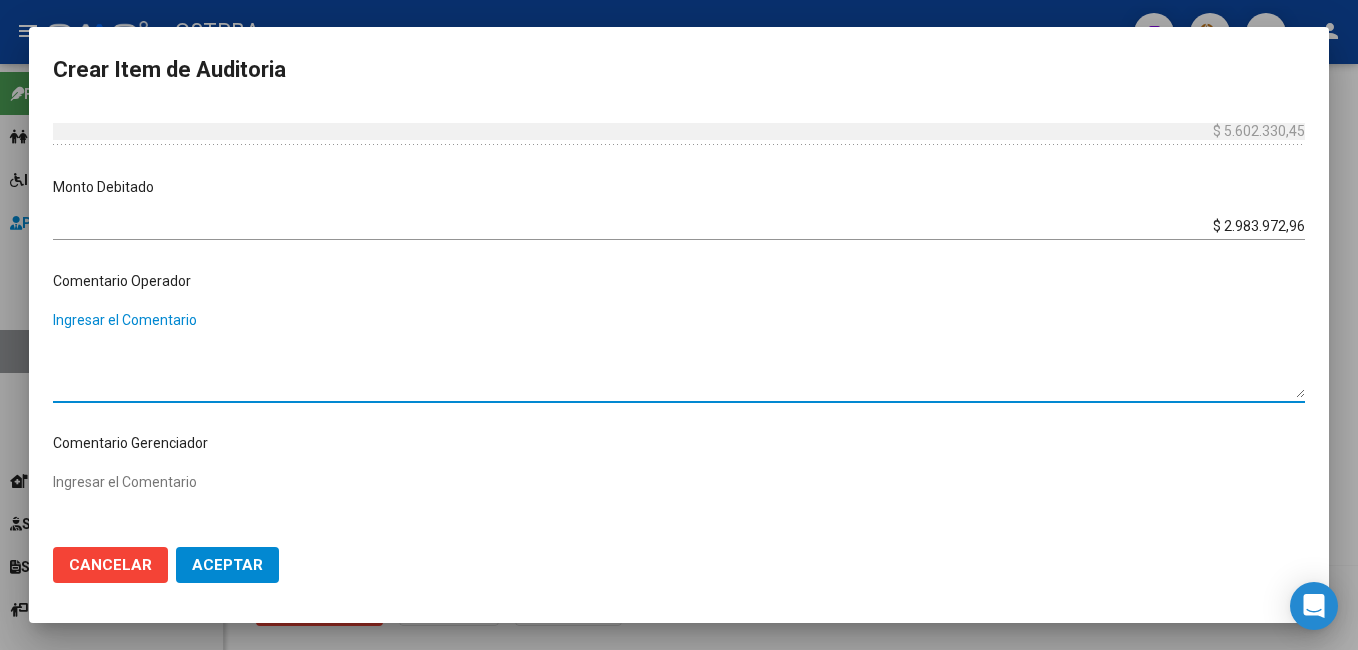 click on "Ingresar el Comentario" at bounding box center [679, 354] 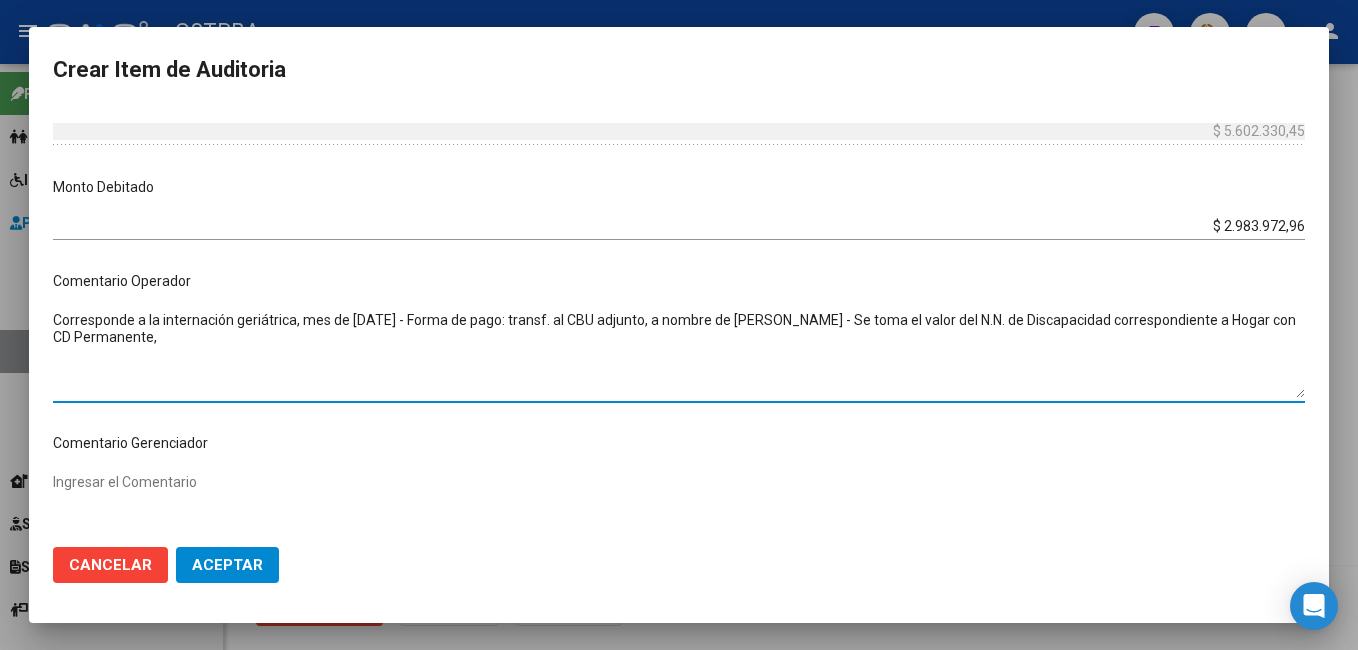click on "Corresponde a la internación geriátrica, mes de [DATE] - Forma de pago: transf. al CBU adjunto, a nombre de [PERSON_NAME] - Se toma el valor del N.N. de Discapacidad correspondiente a Hogar con CD Permanente," at bounding box center (679, 354) 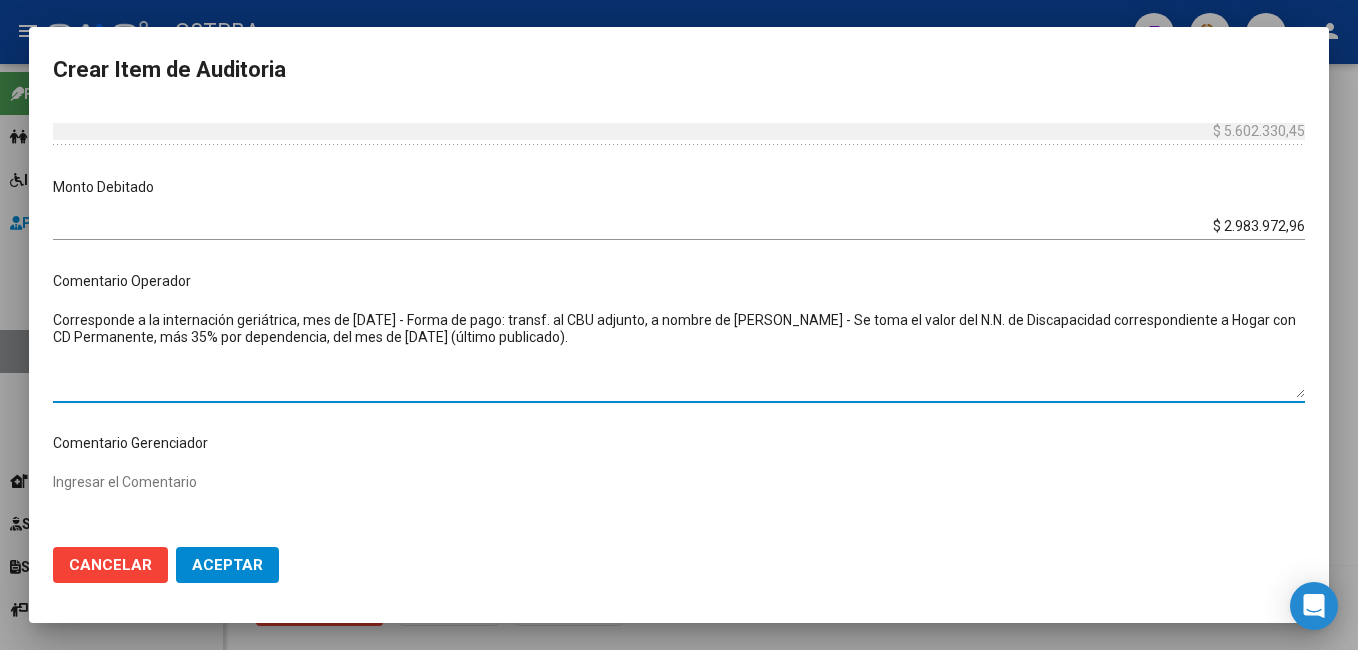 type on "Corresponde a la internación geriátrica, mes de [DATE] - Forma de pago: transf. al CBU adjunto, a nombre de [PERSON_NAME] - Se toma el valor del N.N. de Discapacidad correspondiente a Hogar con CD Permanente, más 35% por dependencia, del mes de [DATE] (último publicado)." 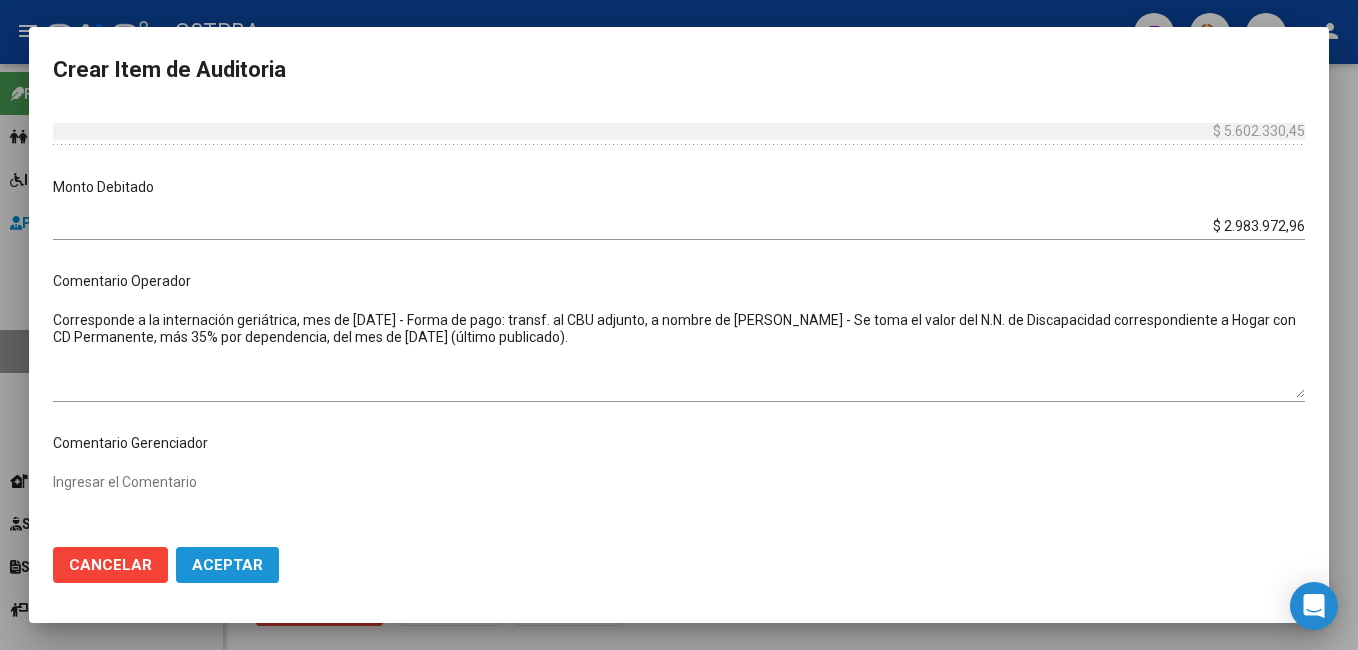 click on "Aceptar" 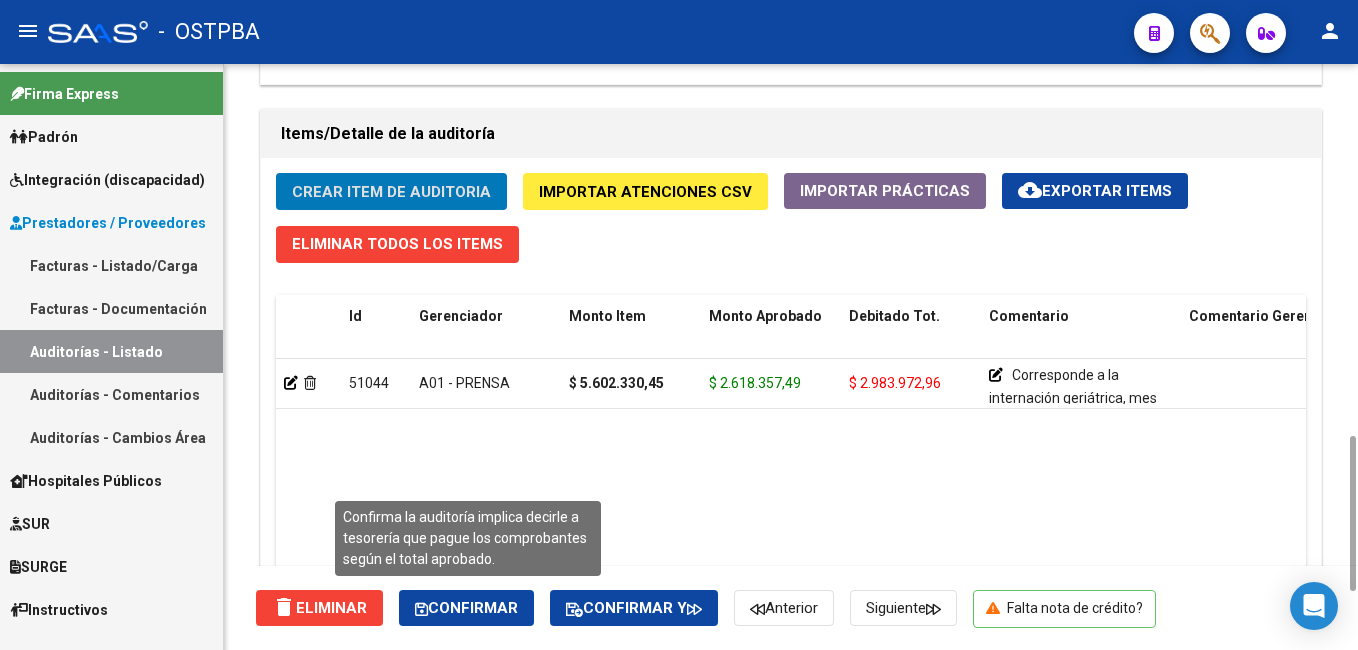 click on "Confirmar" 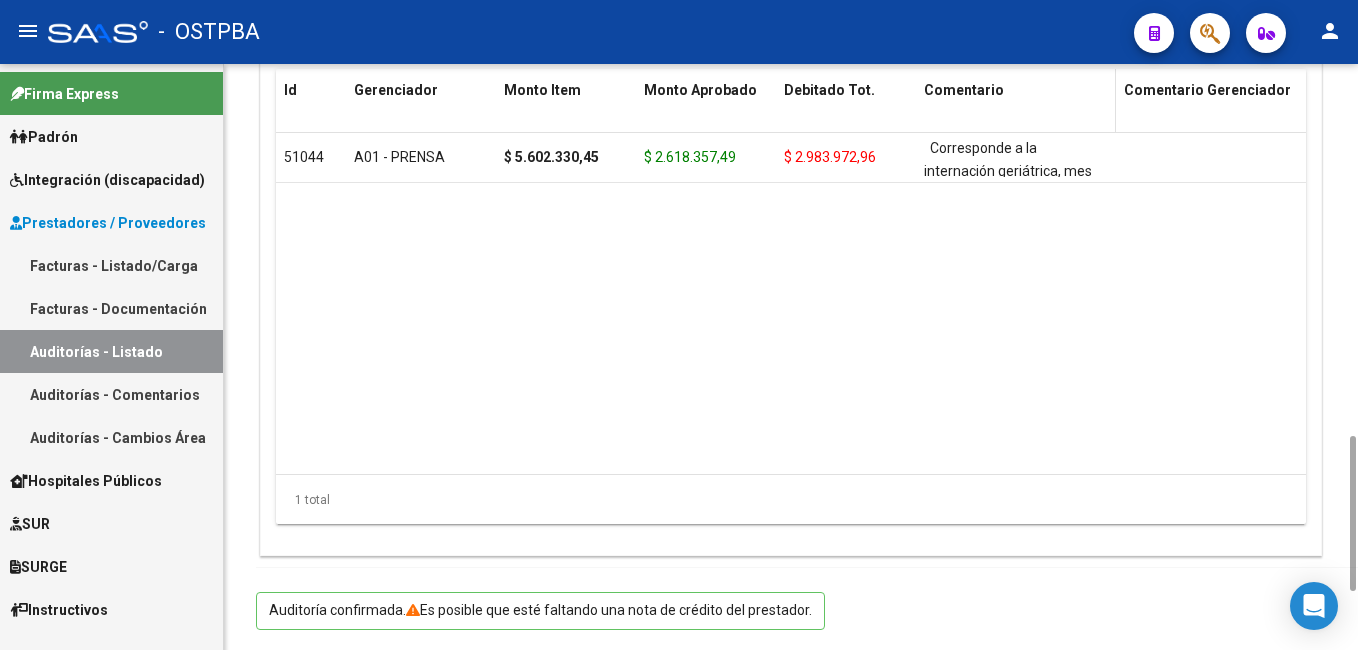 type on "202507" 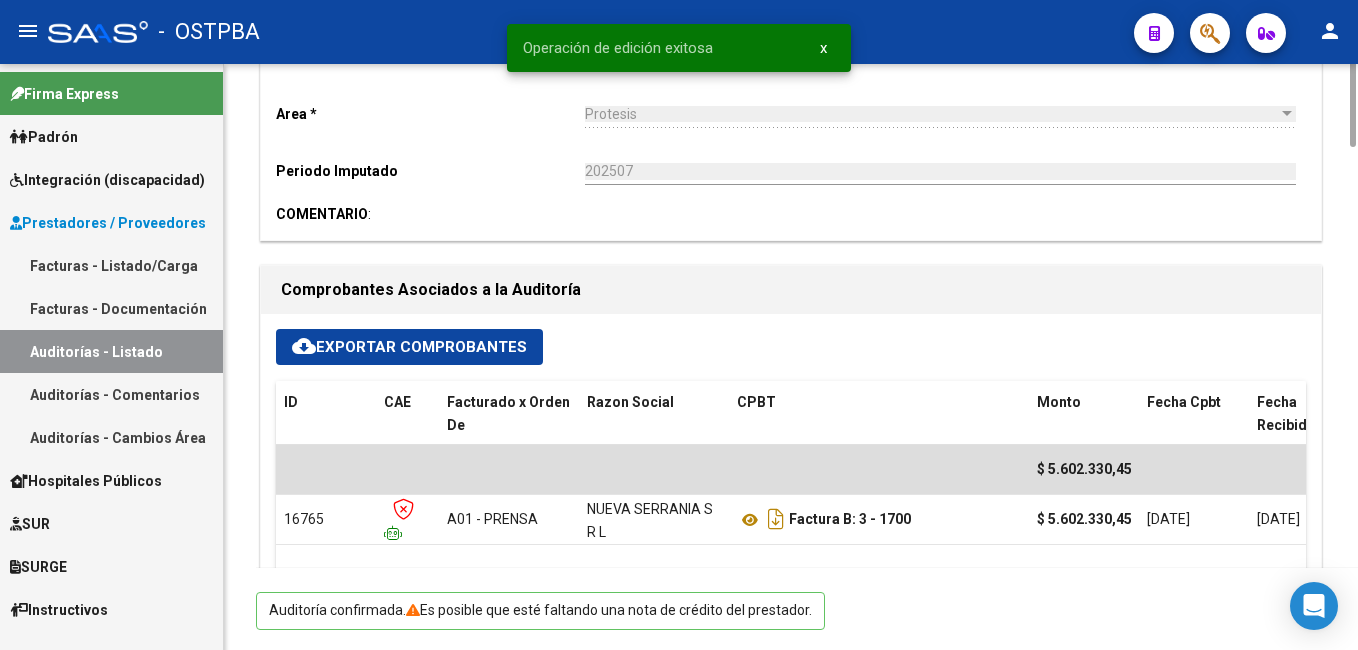 scroll, scrollTop: 0, scrollLeft: 0, axis: both 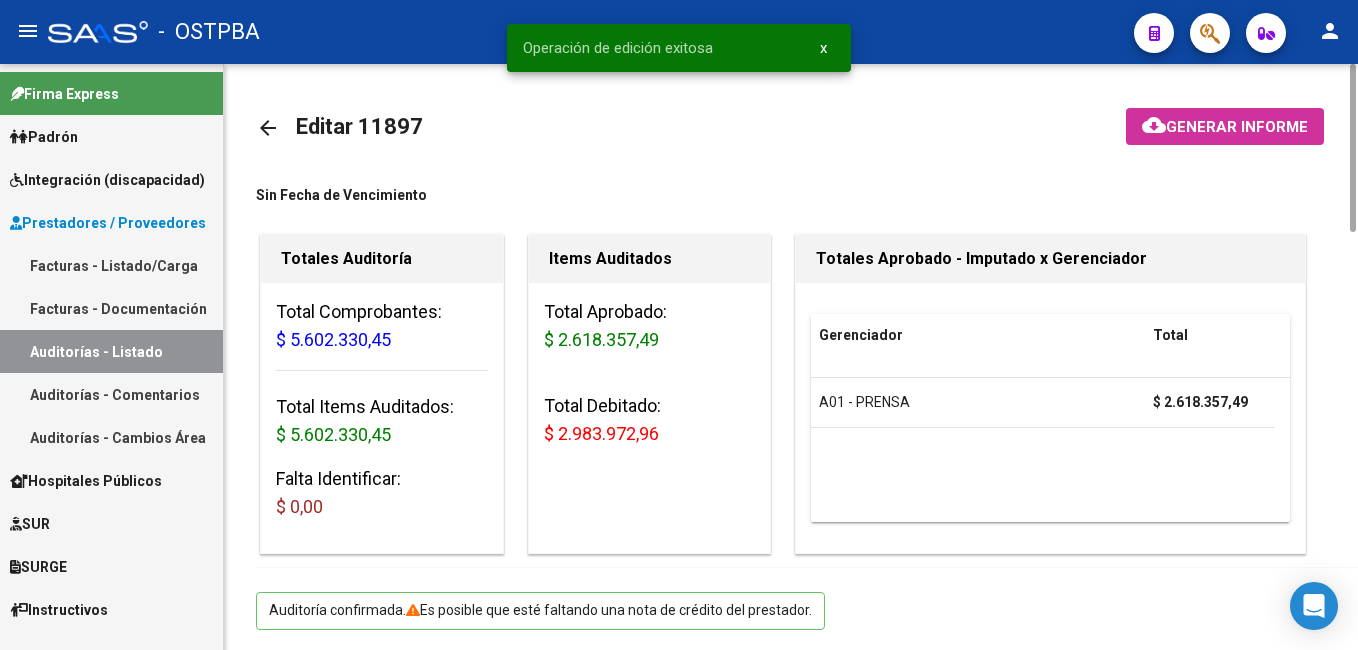click on "Generar informe" 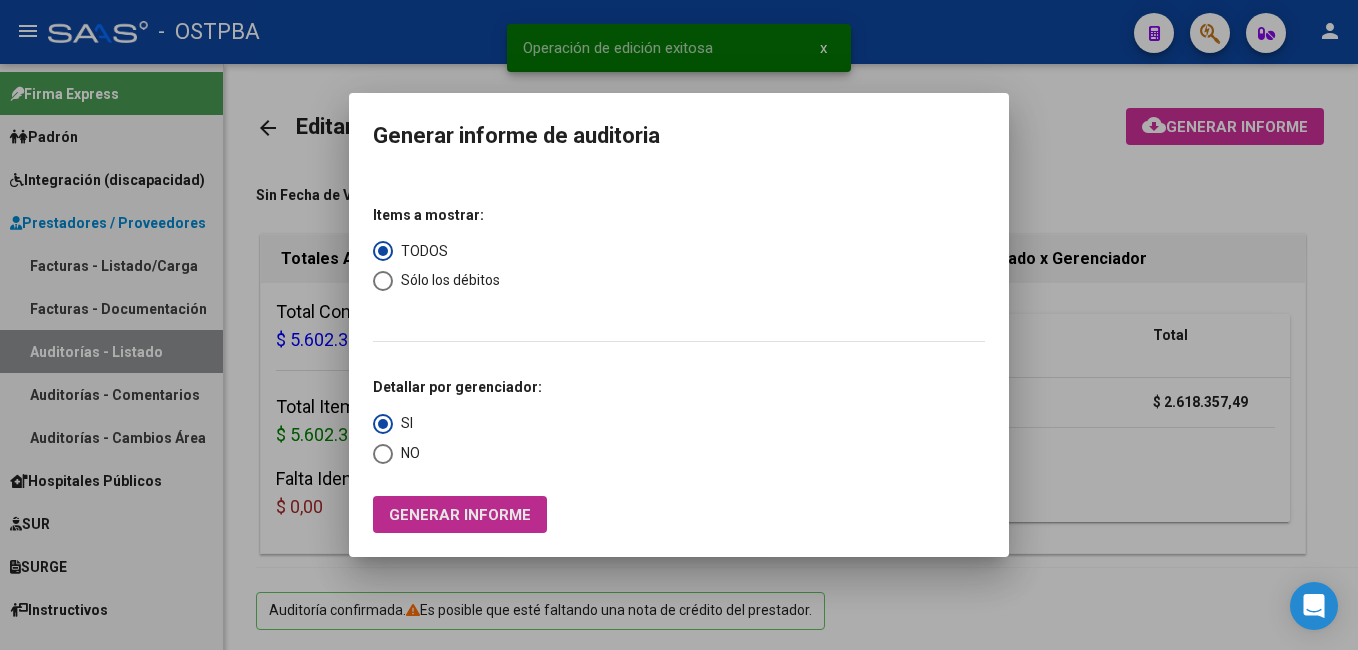 click on "Generar informe" at bounding box center (460, 514) 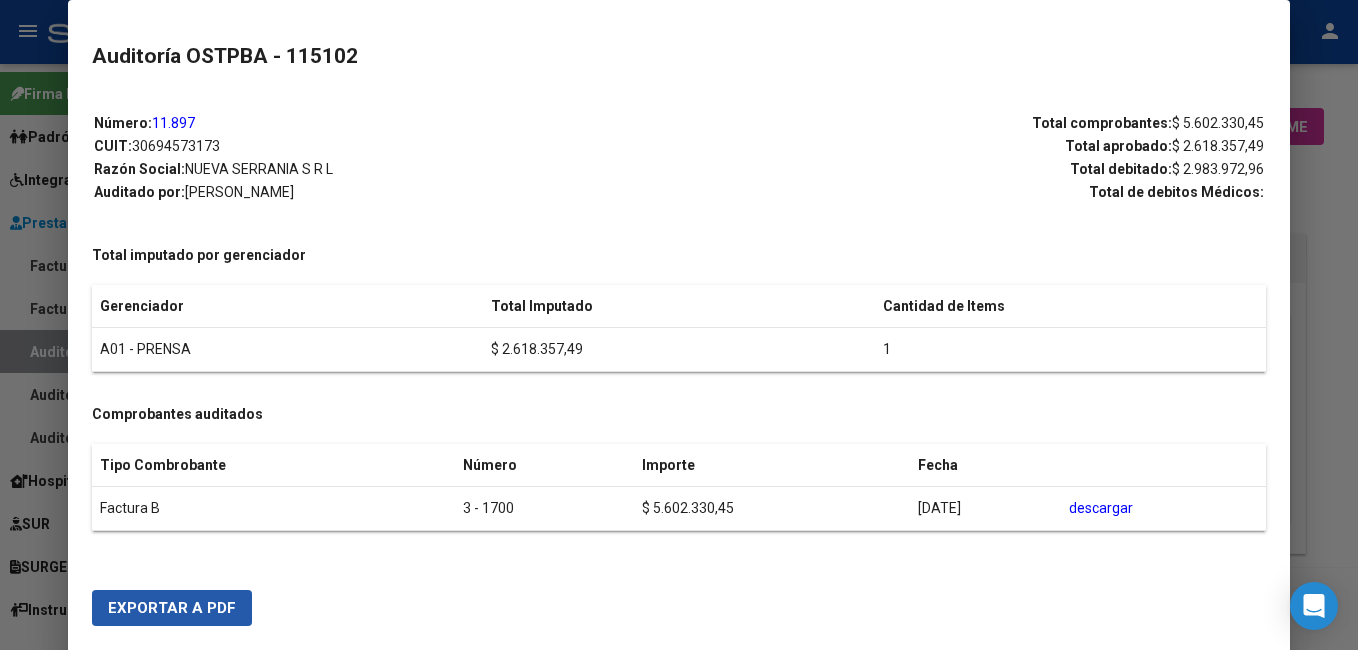 click on "Exportar a PDF" at bounding box center [172, 608] 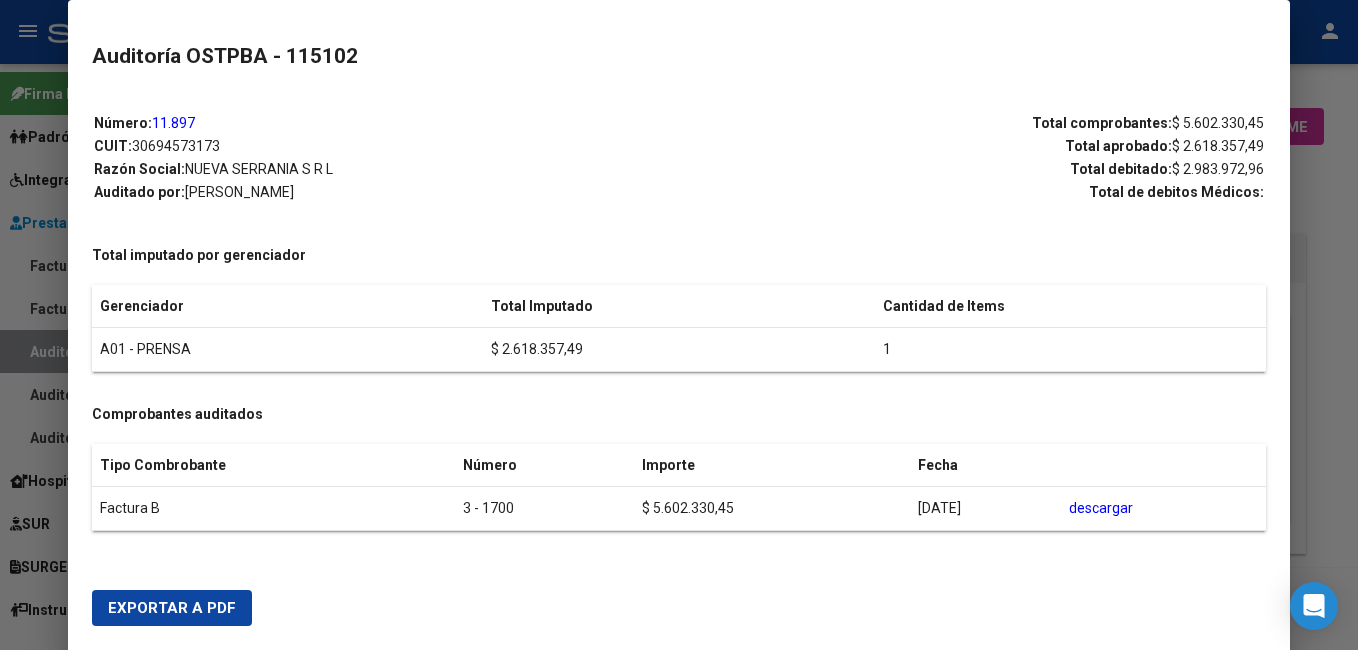 click at bounding box center (679, 325) 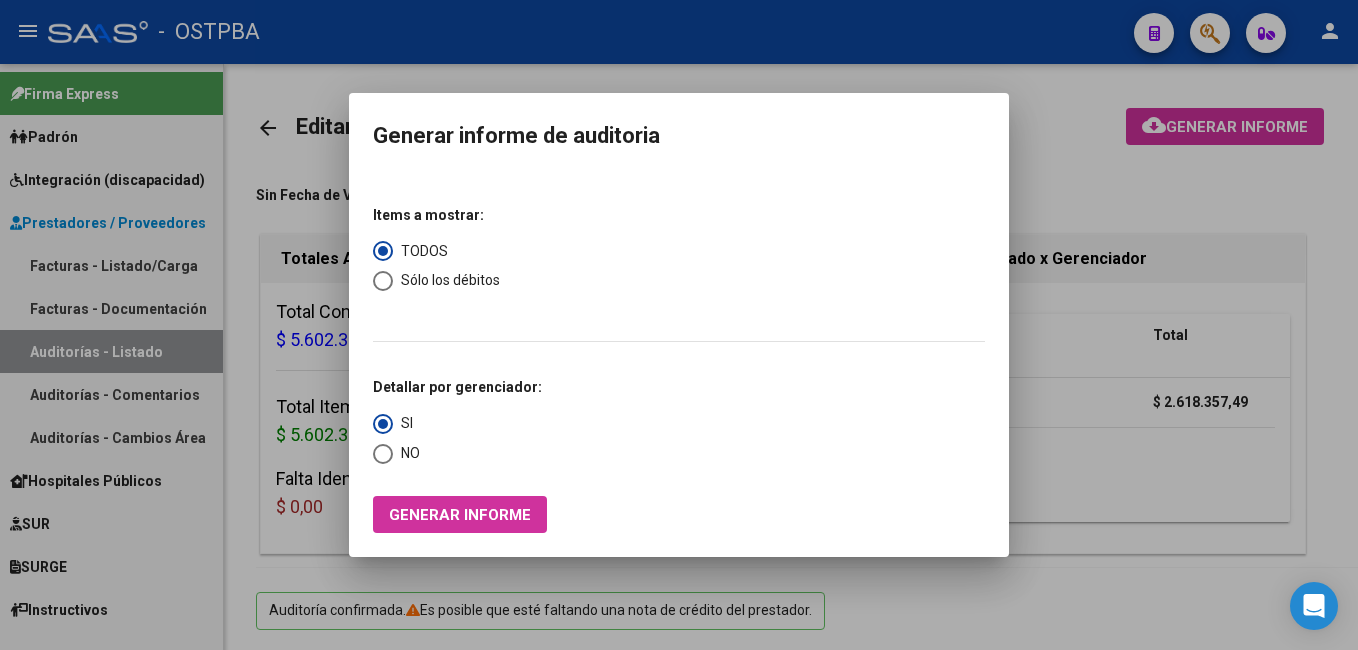 click at bounding box center (679, 325) 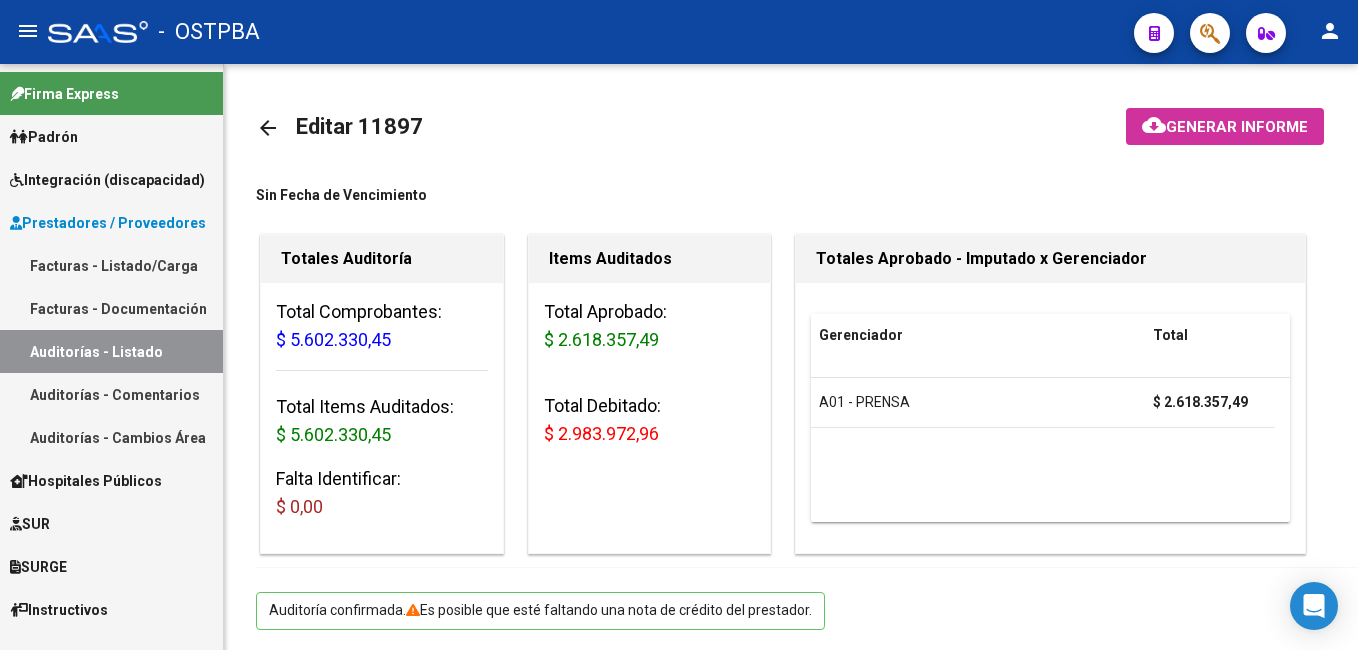 click on "Padrón" at bounding box center (44, 137) 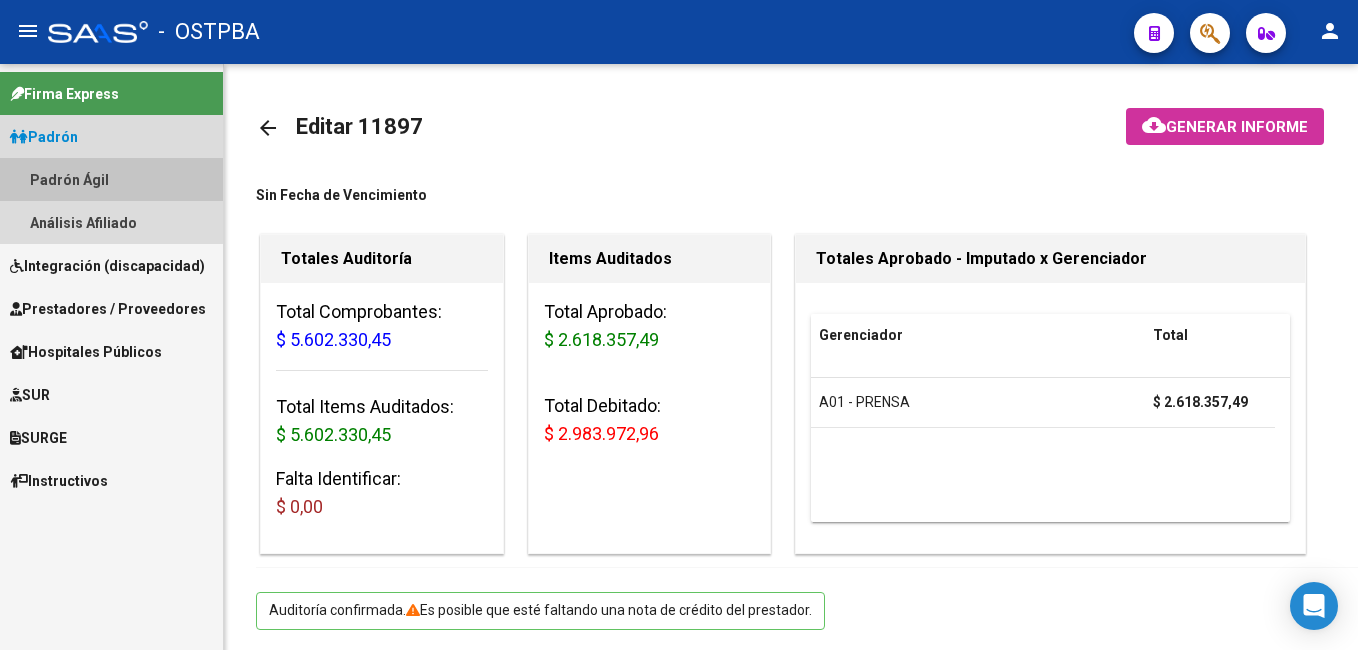 click on "Padrón Ágil" at bounding box center [111, 179] 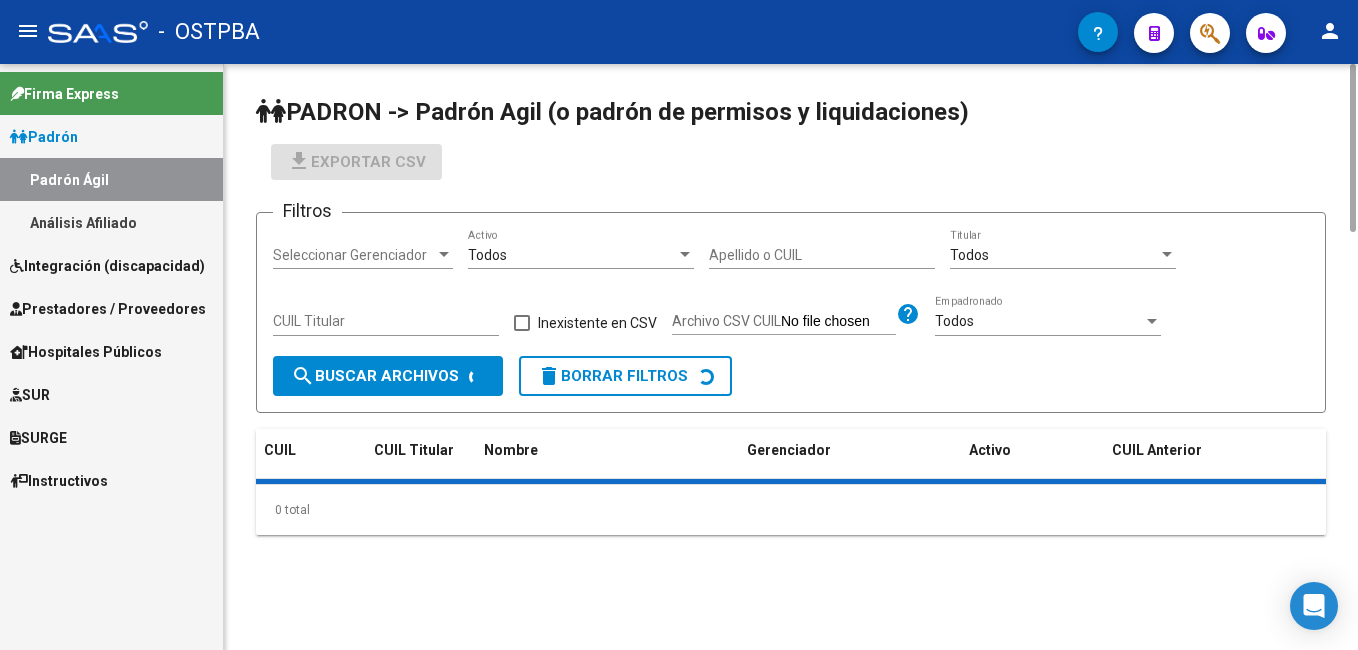 click on "Apellido o CUIL" at bounding box center [822, 255] 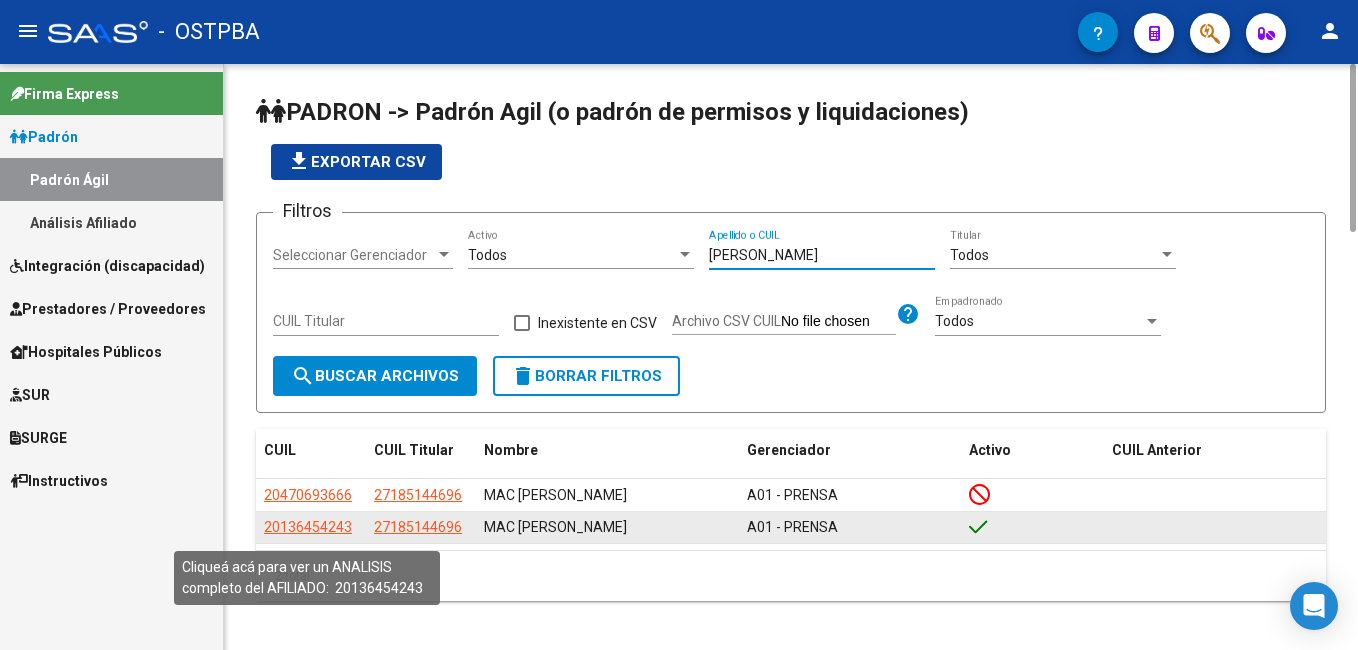 type on "[PERSON_NAME]" 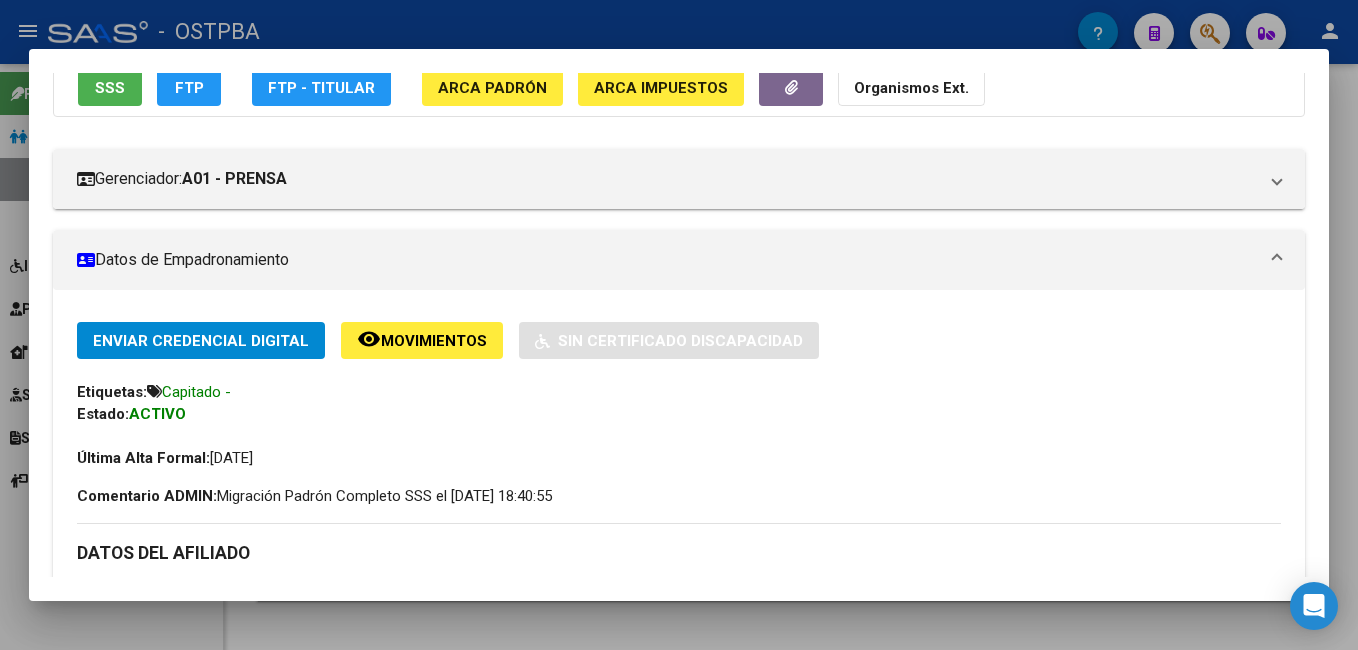 scroll, scrollTop: 100, scrollLeft: 0, axis: vertical 